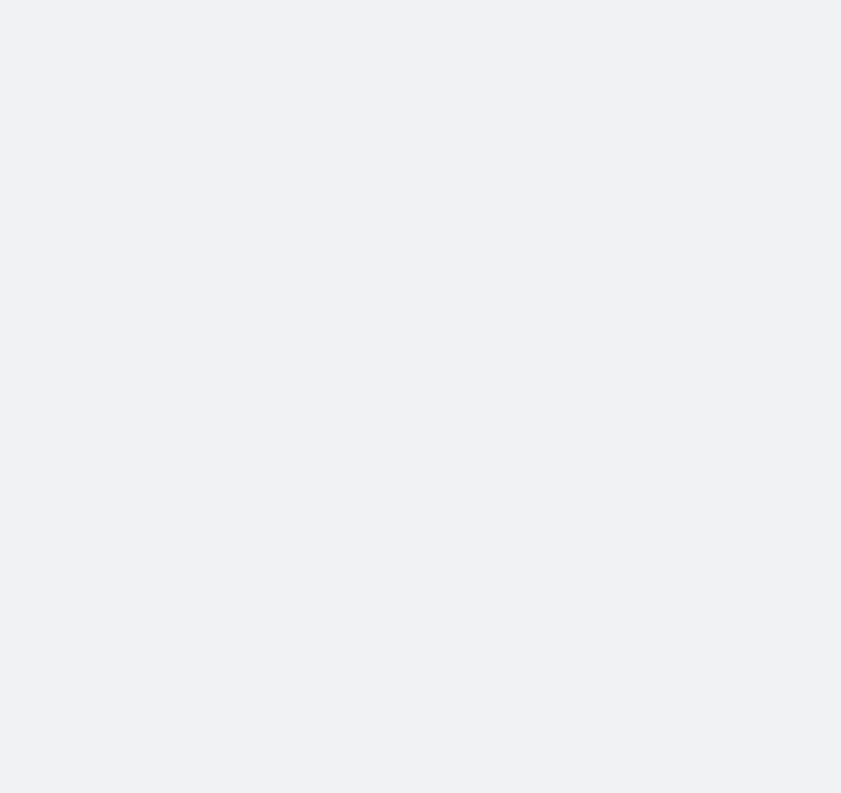 scroll, scrollTop: 0, scrollLeft: 0, axis: both 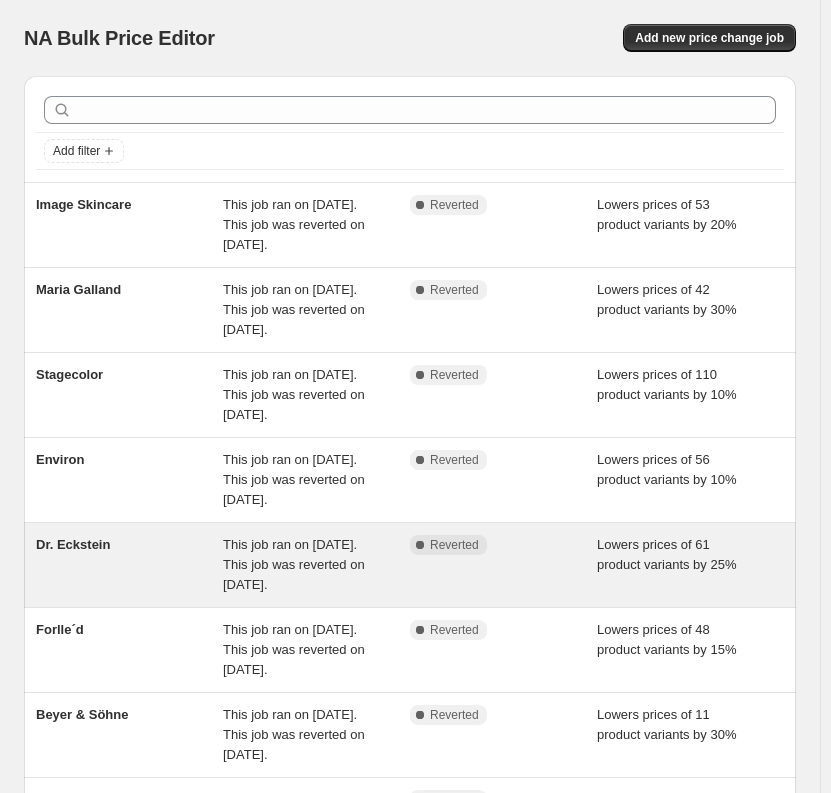 click on "This job ran on [DATE]. This job was reverted on [DATE]." at bounding box center (294, 564) 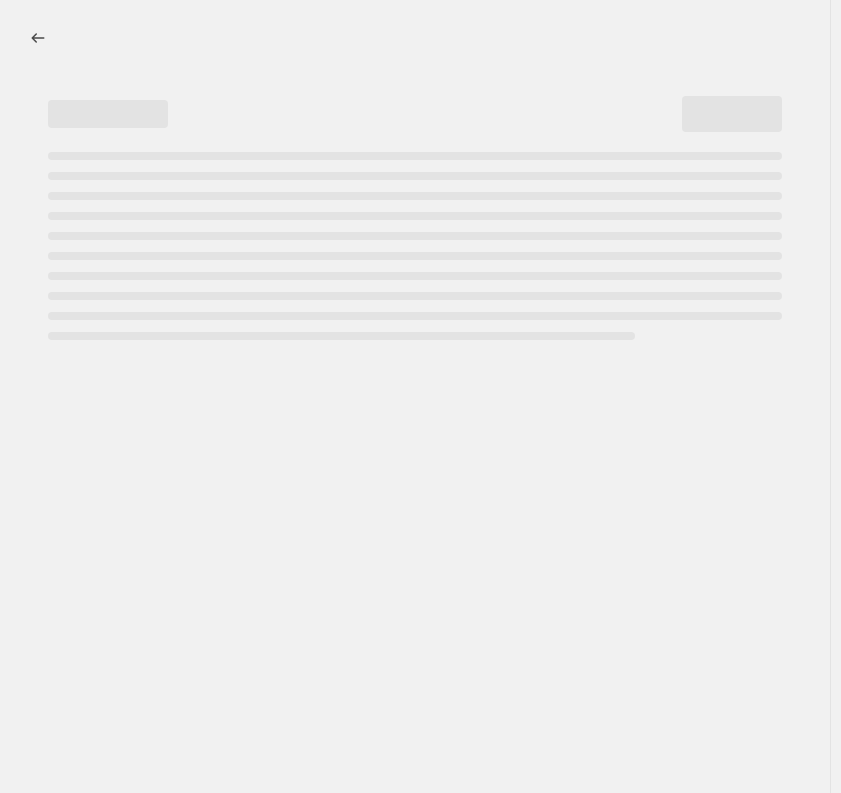 select on "percentage" 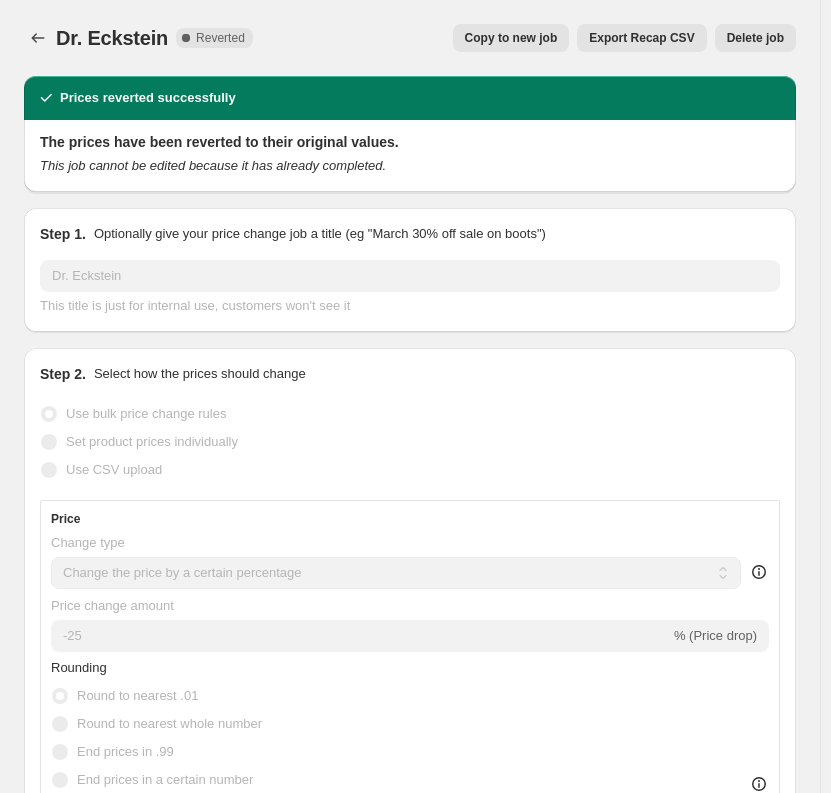 select on "vendor" 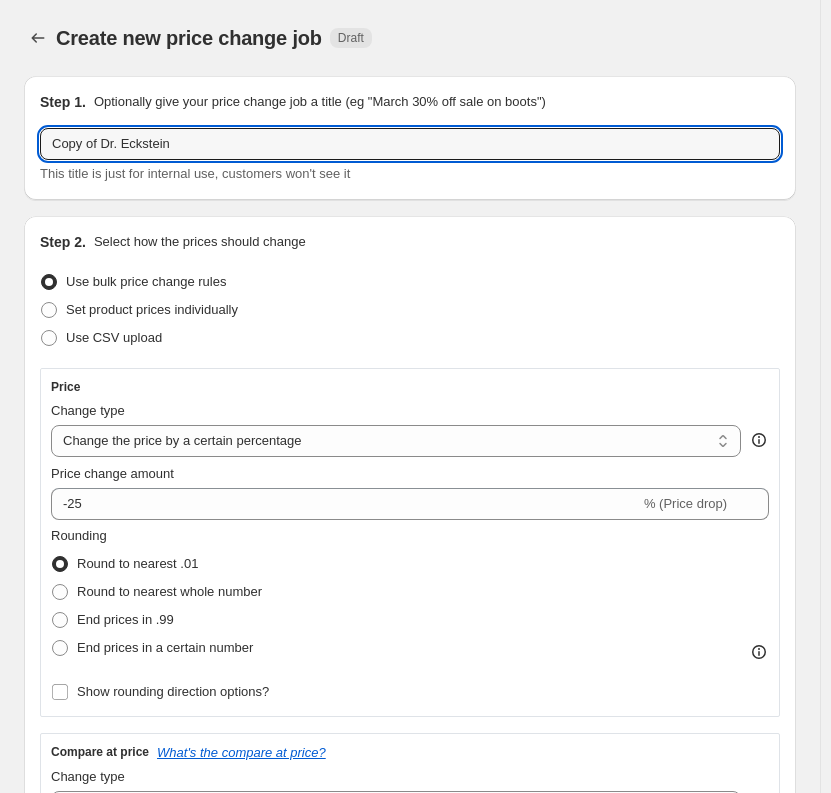 drag, startPoint x: 101, startPoint y: 142, endPoint x: -169, endPoint y: 187, distance: 273.7243 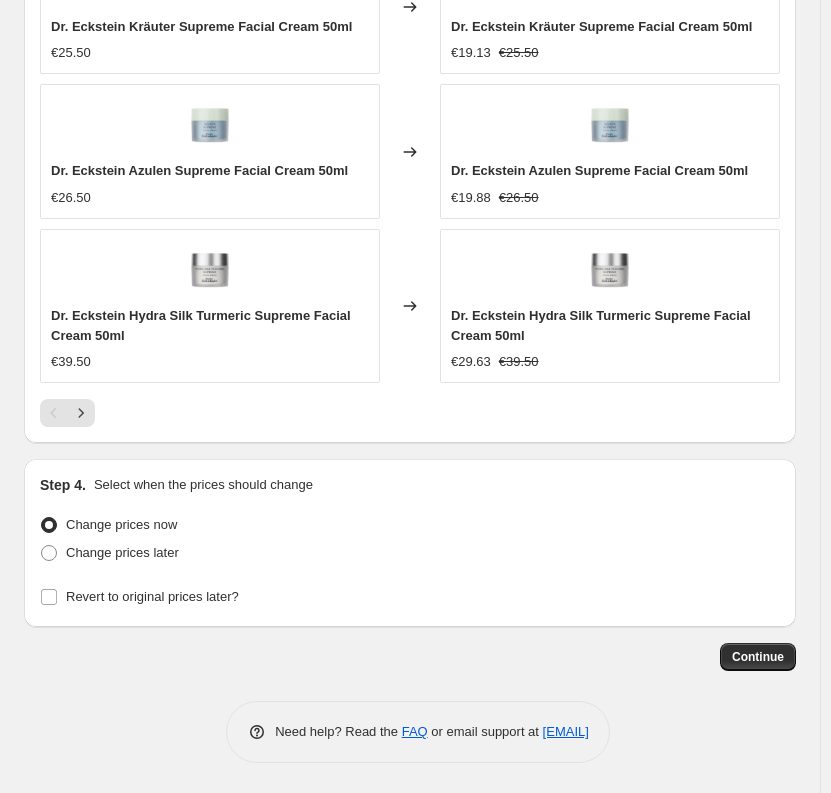 scroll, scrollTop: 1425, scrollLeft: 0, axis: vertical 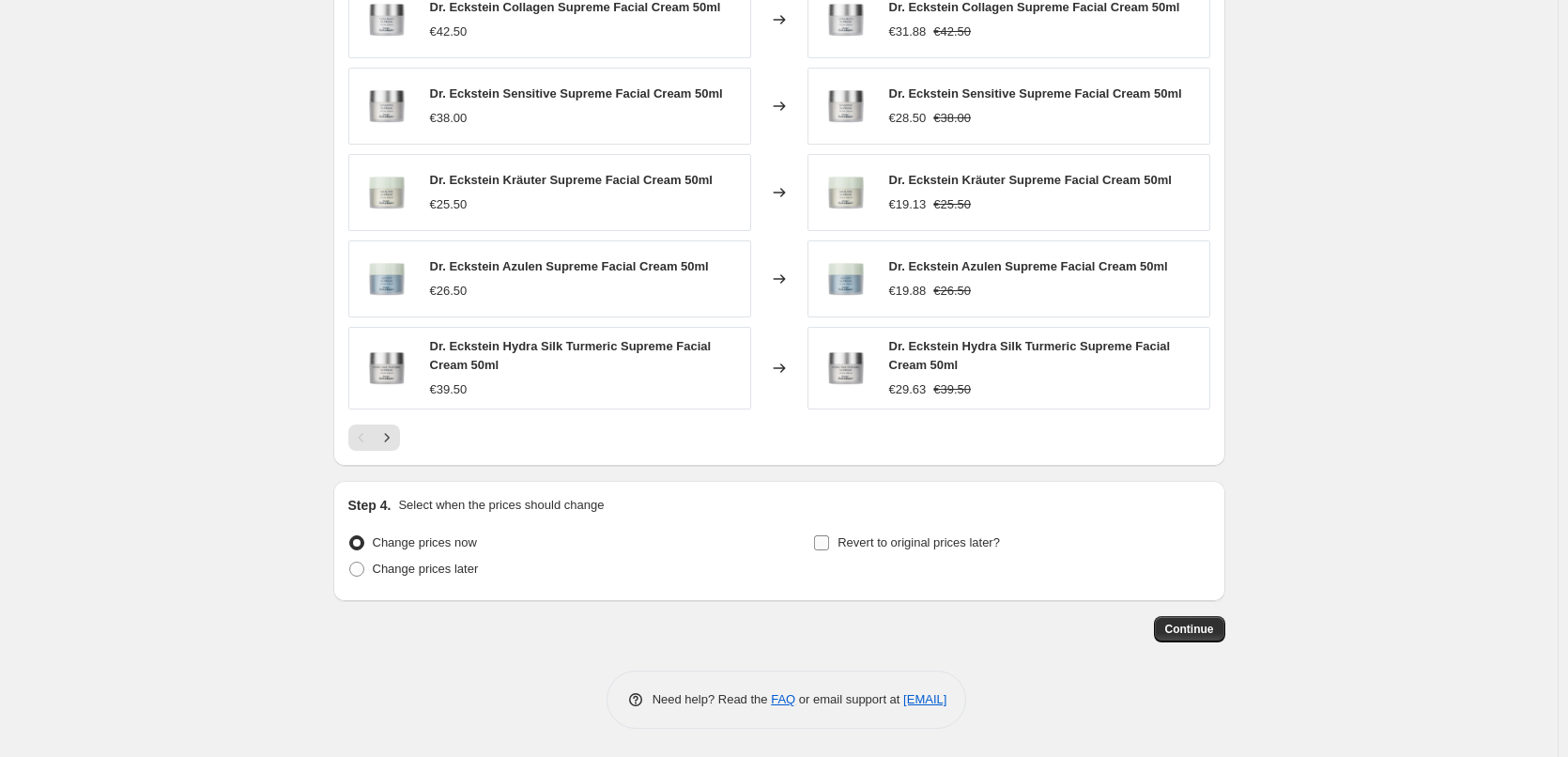 type on "Dr. Eckstein" 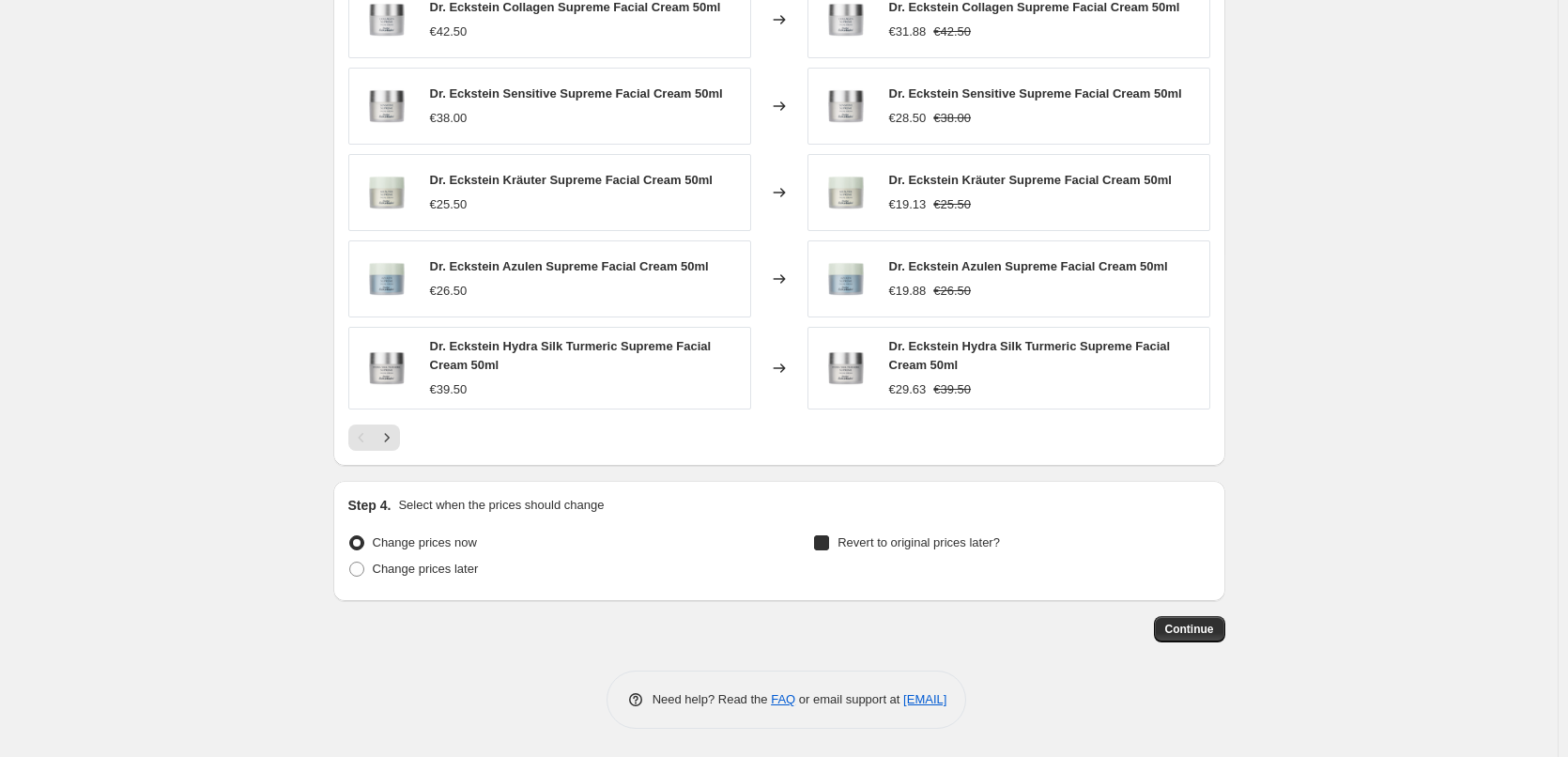 checkbox on "true" 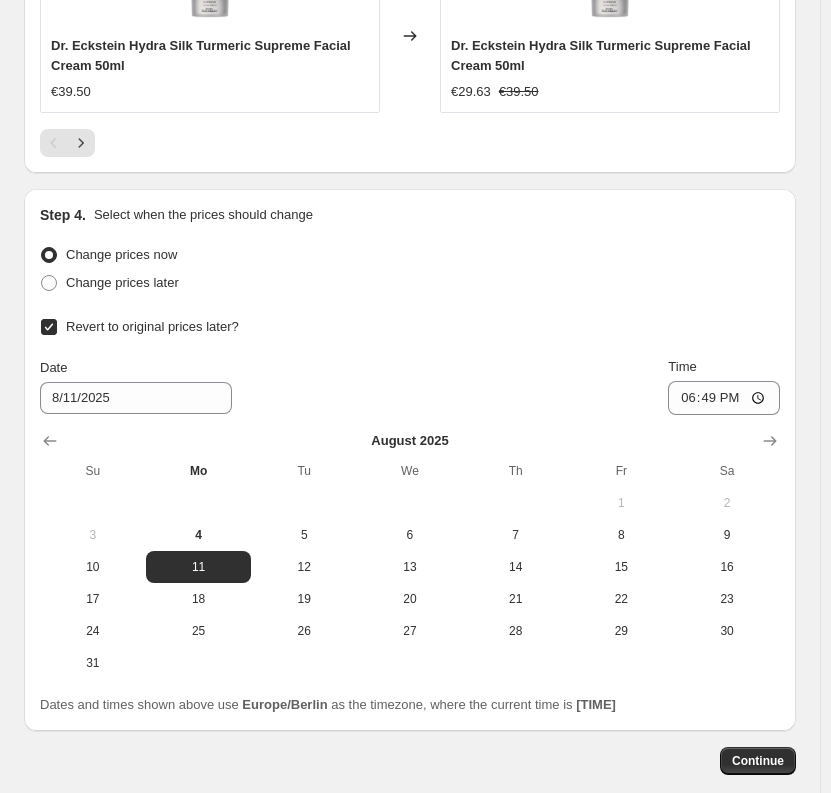 scroll, scrollTop: 2375, scrollLeft: 0, axis: vertical 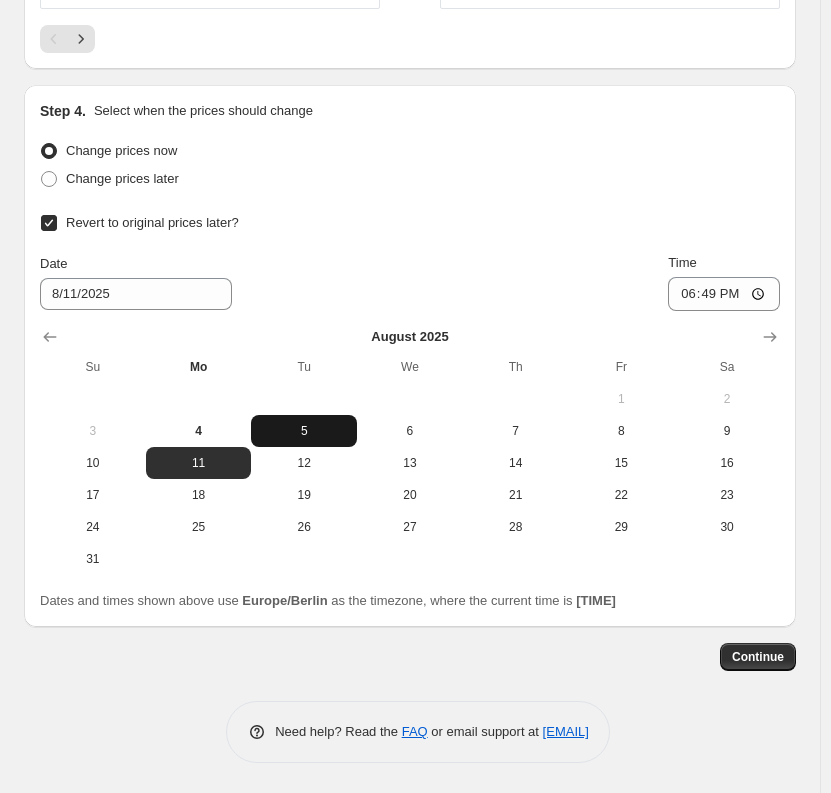 click on "5" at bounding box center (304, 431) 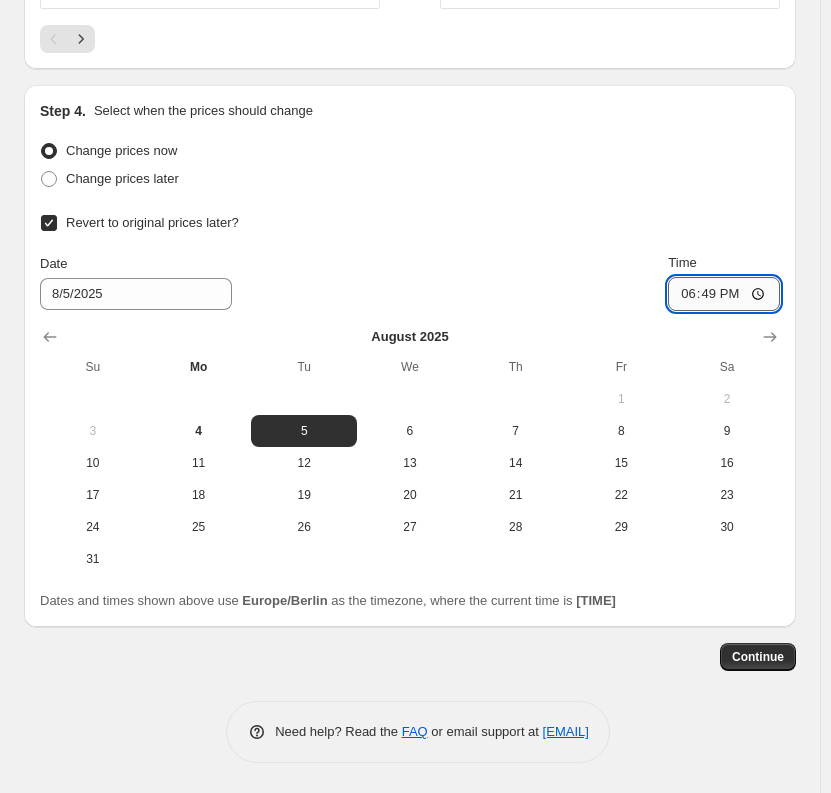 click on "18:49" at bounding box center (724, 294) 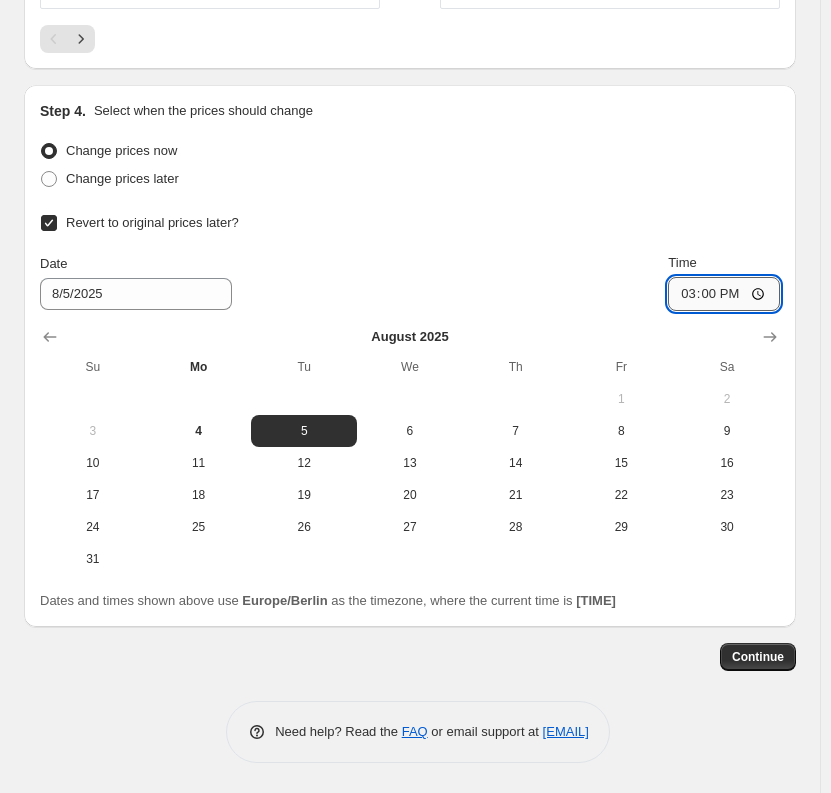 click on "15:00" at bounding box center (724, 294) 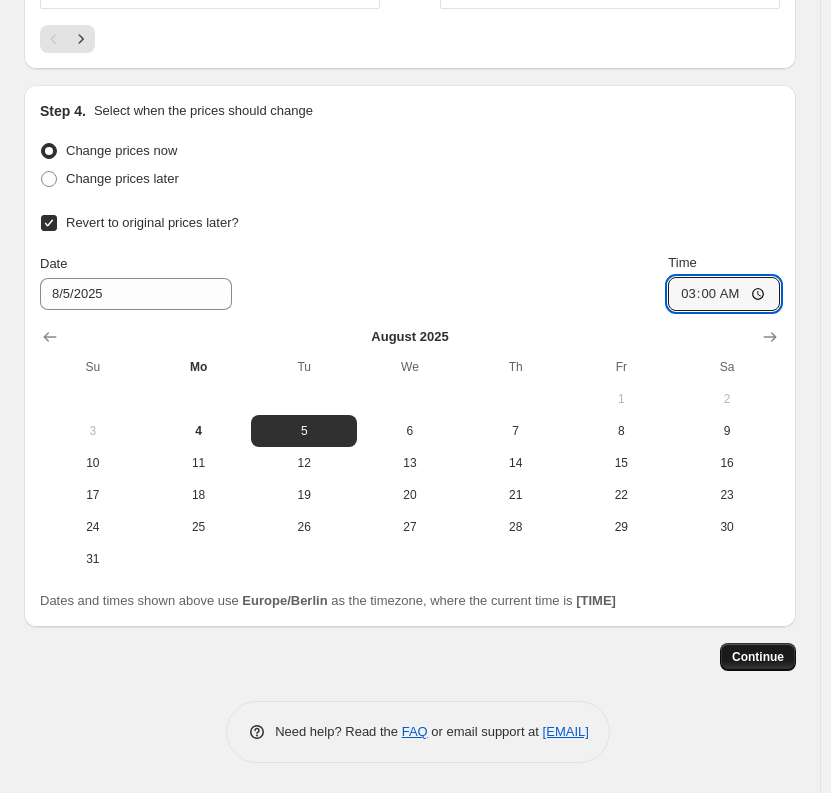 type on "03:00" 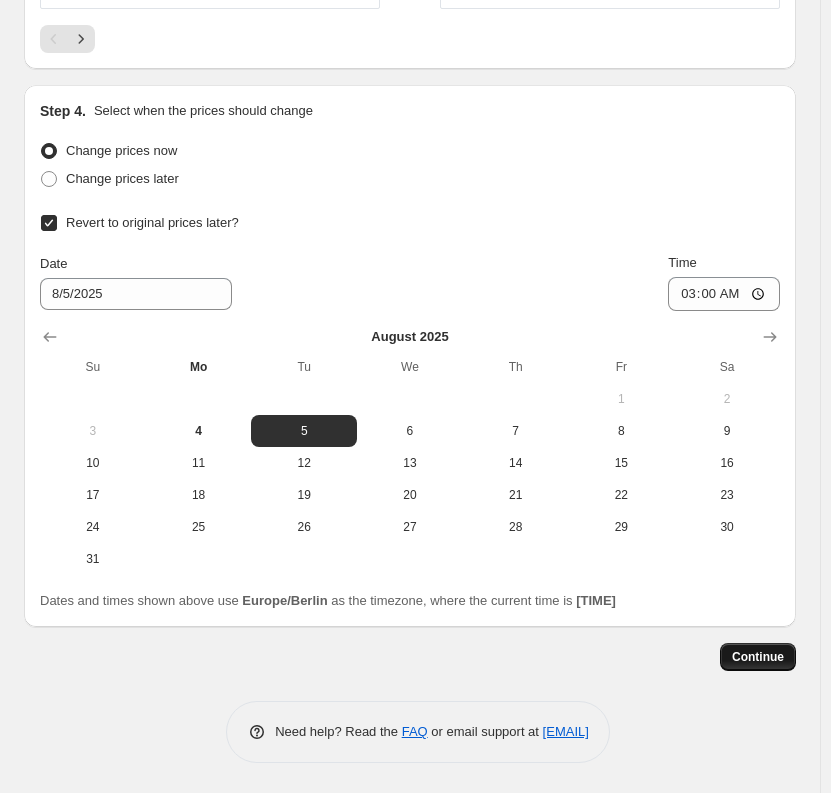 click on "Continue" at bounding box center [758, 657] 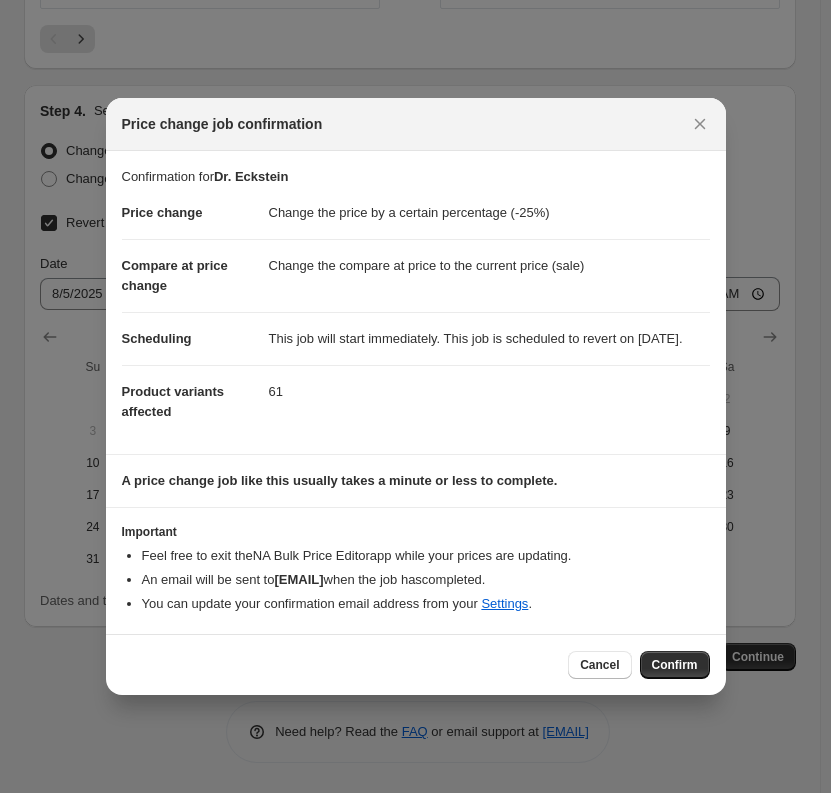 click on "Confirm" at bounding box center (675, 665) 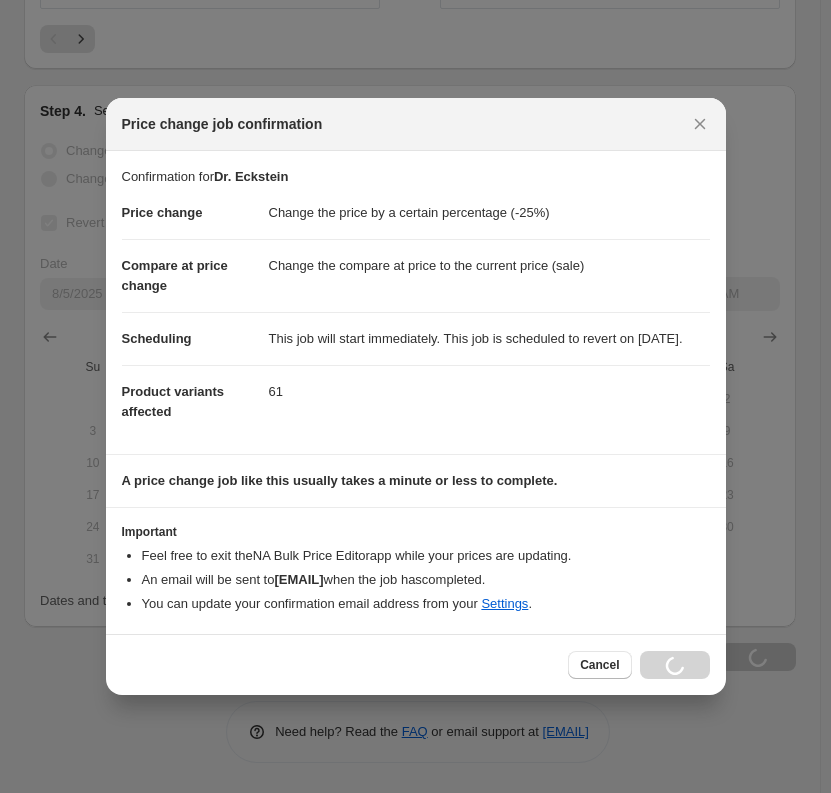 scroll, scrollTop: 2443, scrollLeft: 0, axis: vertical 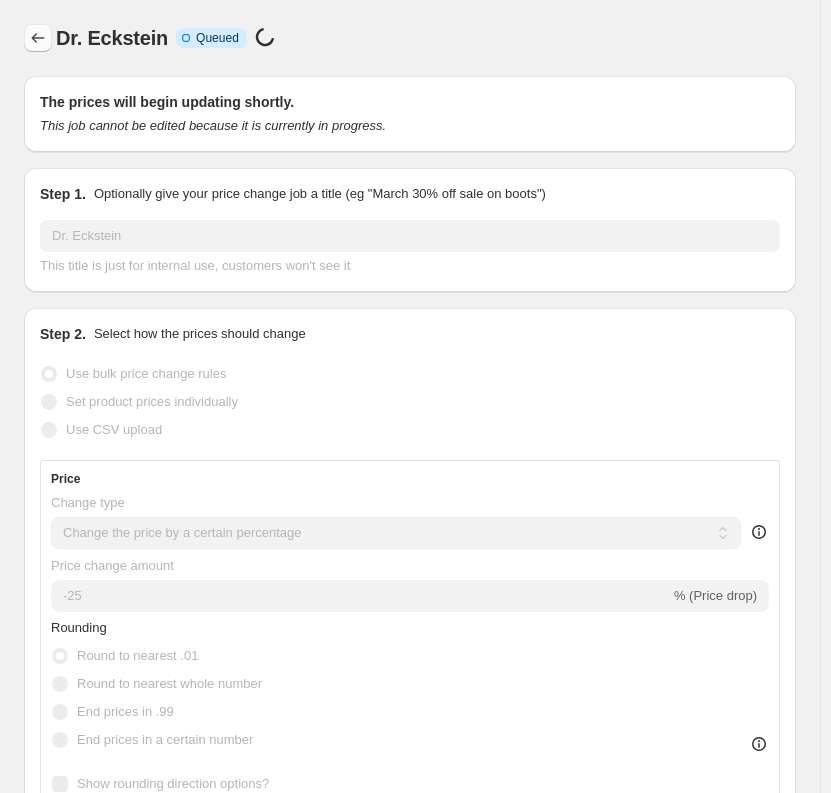 click 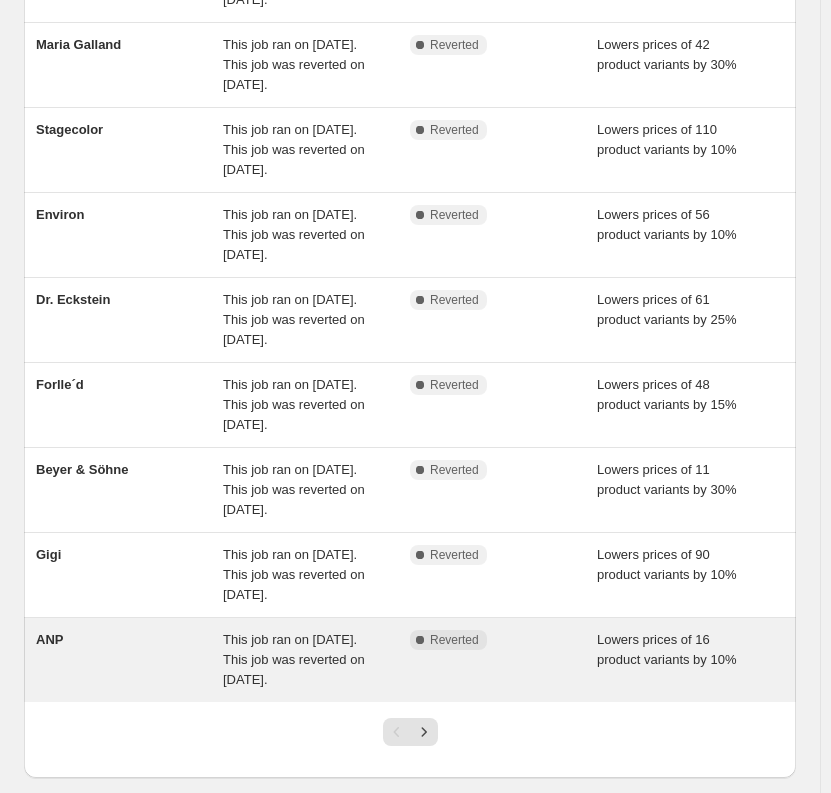 scroll, scrollTop: 437, scrollLeft: 0, axis: vertical 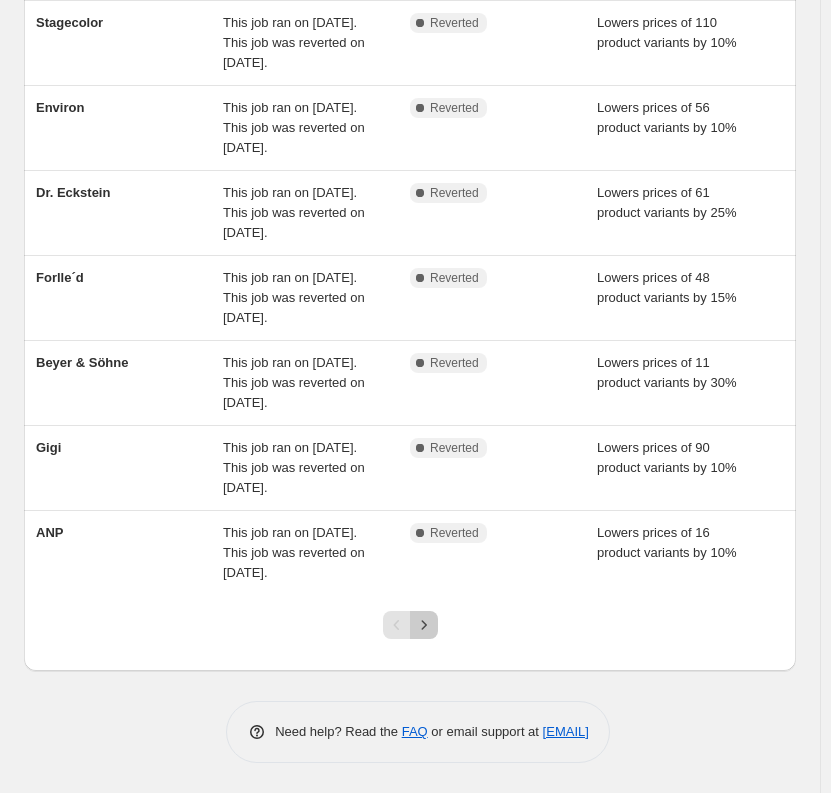 click at bounding box center (424, 625) 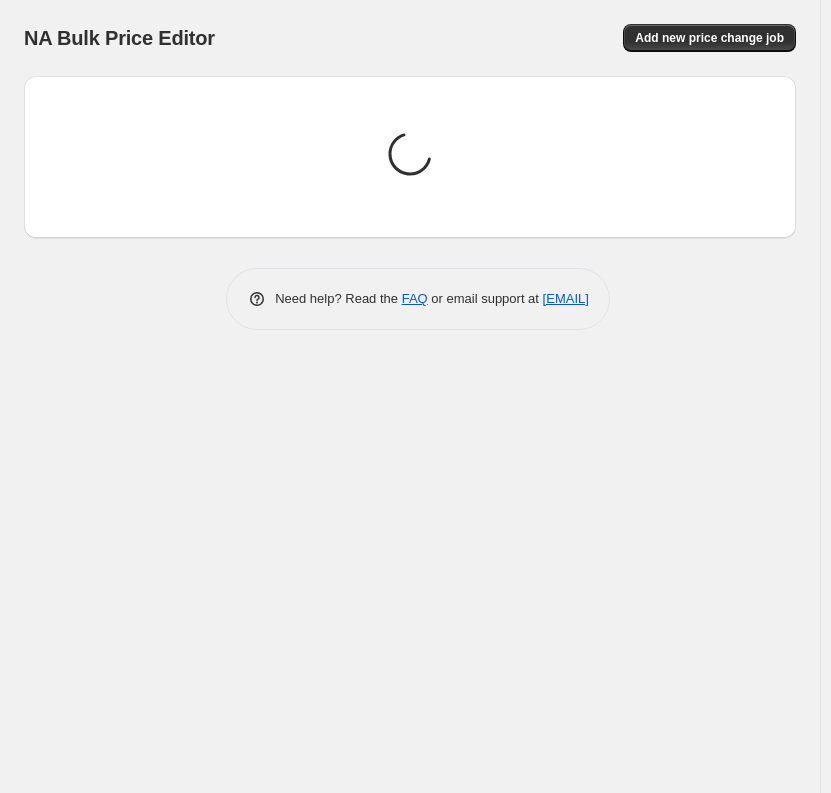 scroll, scrollTop: 0, scrollLeft: 0, axis: both 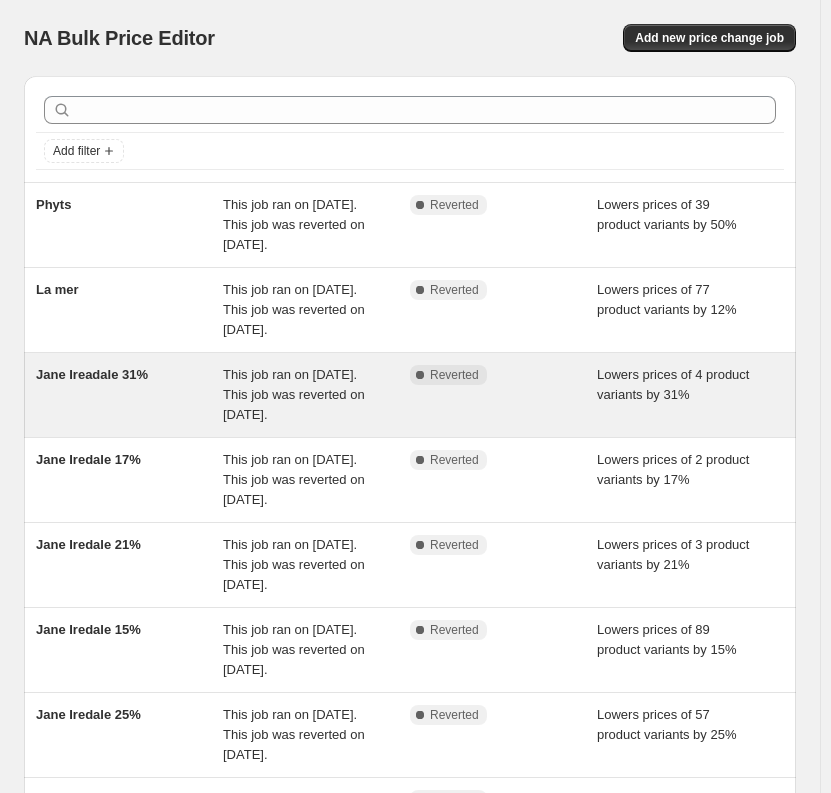 click on "This job ran on [DATE]. This job was reverted on [DATE]." at bounding box center [294, 394] 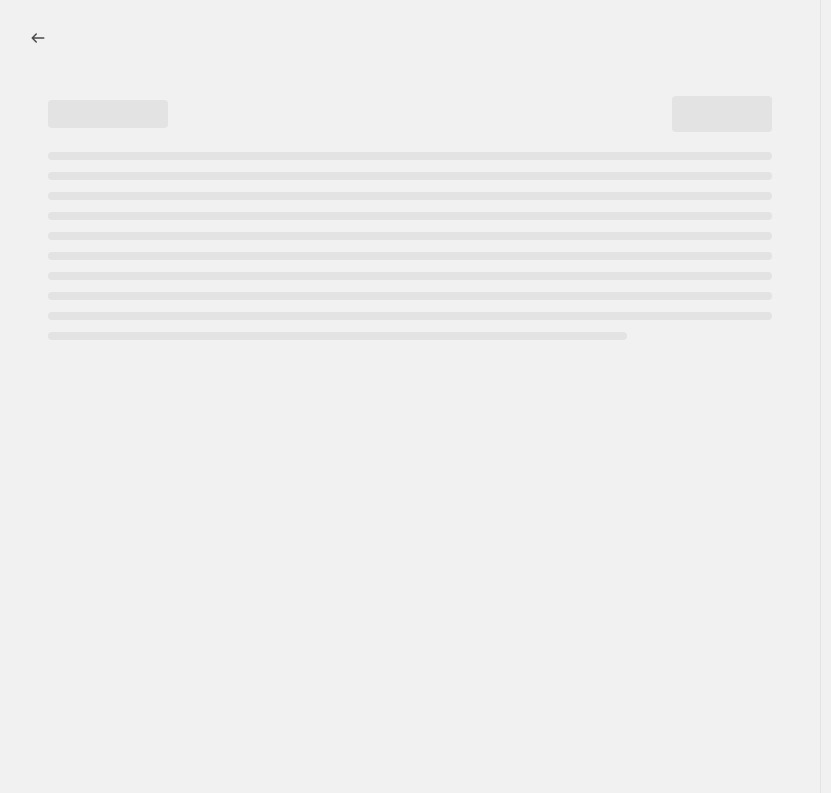select on "percentage" 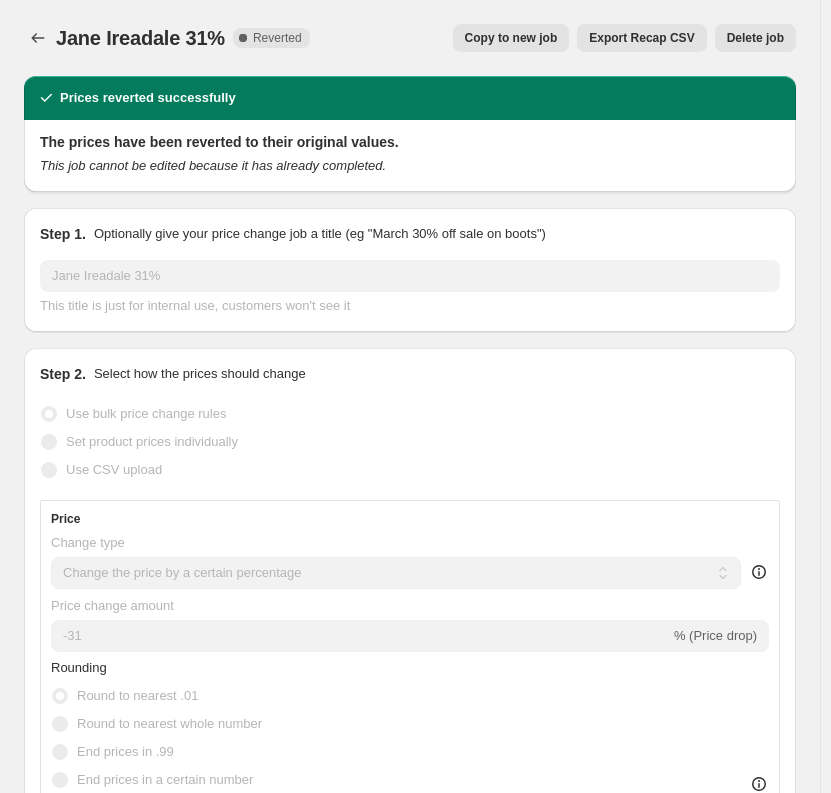 click on "Copy to new job" at bounding box center [511, 38] 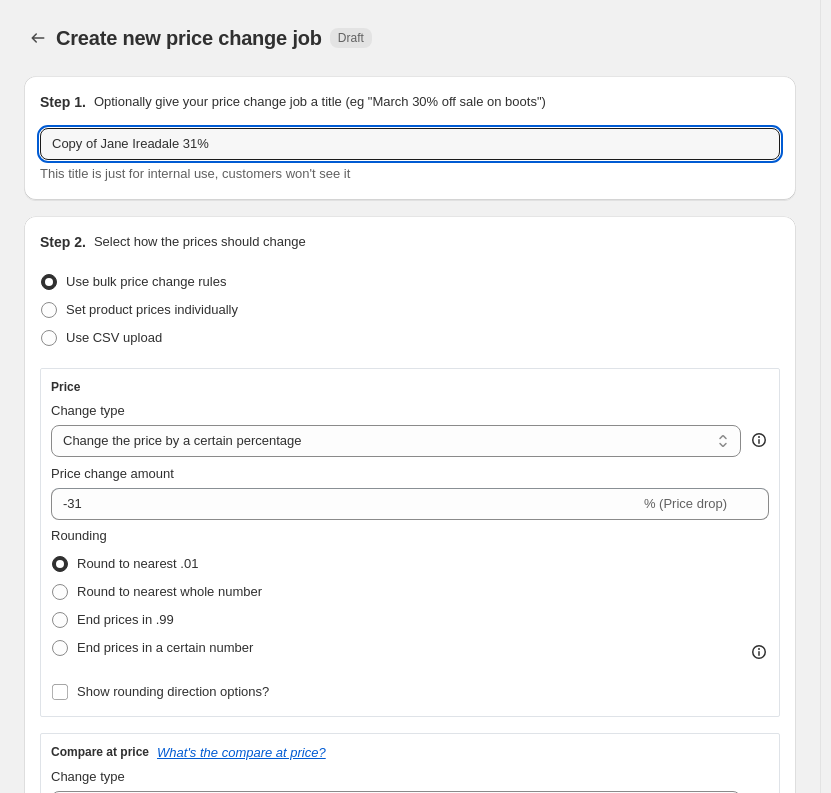 drag, startPoint x: 100, startPoint y: 144, endPoint x: -151, endPoint y: 151, distance: 251.0976 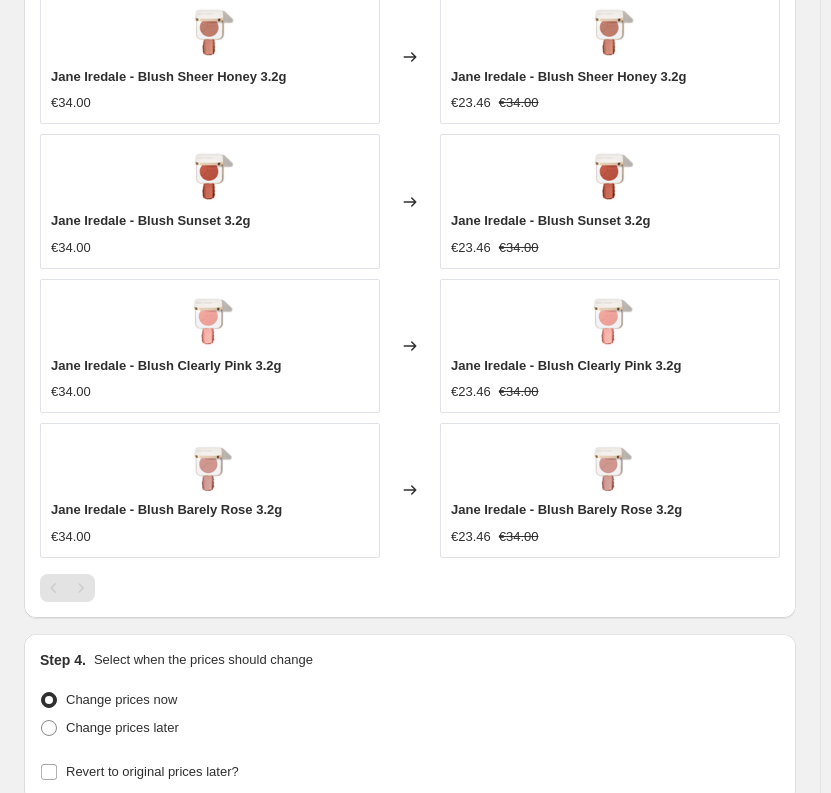 scroll, scrollTop: 1922, scrollLeft: 0, axis: vertical 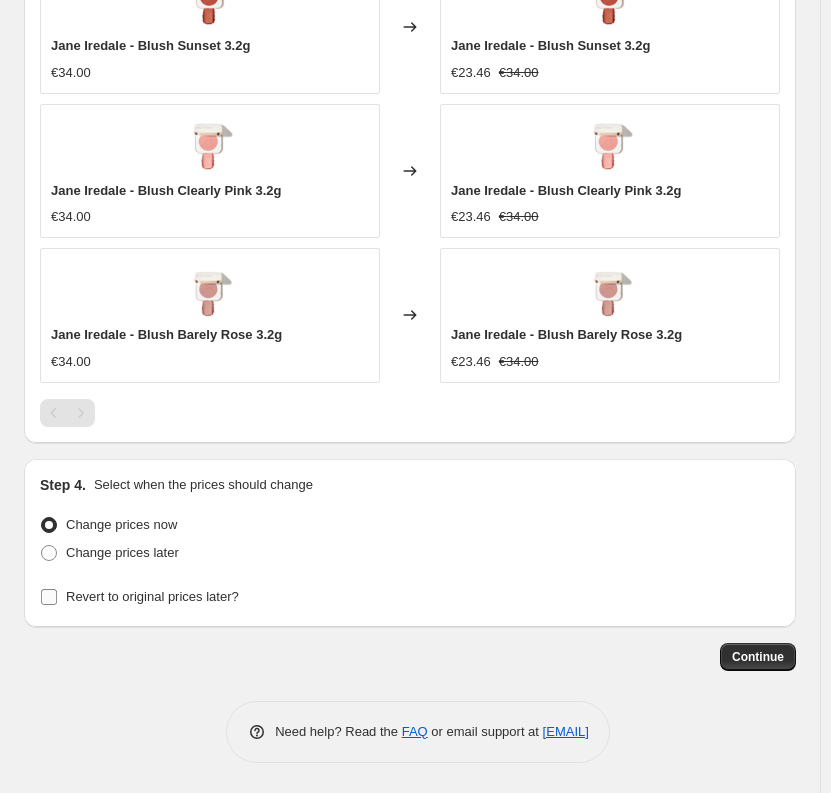 type on "Jane Ireadale 31%" 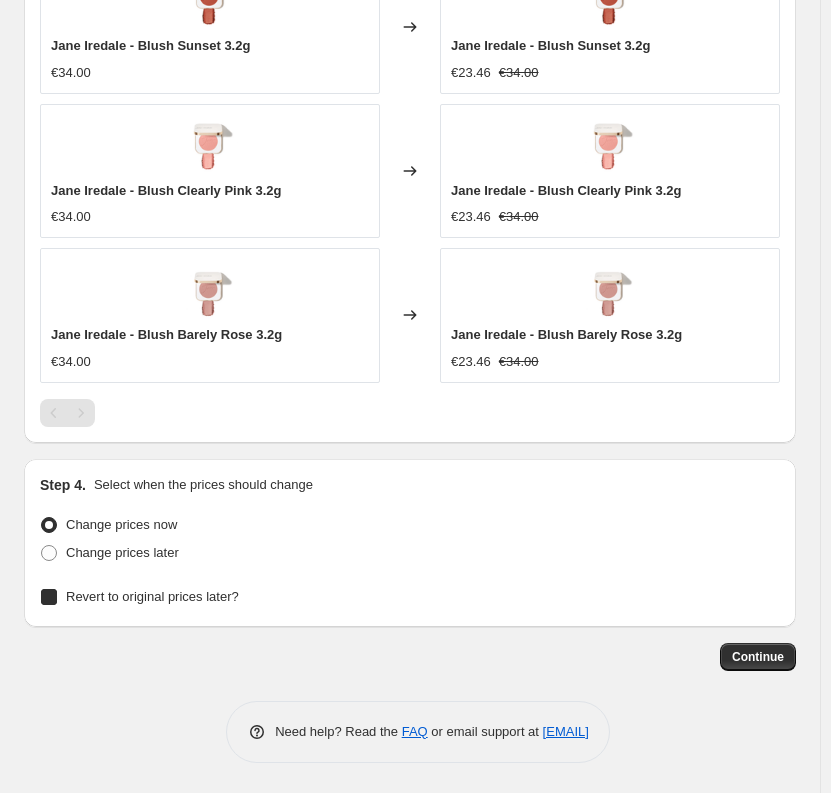 checkbox on "true" 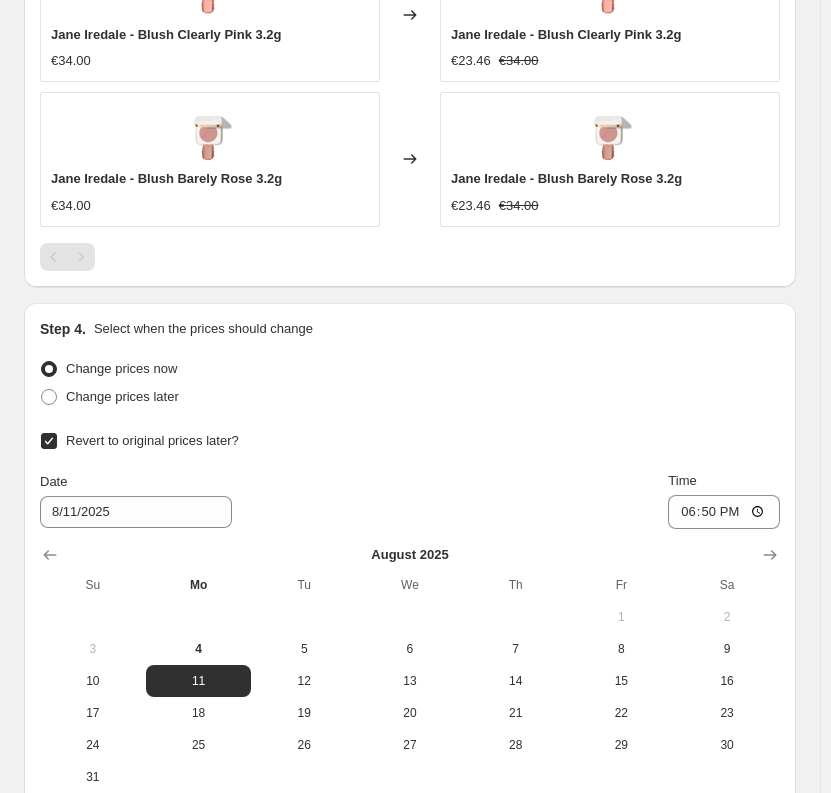 scroll, scrollTop: 2296, scrollLeft: 0, axis: vertical 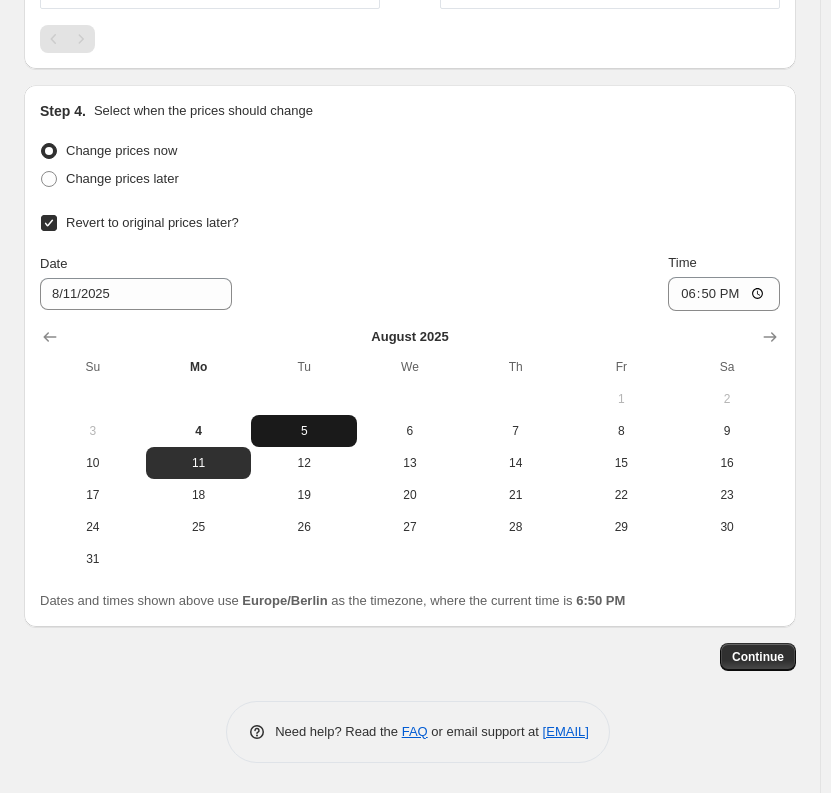 click on "5" at bounding box center [304, 431] 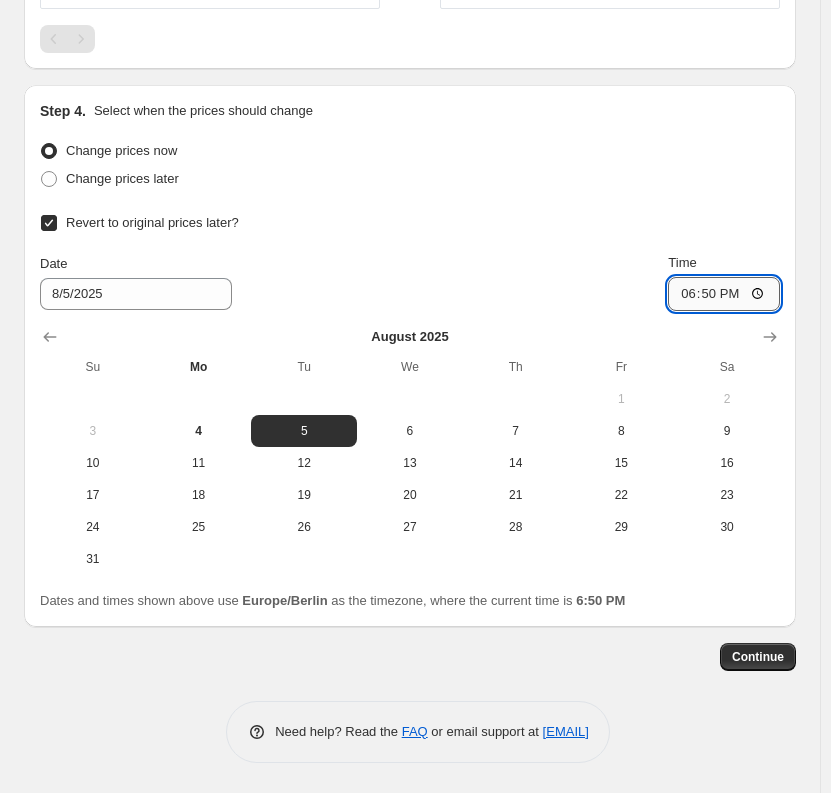 click on "18:50" at bounding box center (724, 294) 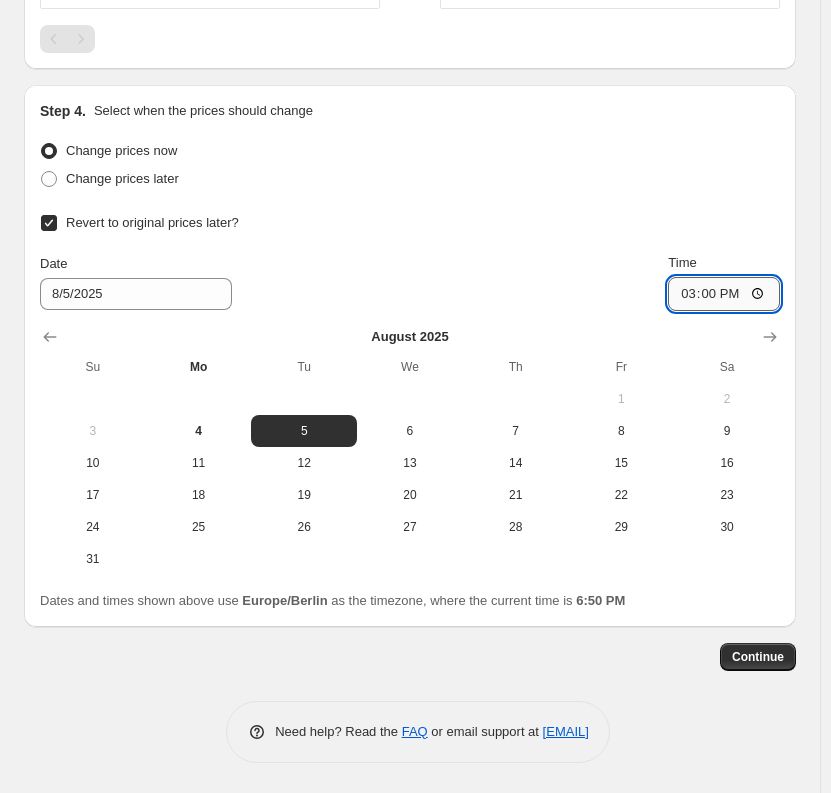 click on "15:00" at bounding box center (724, 294) 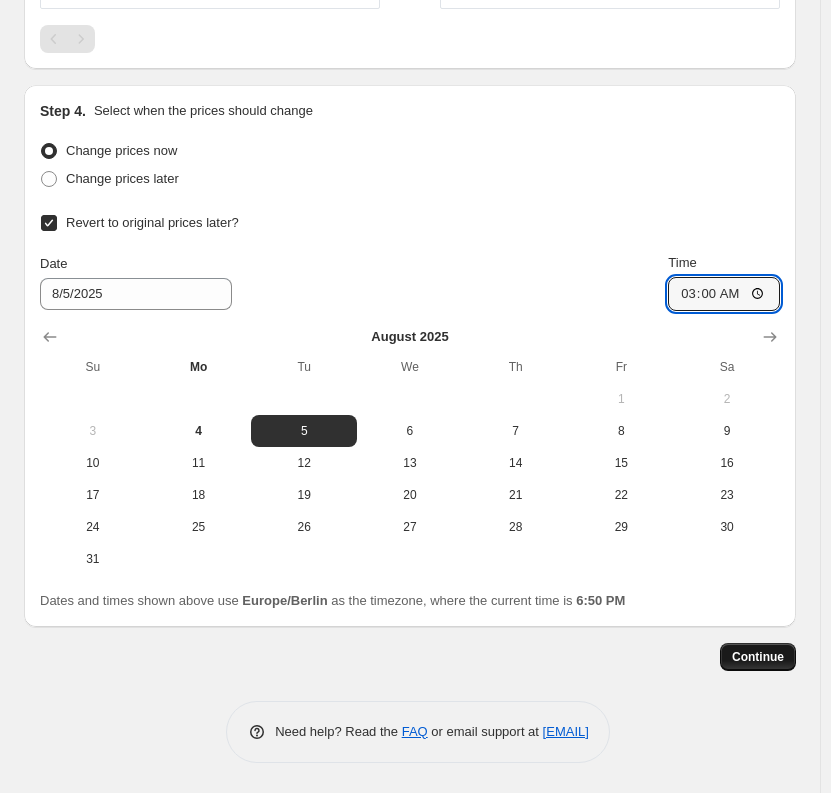 type on "03:00" 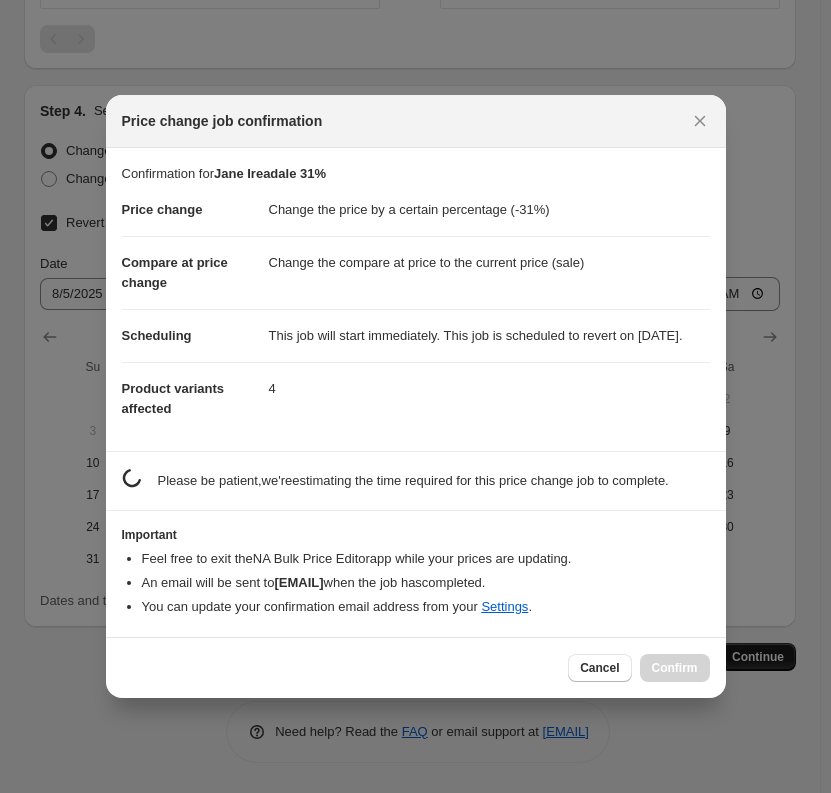scroll, scrollTop: 0, scrollLeft: 0, axis: both 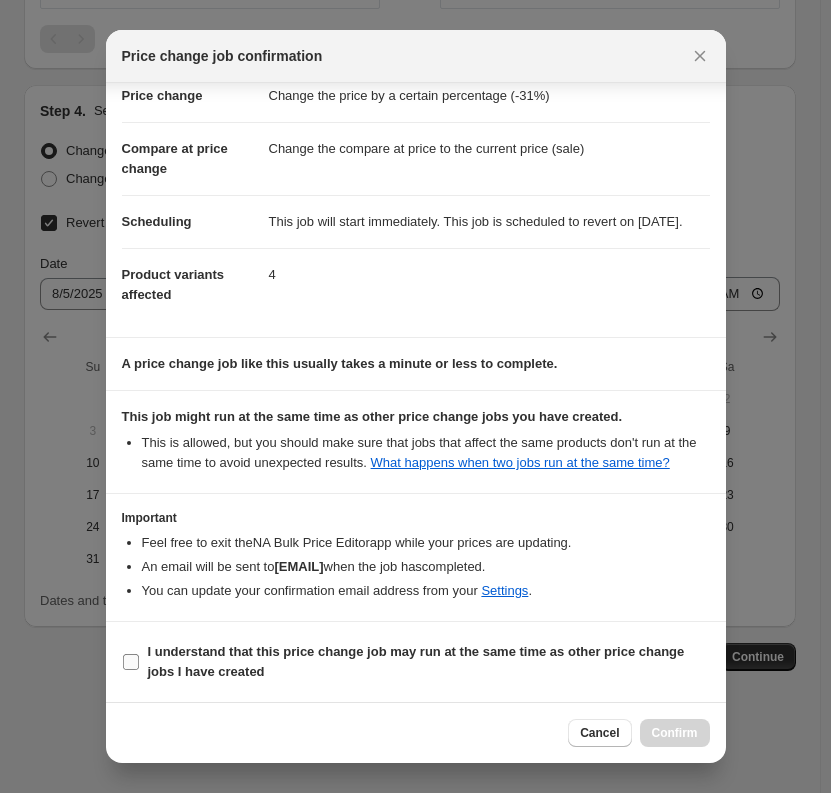 click on "I understand that this price change job may run at the same time as other price change jobs I have created" at bounding box center (416, 661) 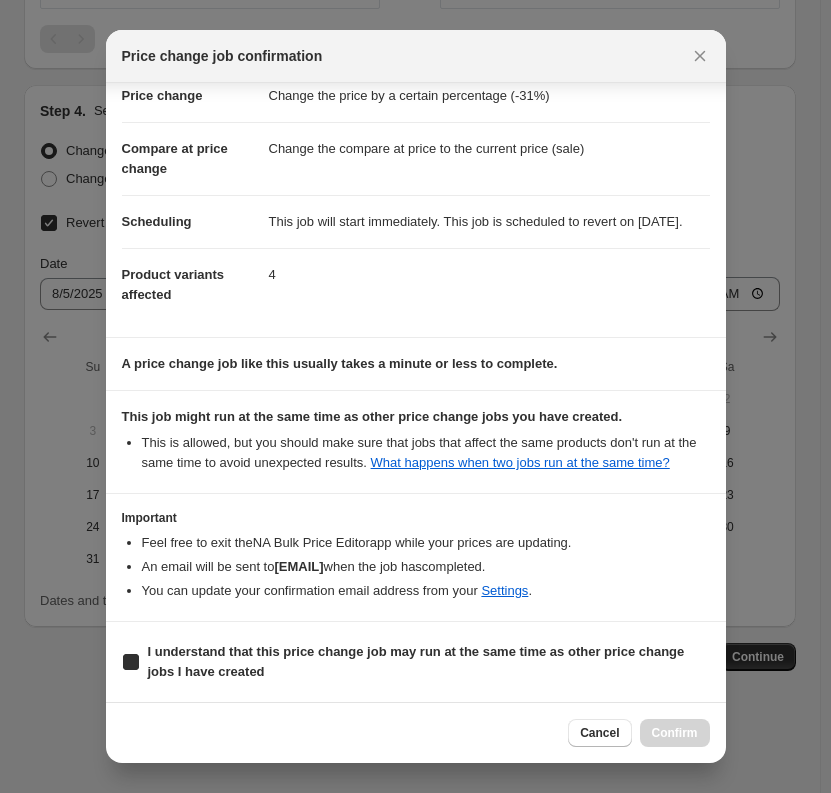 checkbox on "true" 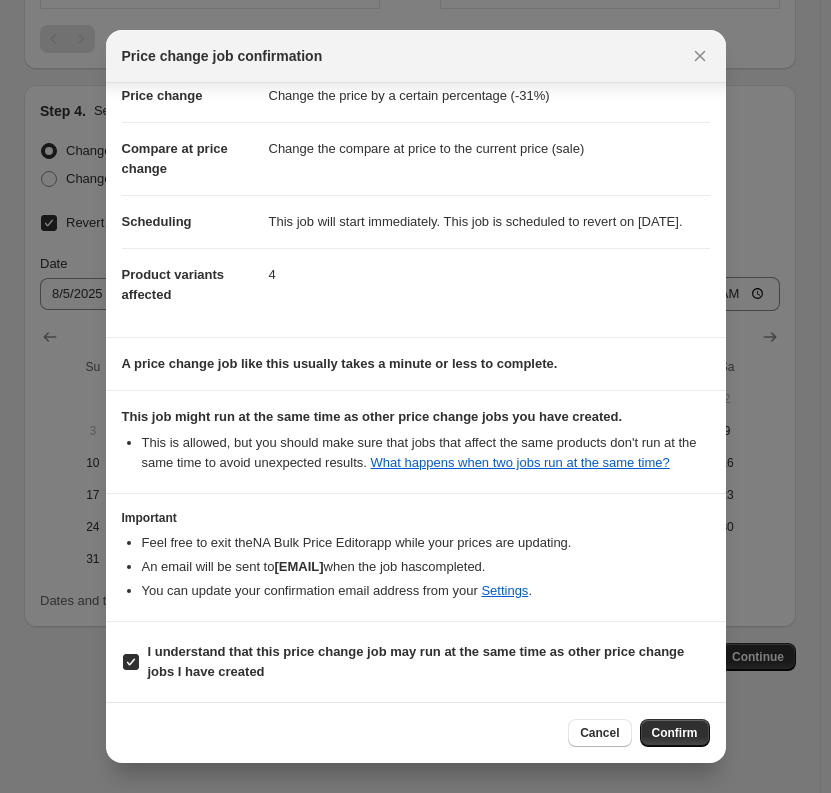 click on "Confirm" at bounding box center [675, 733] 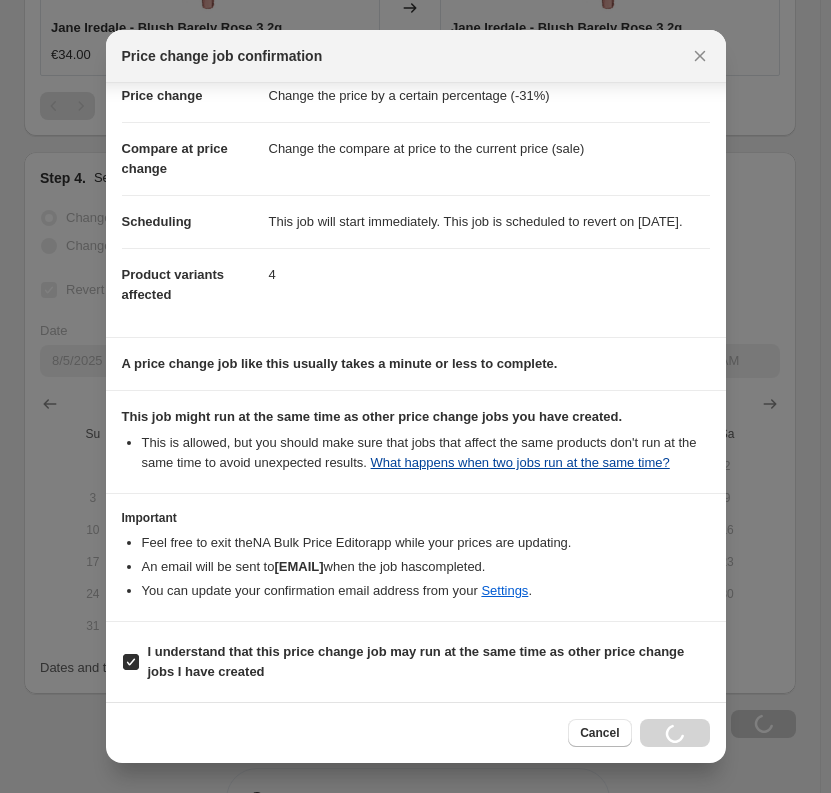 scroll, scrollTop: 2364, scrollLeft: 0, axis: vertical 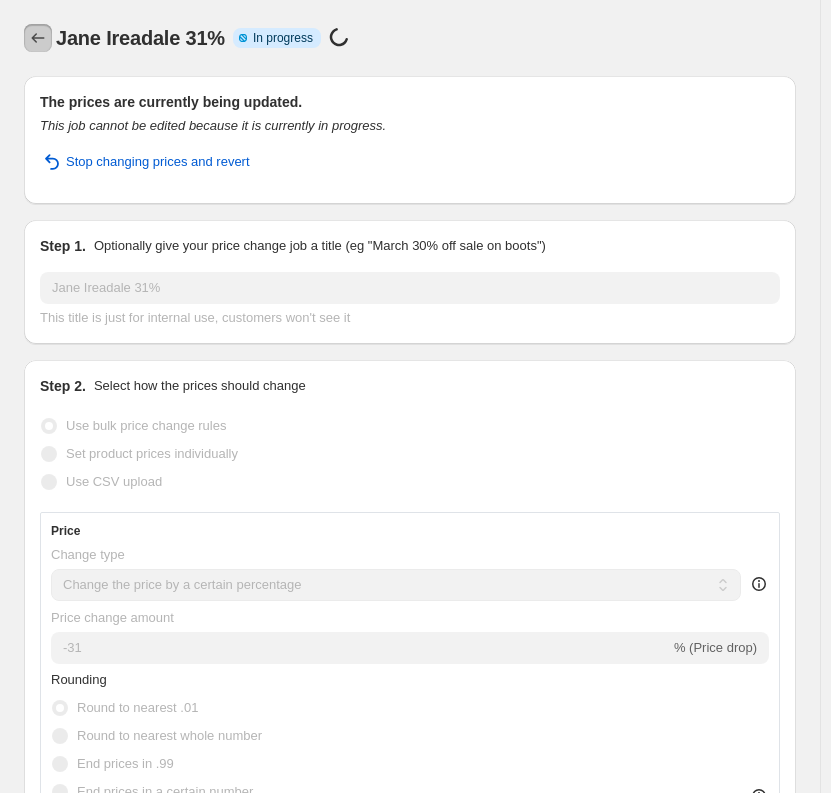 click 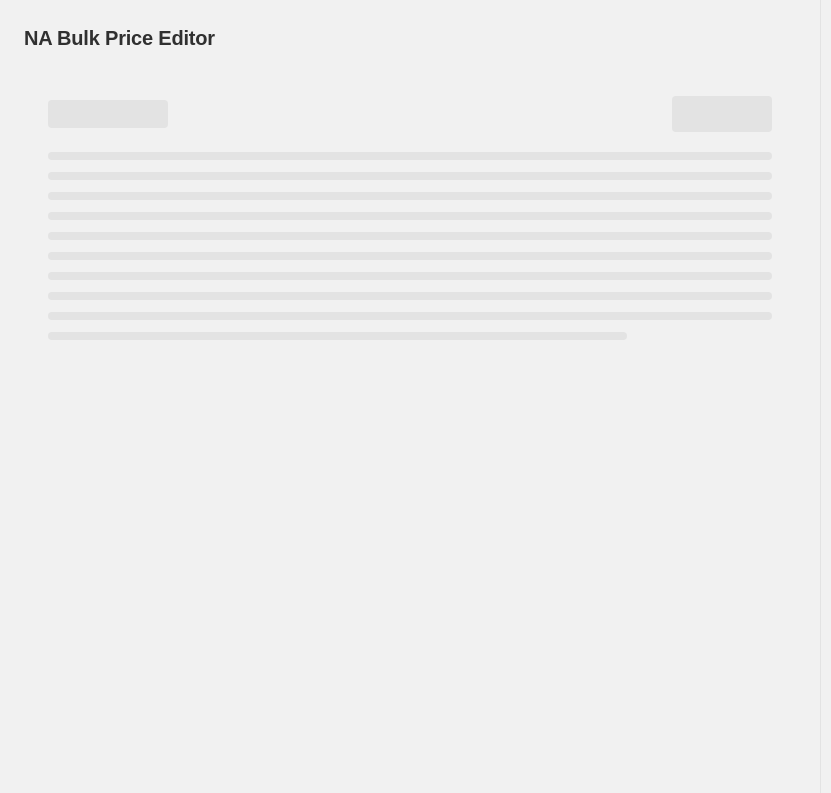 scroll, scrollTop: 0, scrollLeft: 0, axis: both 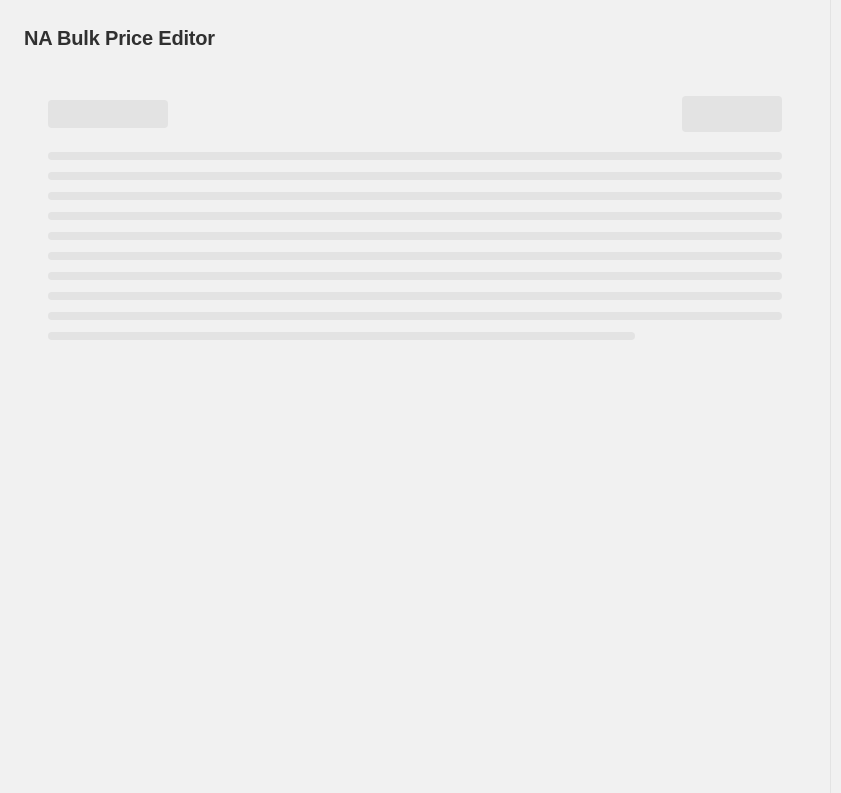 click on "NA Bulk Price Editor. This page is ready NA Bulk Price Editor" at bounding box center [415, 396] 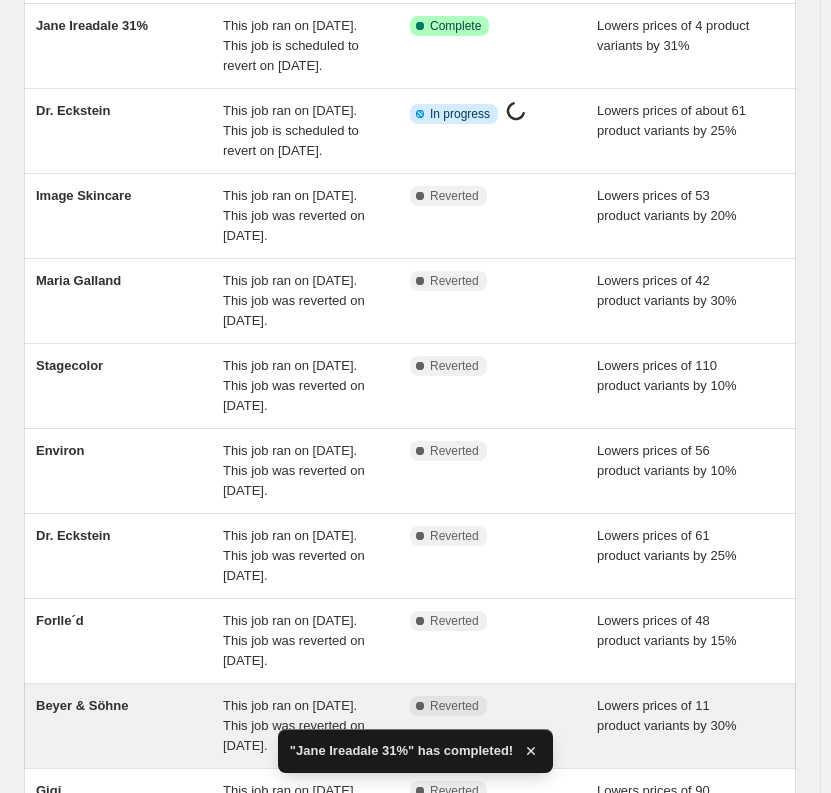 scroll, scrollTop: 437, scrollLeft: 0, axis: vertical 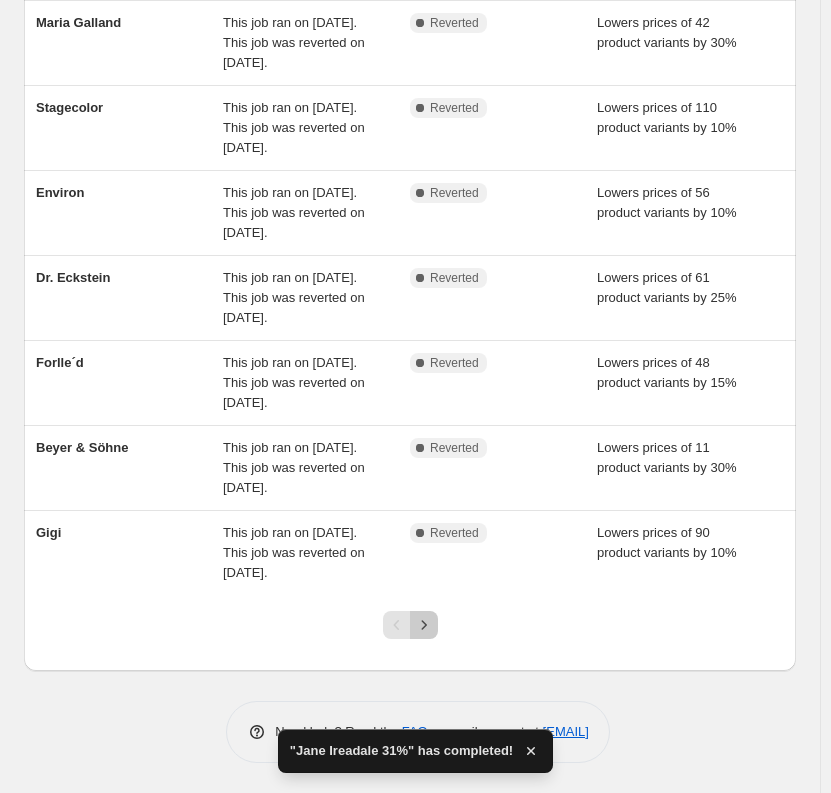 click 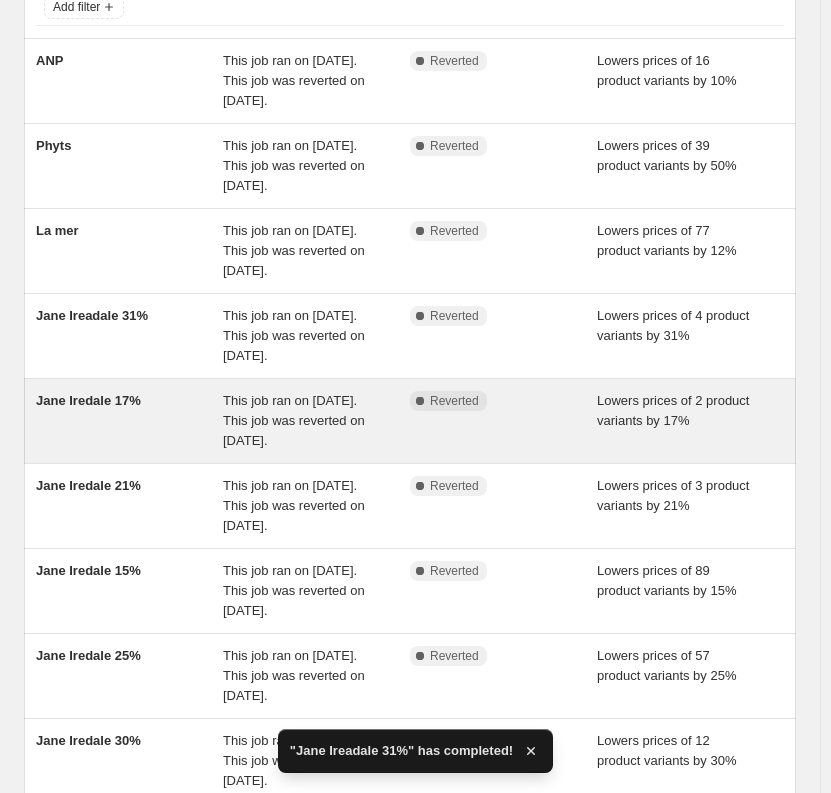 scroll, scrollTop: 137, scrollLeft: 0, axis: vertical 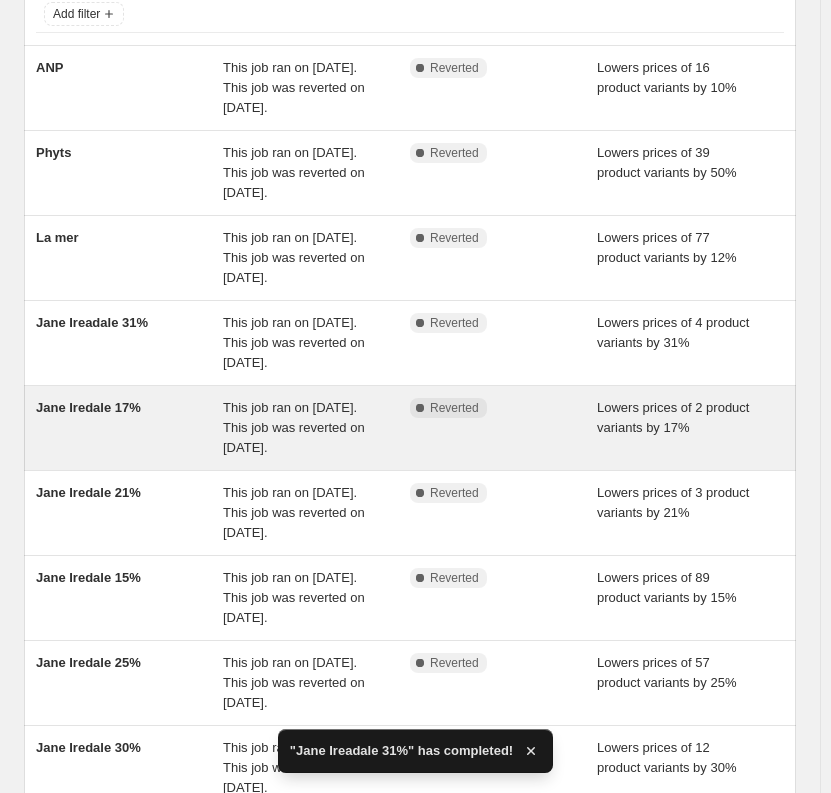 click on "Jane Iredale 17%" at bounding box center [129, 428] 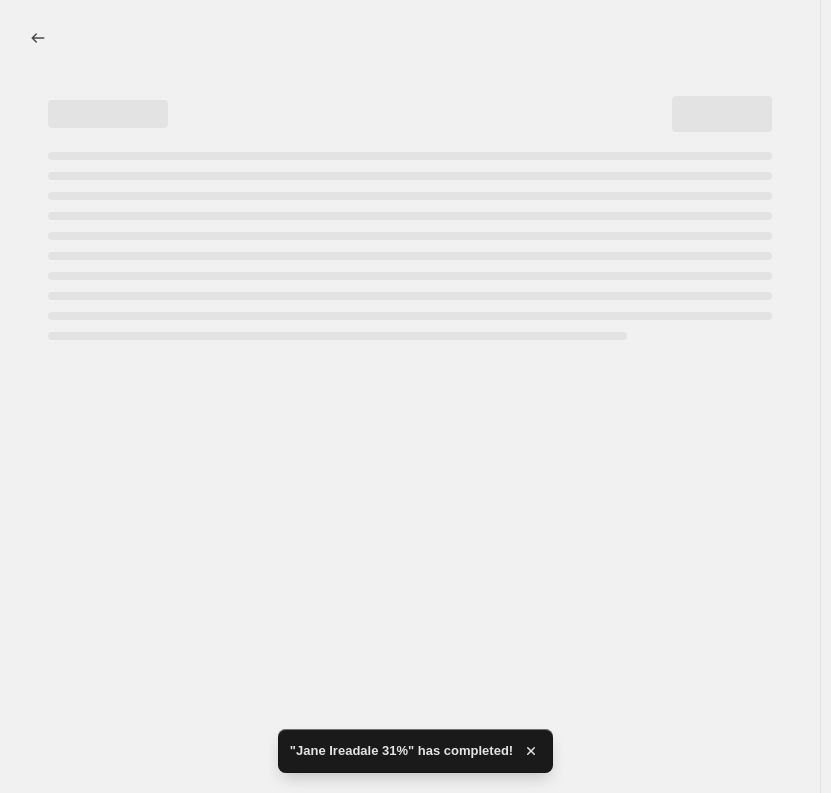 scroll, scrollTop: 0, scrollLeft: 0, axis: both 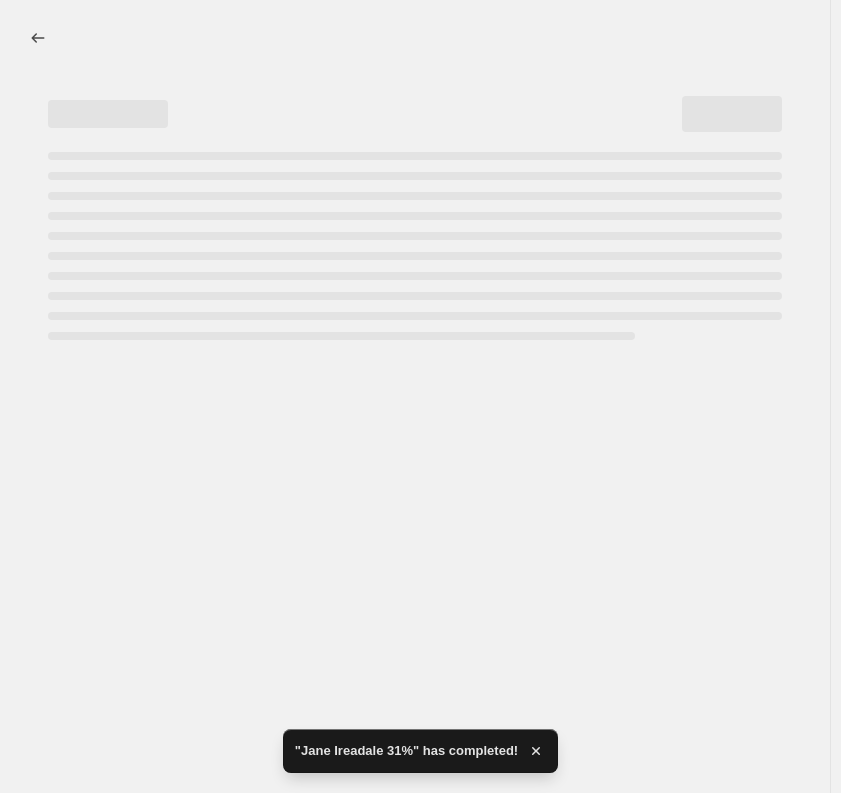 select on "percentage" 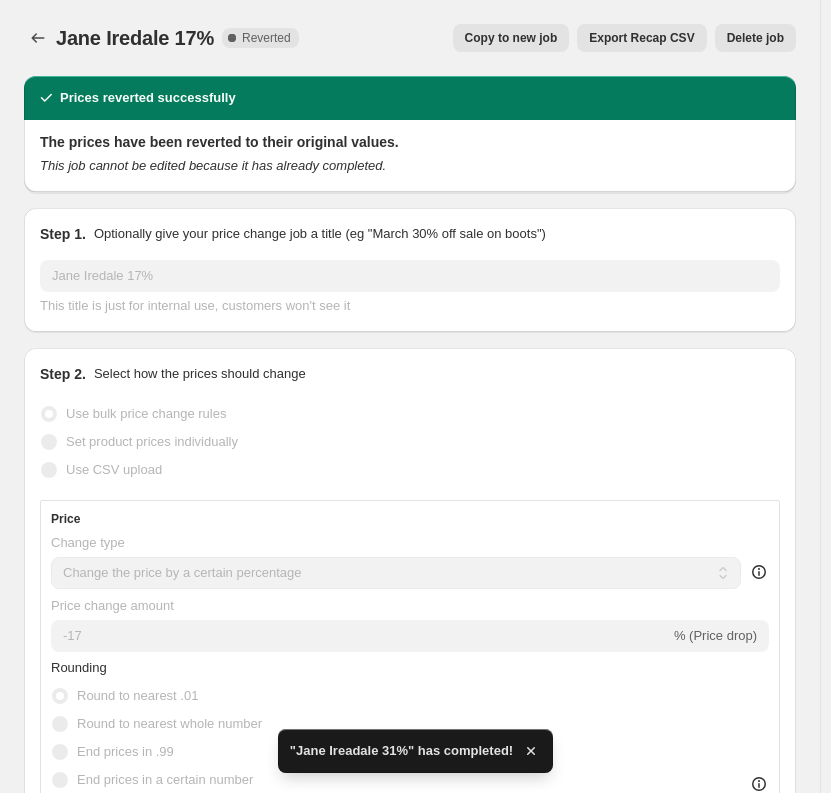 click on "Copy to new job" at bounding box center [511, 38] 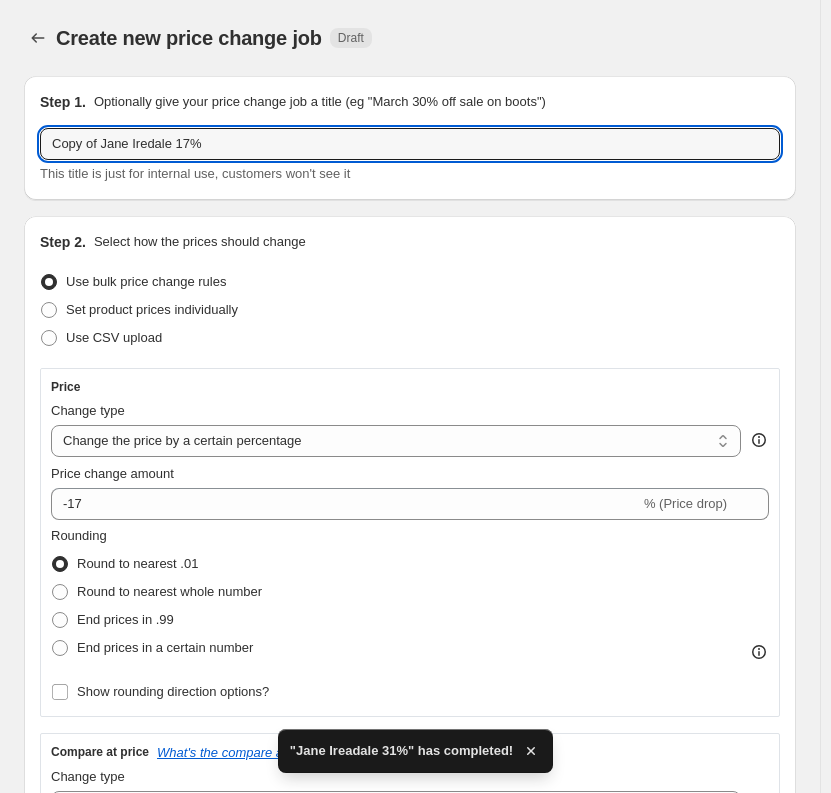 drag, startPoint x: 103, startPoint y: 147, endPoint x: -181, endPoint y: 167, distance: 284.70337 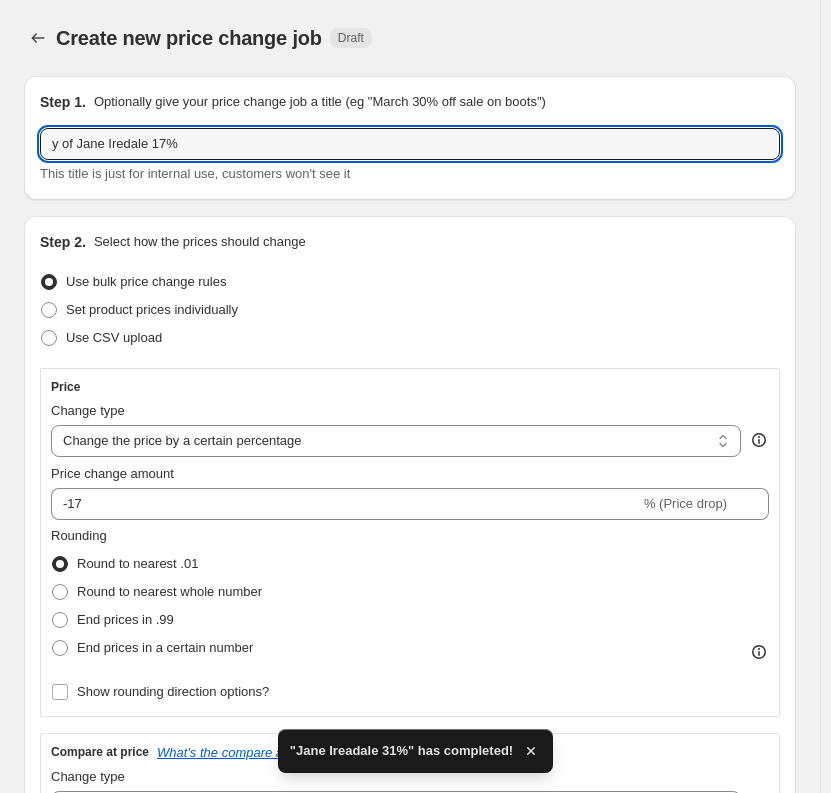 type on "of Jane Iredale 17%" 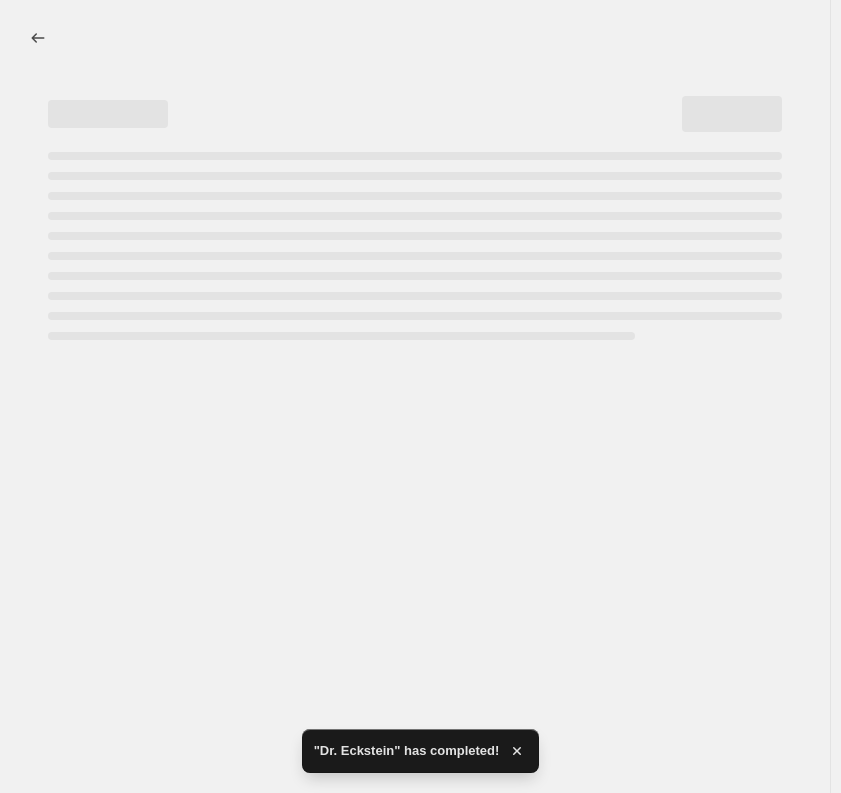 select on "percentage" 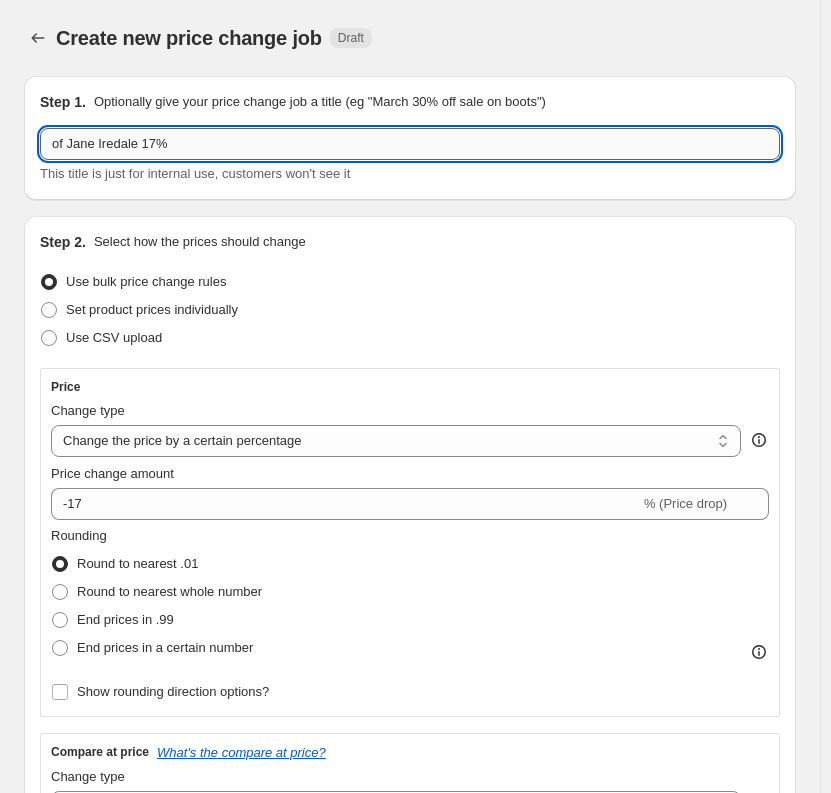 click on "of Jane Iredale 17%" at bounding box center [410, 144] 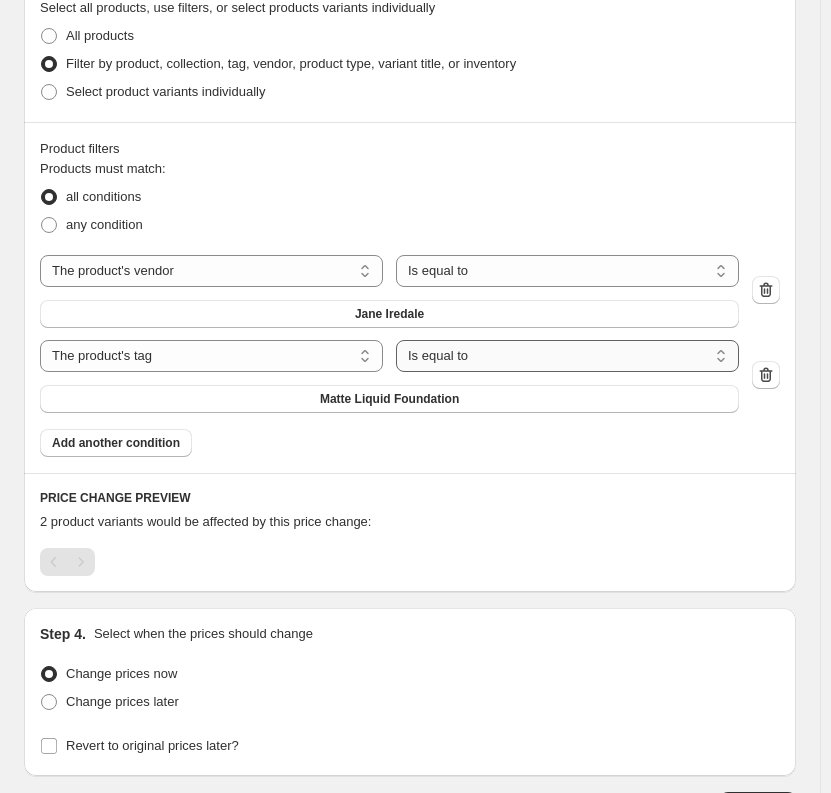 scroll, scrollTop: 1344, scrollLeft: 0, axis: vertical 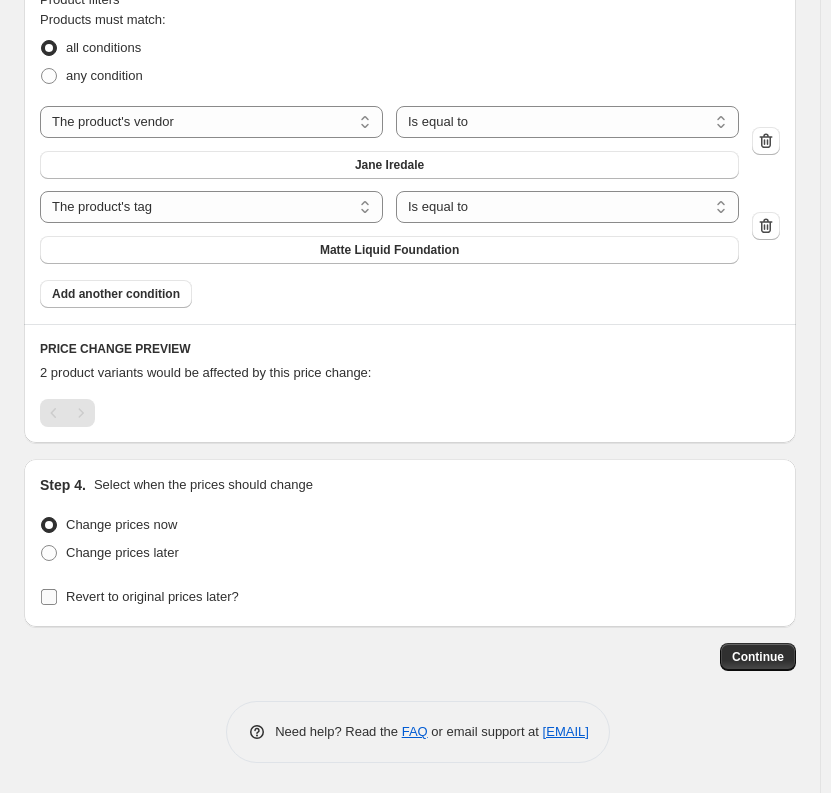 type on "Jane Iredale 17%" 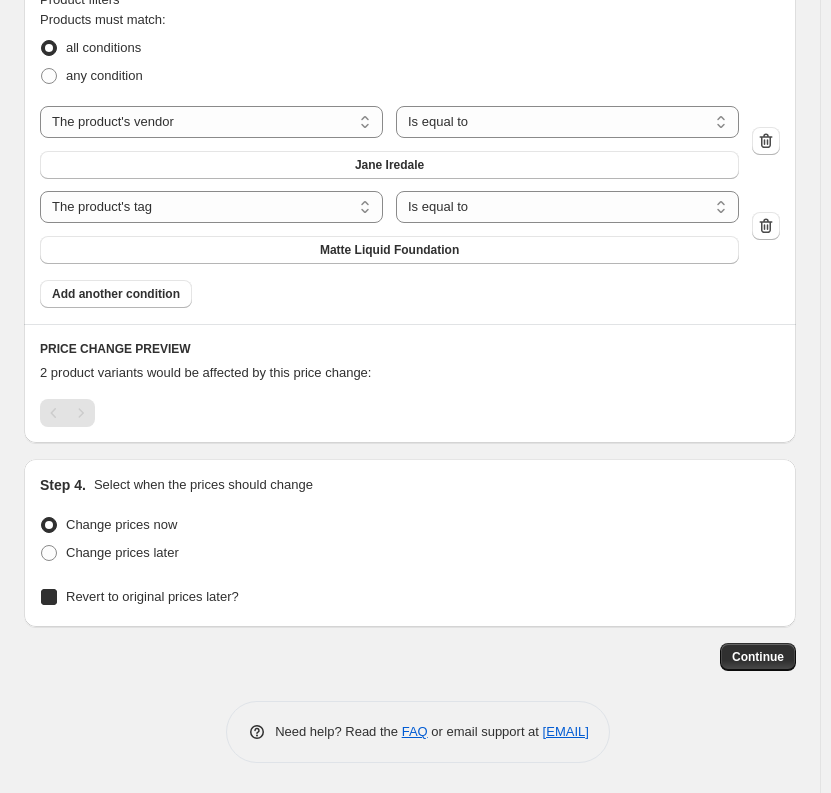 checkbox on "true" 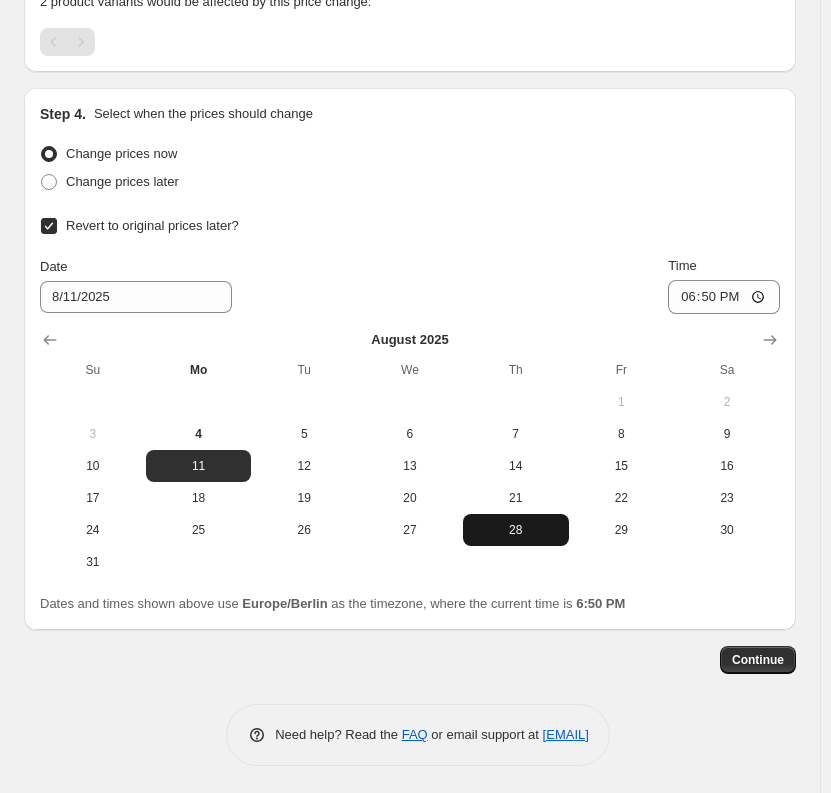 scroll, scrollTop: 1718, scrollLeft: 0, axis: vertical 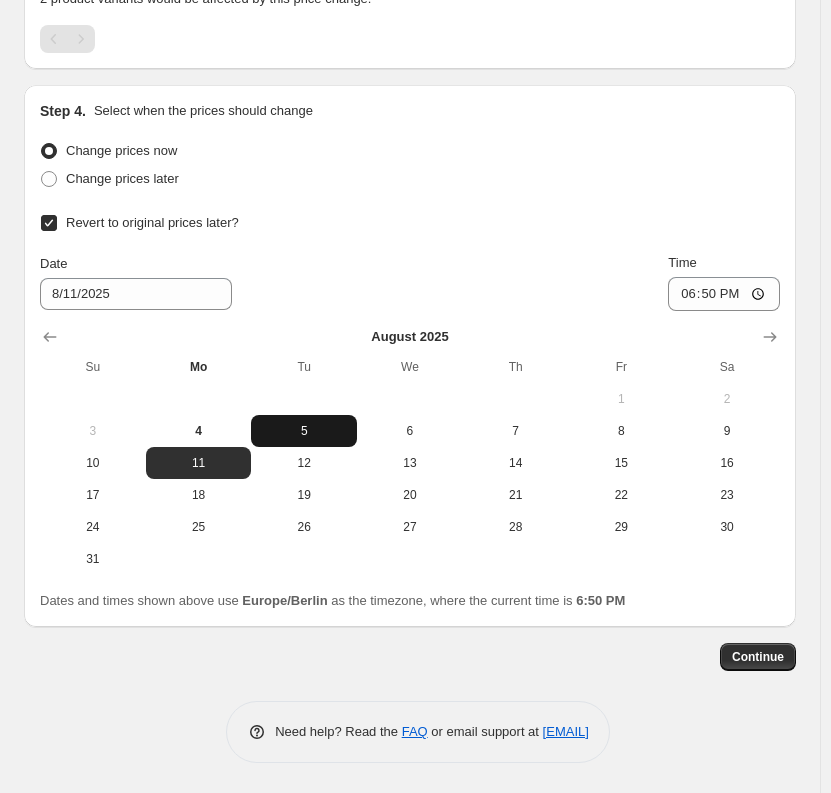 click on "5" at bounding box center [304, 431] 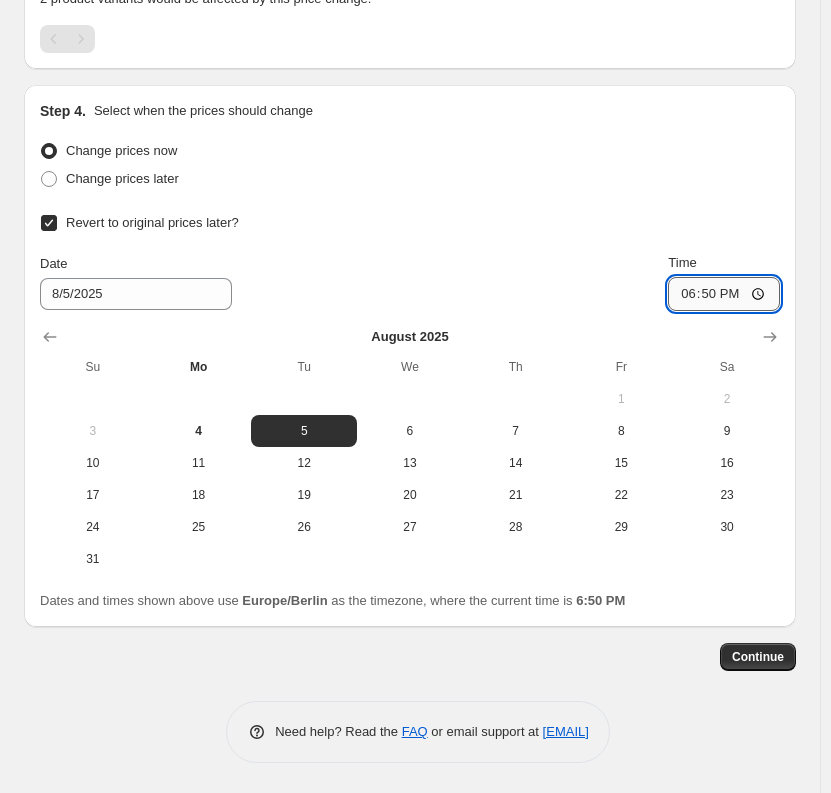 click on "18:50" at bounding box center (724, 294) 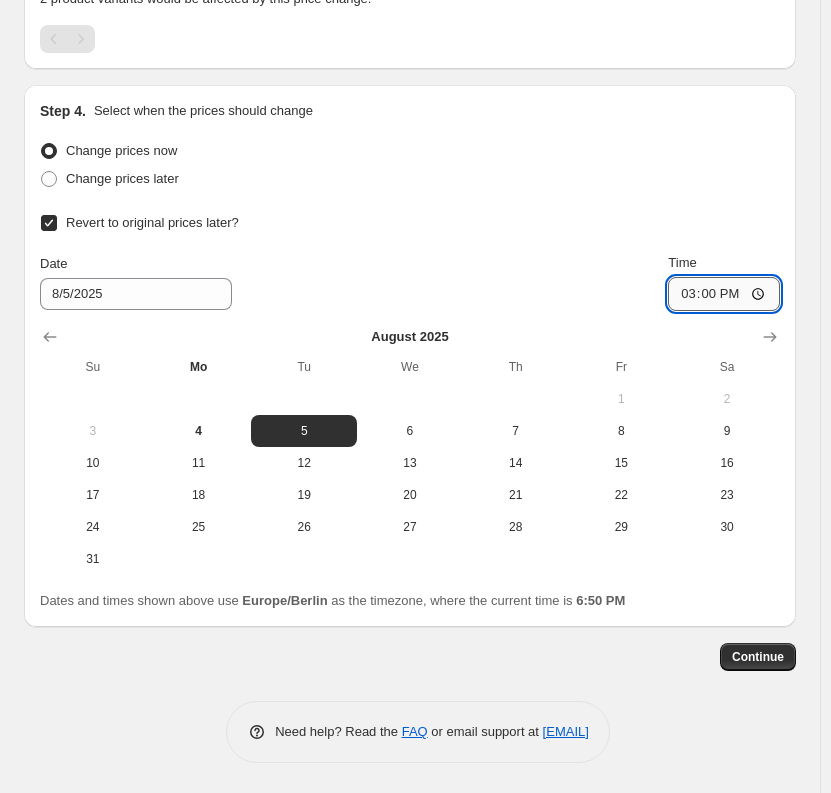 click on "15:00" at bounding box center [724, 294] 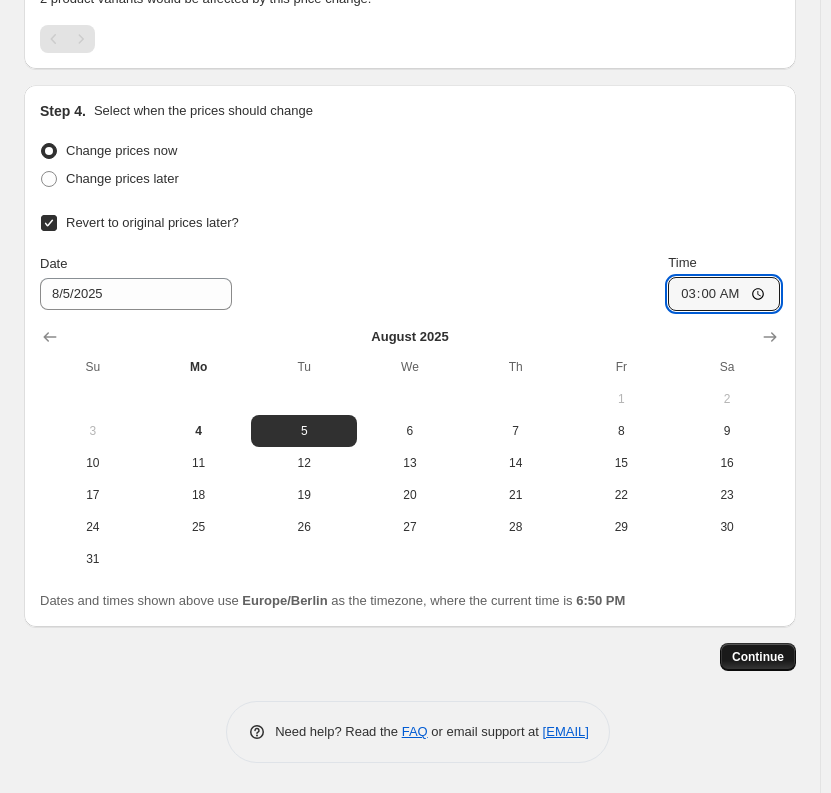 type on "03:00" 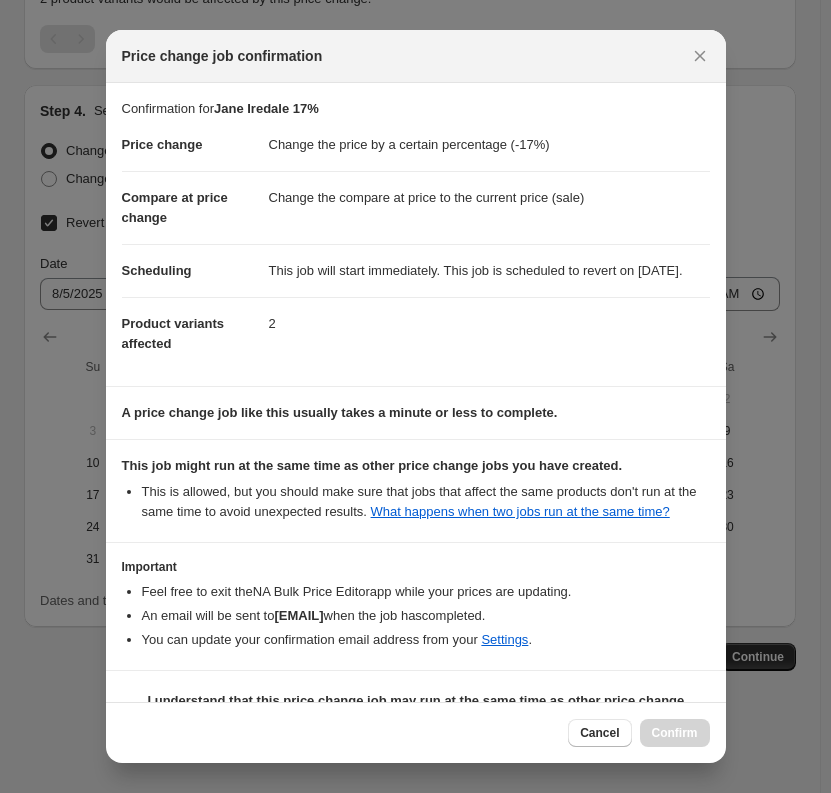 scroll, scrollTop: 69, scrollLeft: 0, axis: vertical 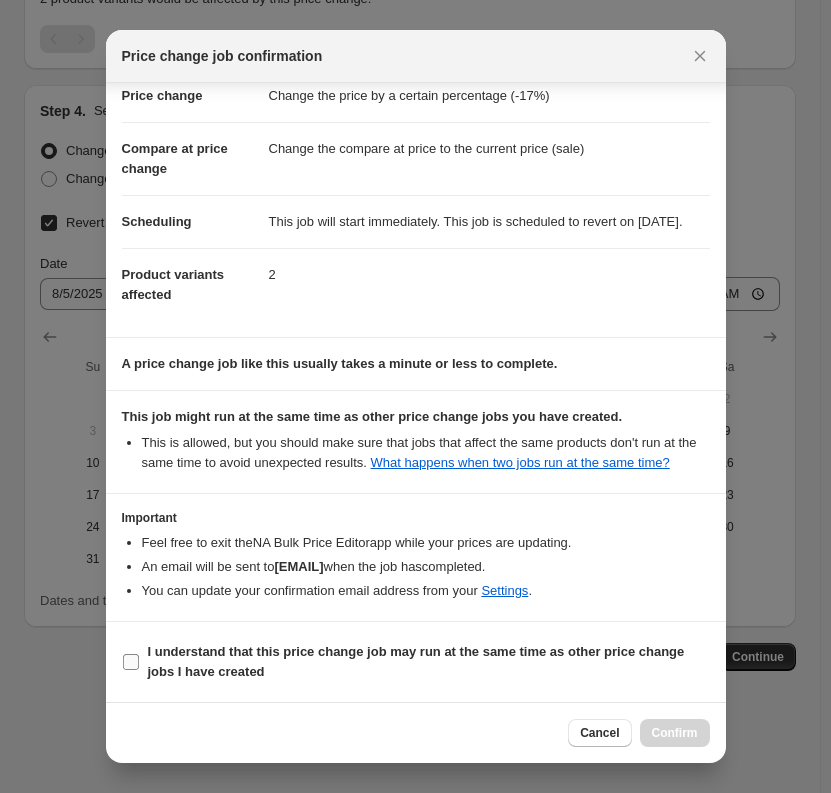 click on "I understand that this price change job may run at the same time as other price change jobs I have created" at bounding box center [429, 662] 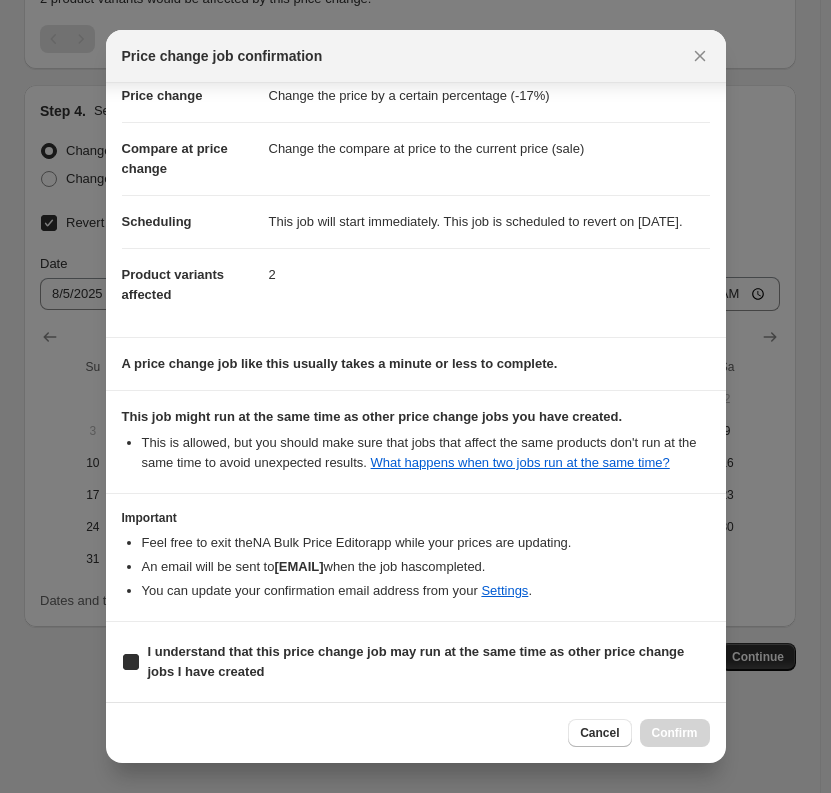checkbox on "true" 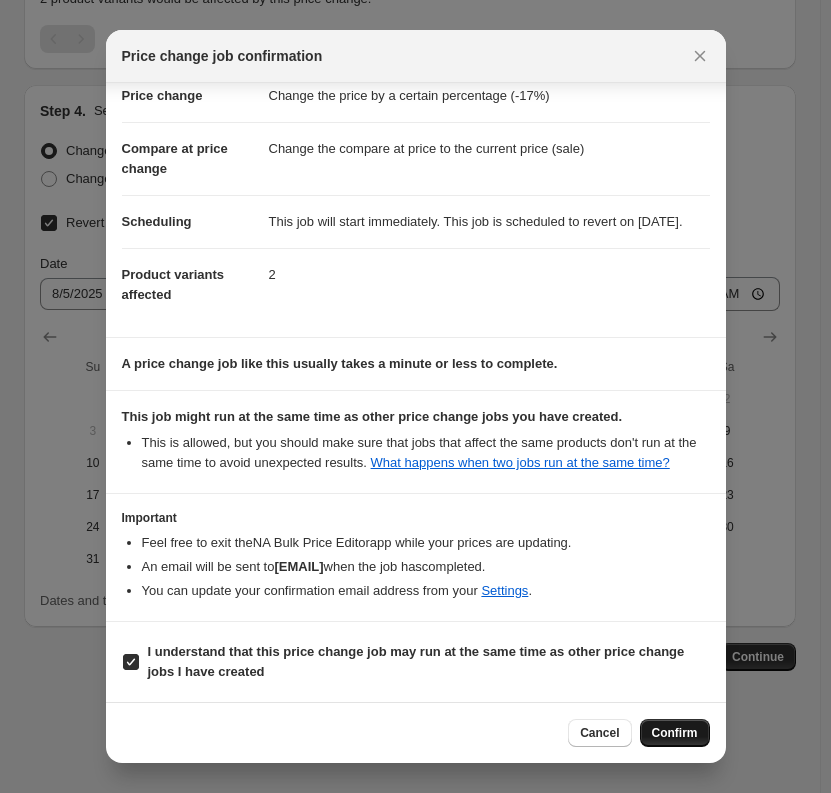 click on "Confirm" at bounding box center (675, 733) 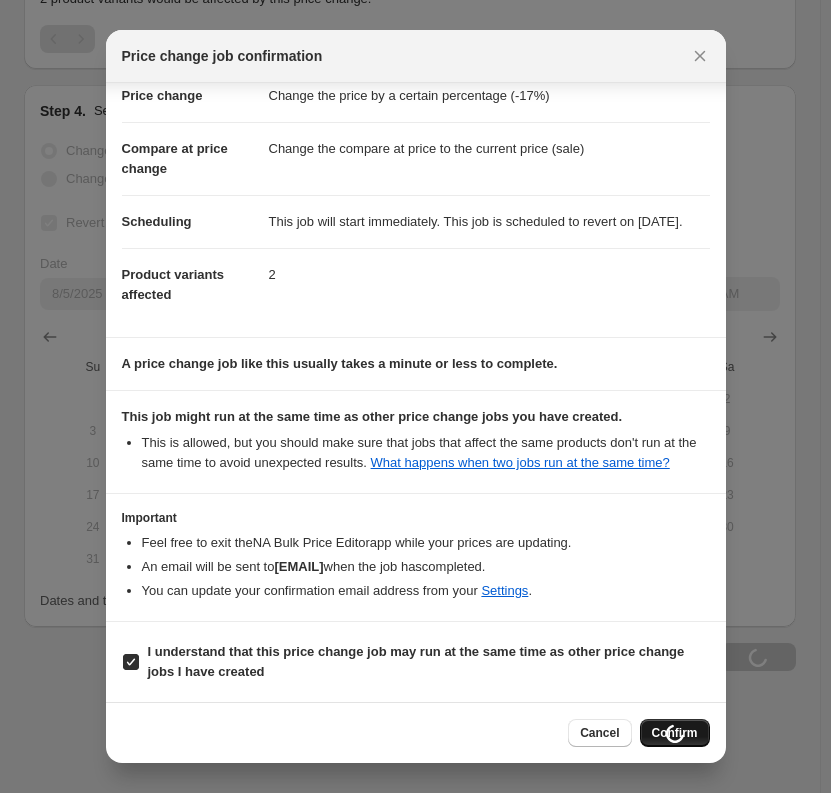scroll, scrollTop: 1786, scrollLeft: 0, axis: vertical 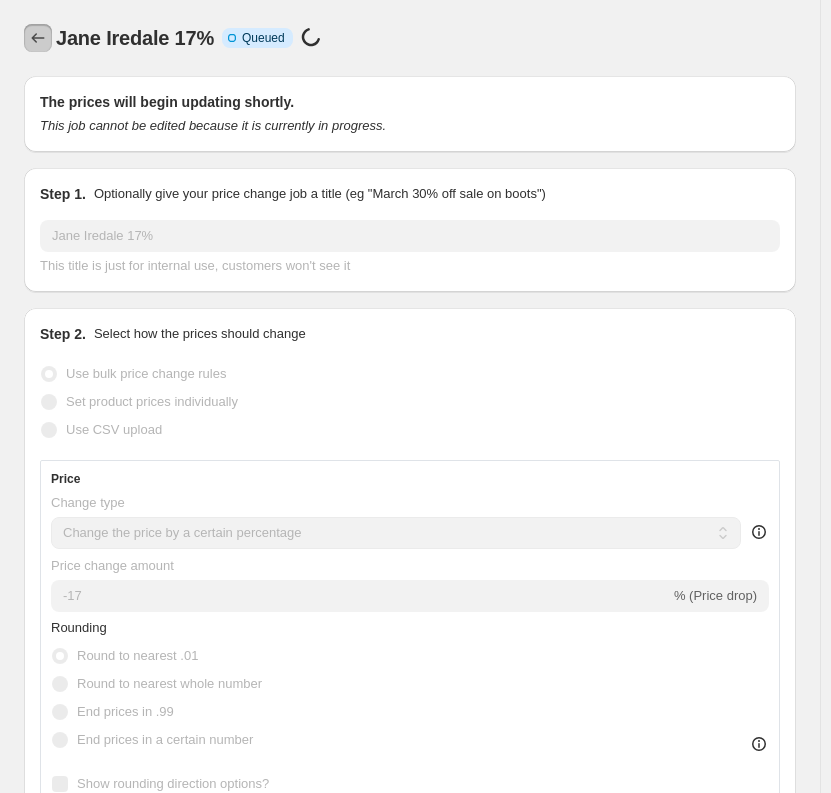click 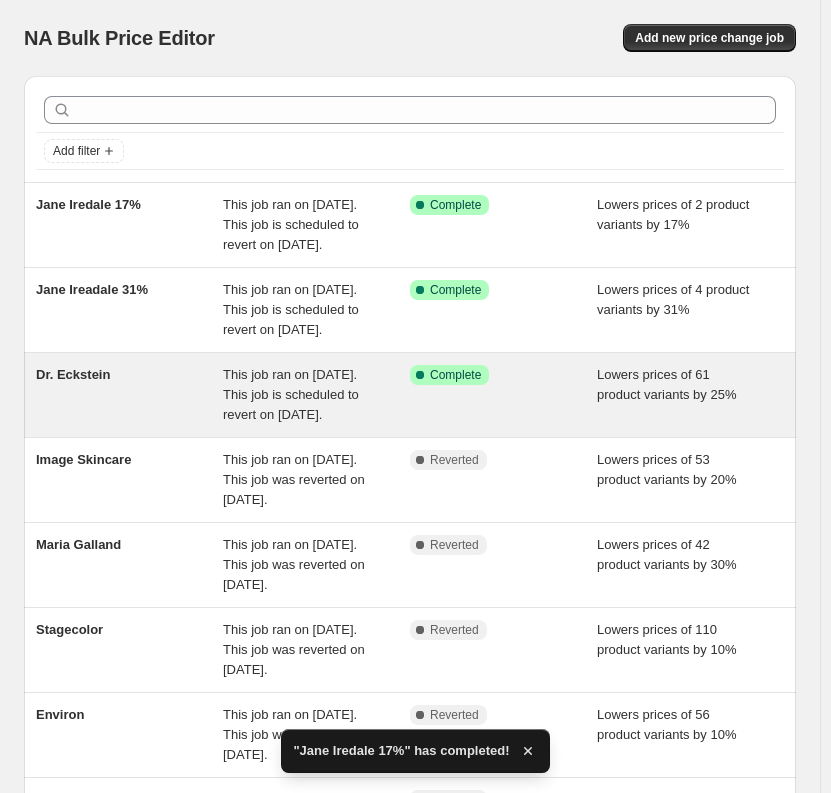 scroll, scrollTop: 437, scrollLeft: 0, axis: vertical 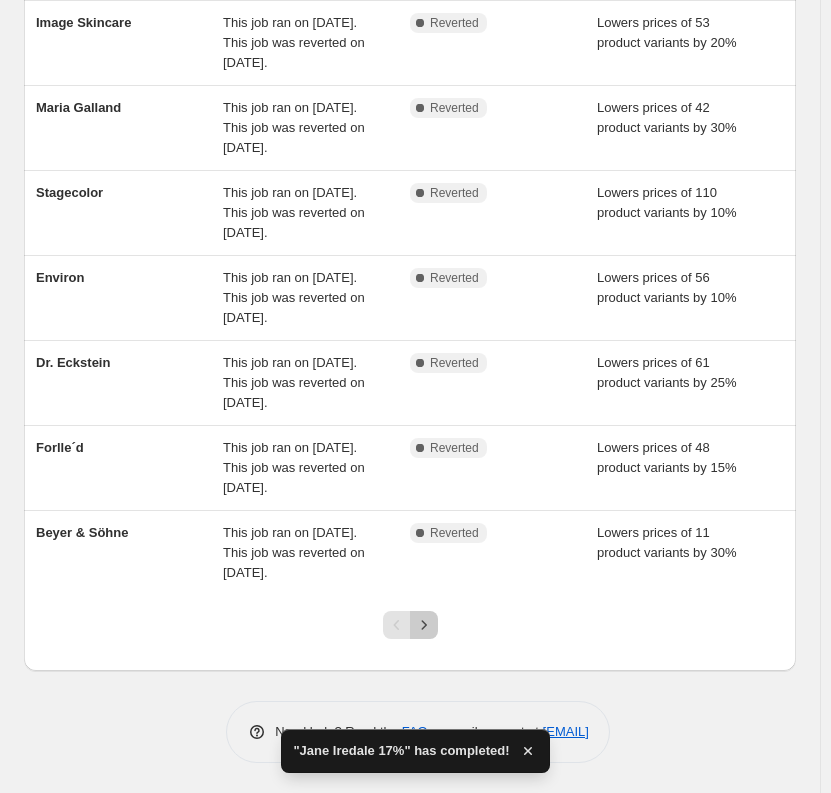 click 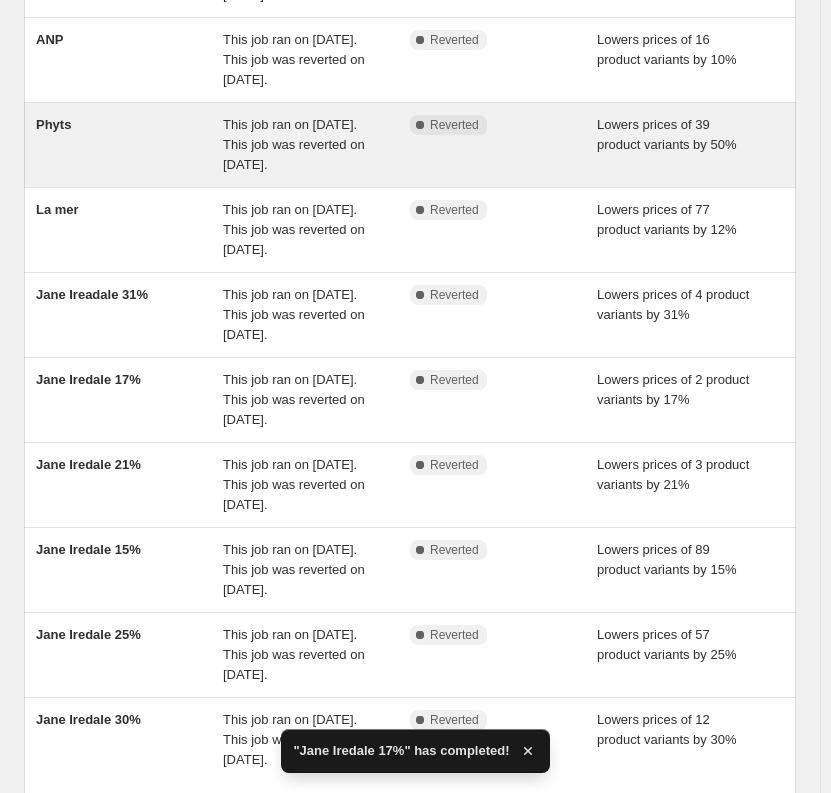 scroll, scrollTop: 437, scrollLeft: 0, axis: vertical 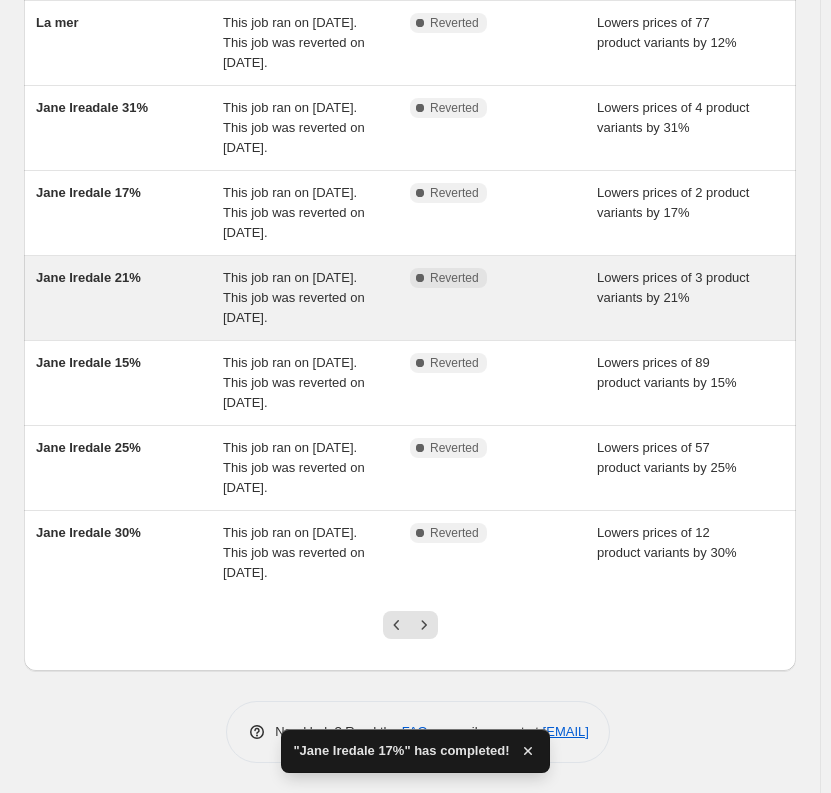 click on "Jane Iredale 21%" at bounding box center [88, 277] 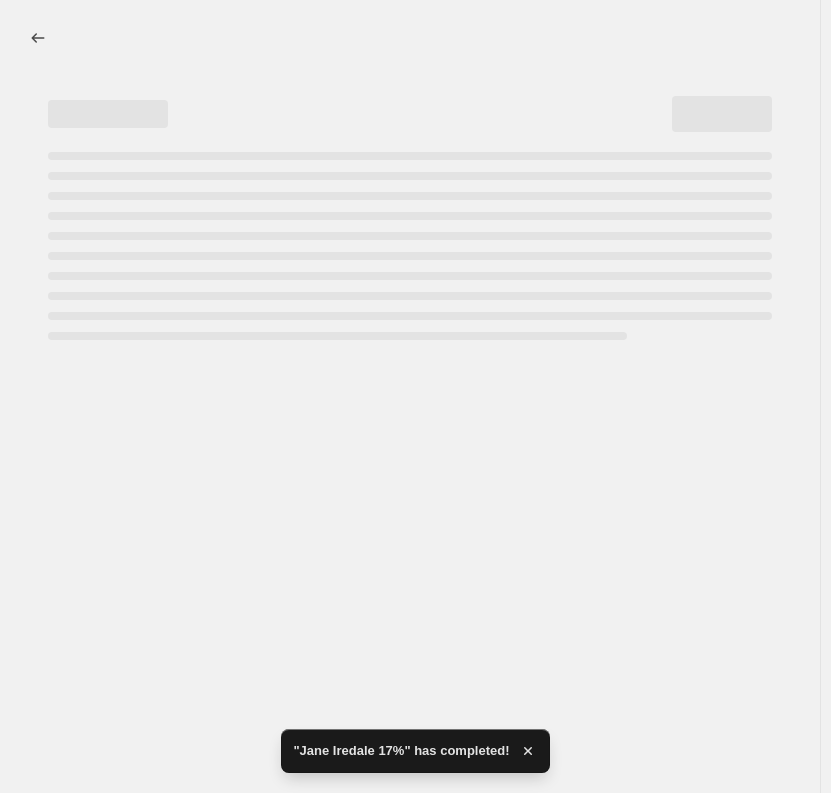 scroll, scrollTop: 0, scrollLeft: 0, axis: both 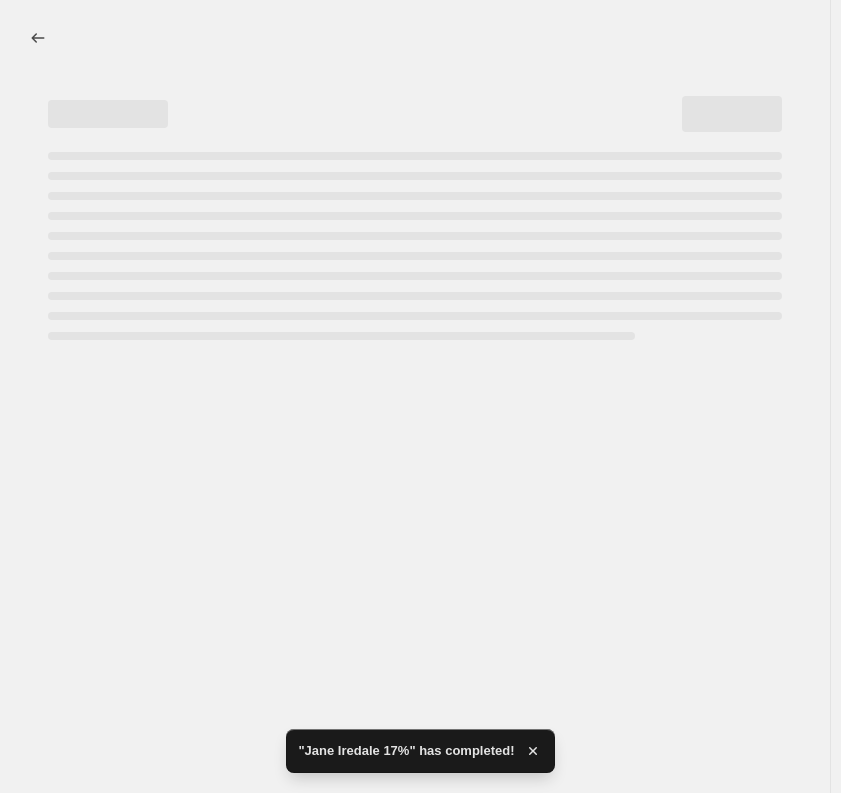 select on "percentage" 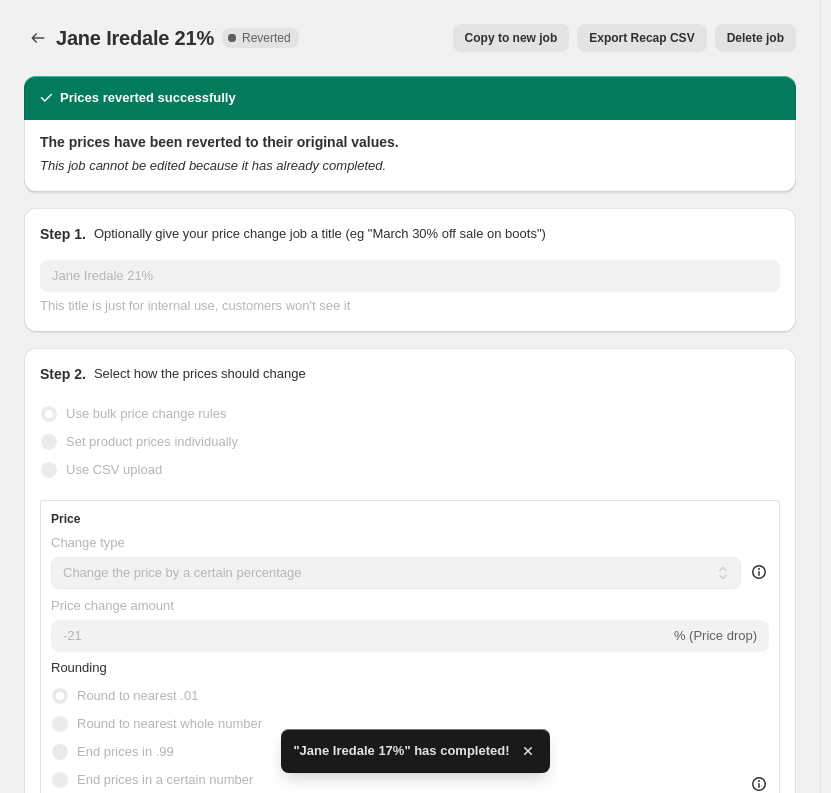 click on "Copy to new job" at bounding box center [511, 38] 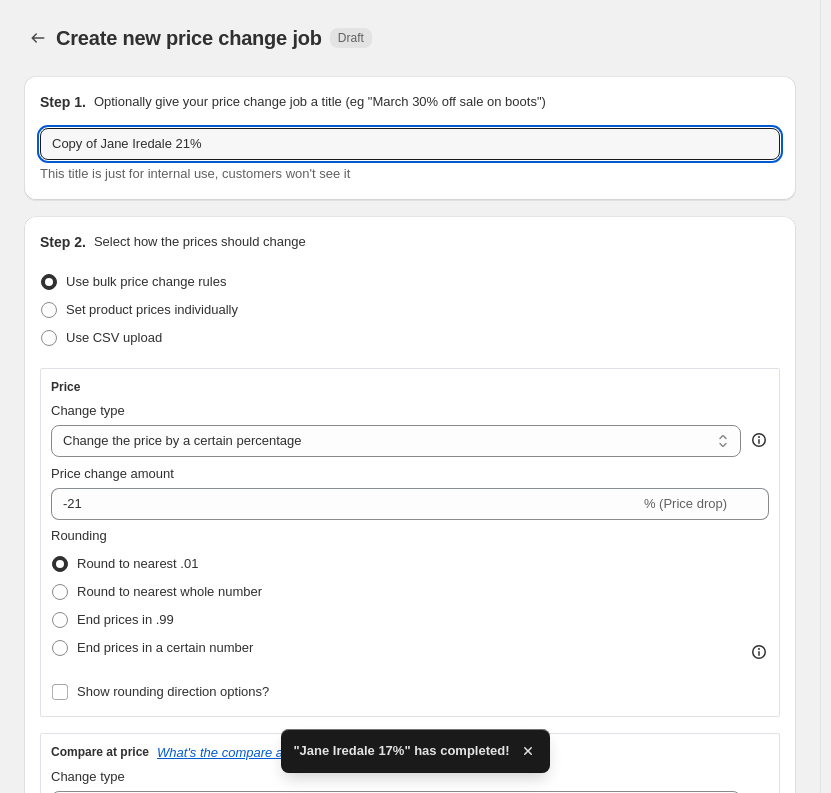 drag, startPoint x: 99, startPoint y: 145, endPoint x: -113, endPoint y: 144, distance: 212.00237 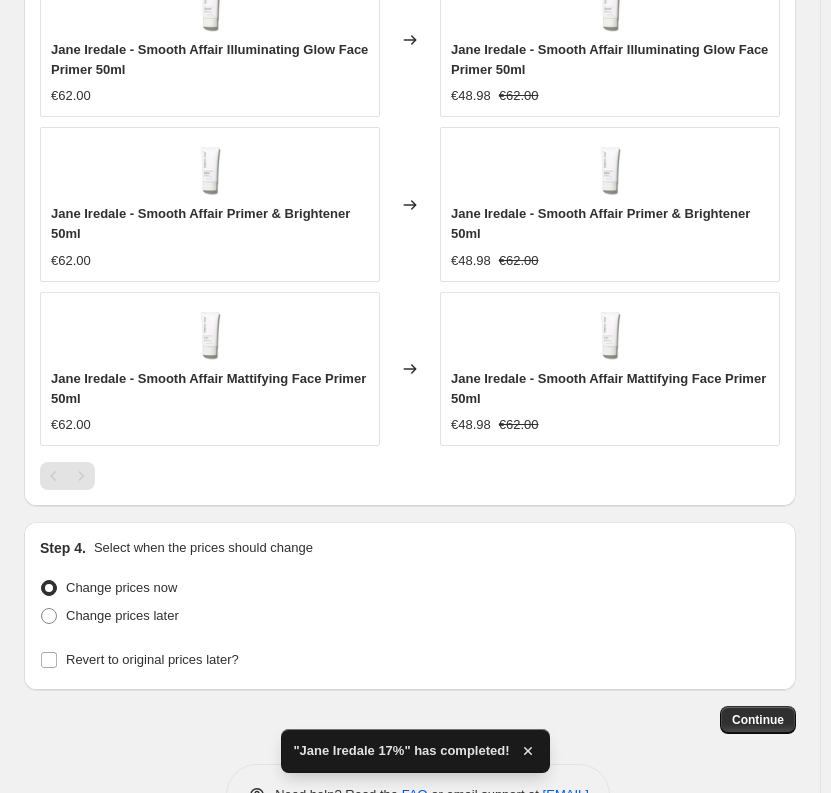 scroll, scrollTop: 1857, scrollLeft: 0, axis: vertical 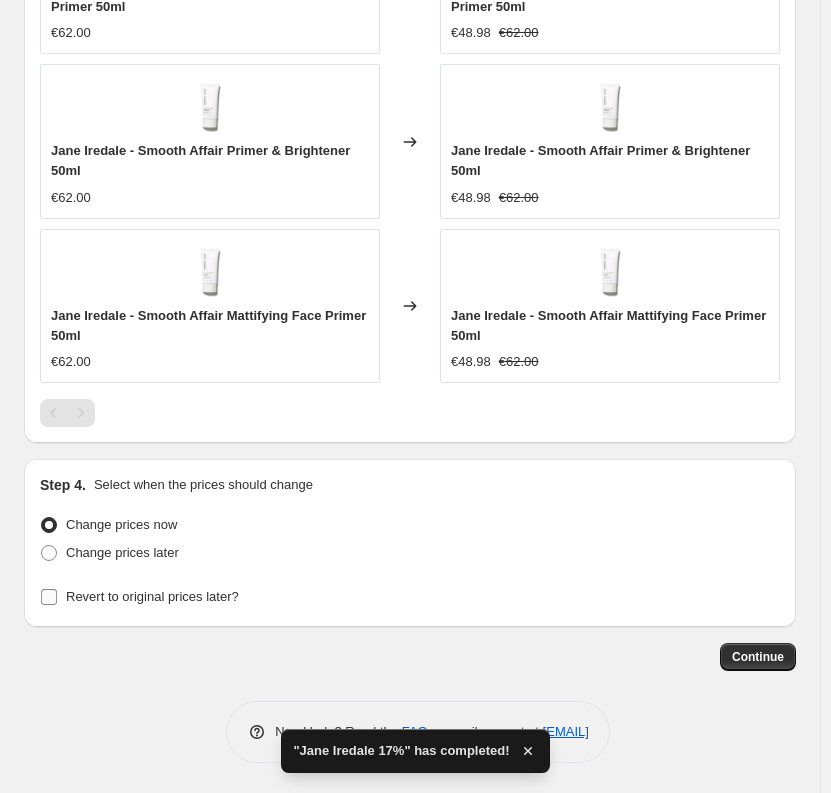 type on "Jane Iredale 21%" 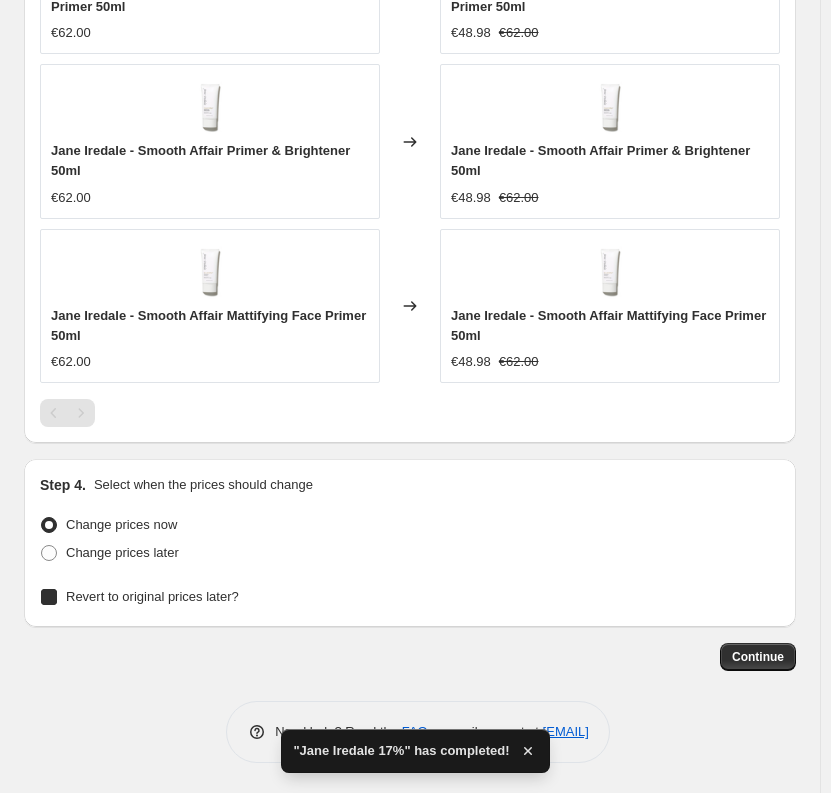 checkbox on "true" 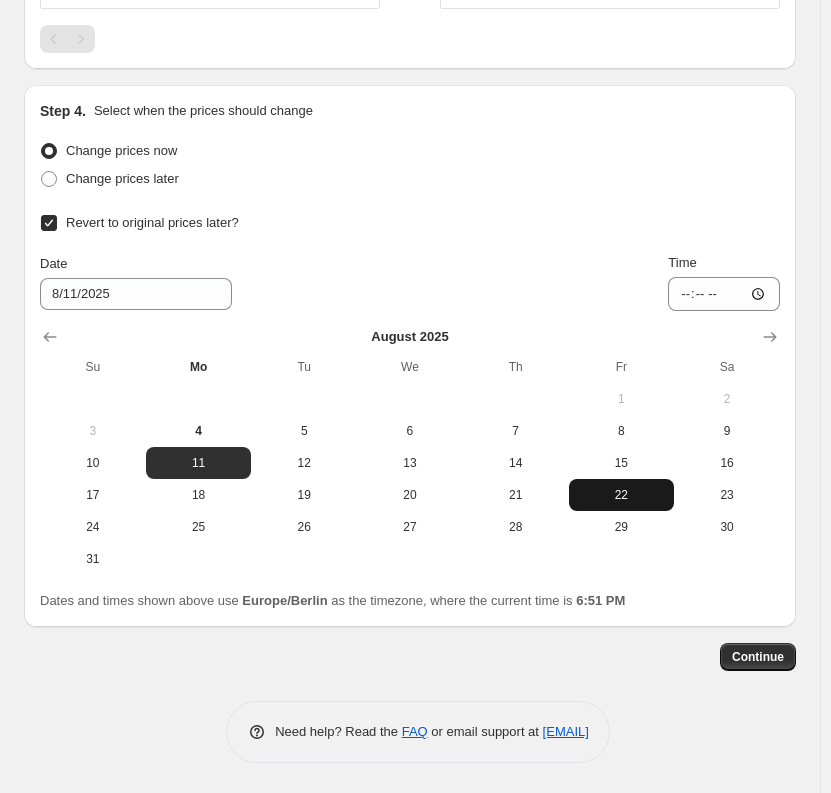 scroll, scrollTop: 2231, scrollLeft: 0, axis: vertical 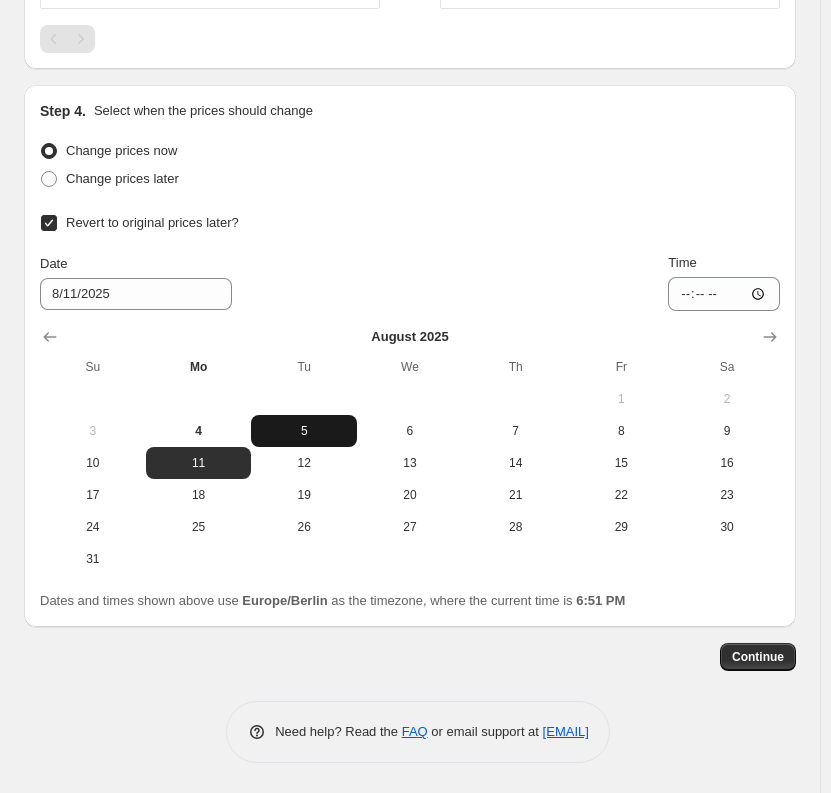 click on "5" at bounding box center [304, 431] 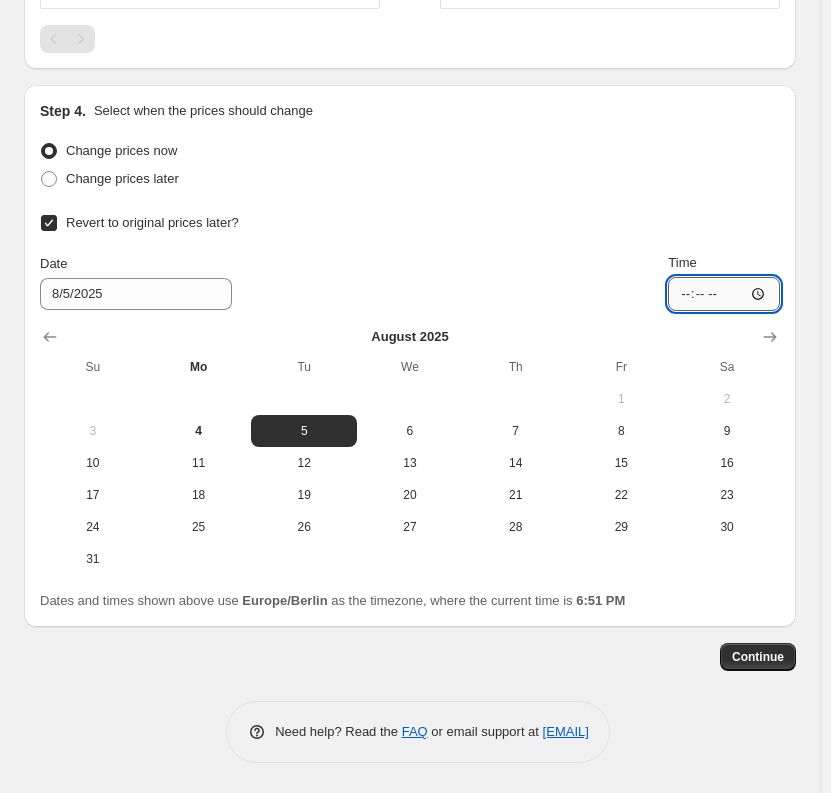 click on "[TIME]" at bounding box center (724, 294) 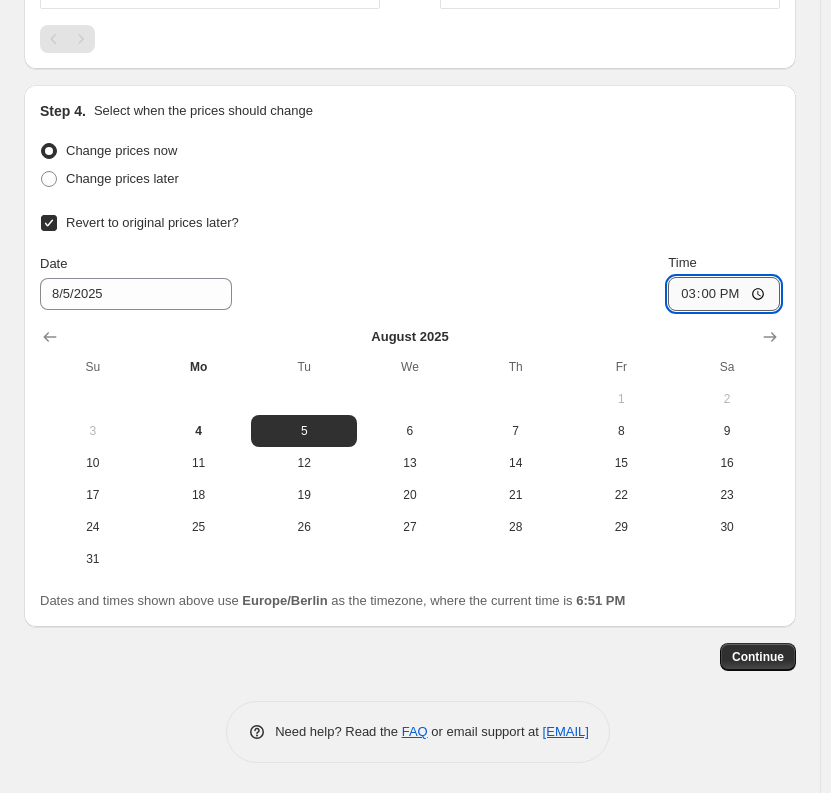 click on "15:00" at bounding box center [724, 294] 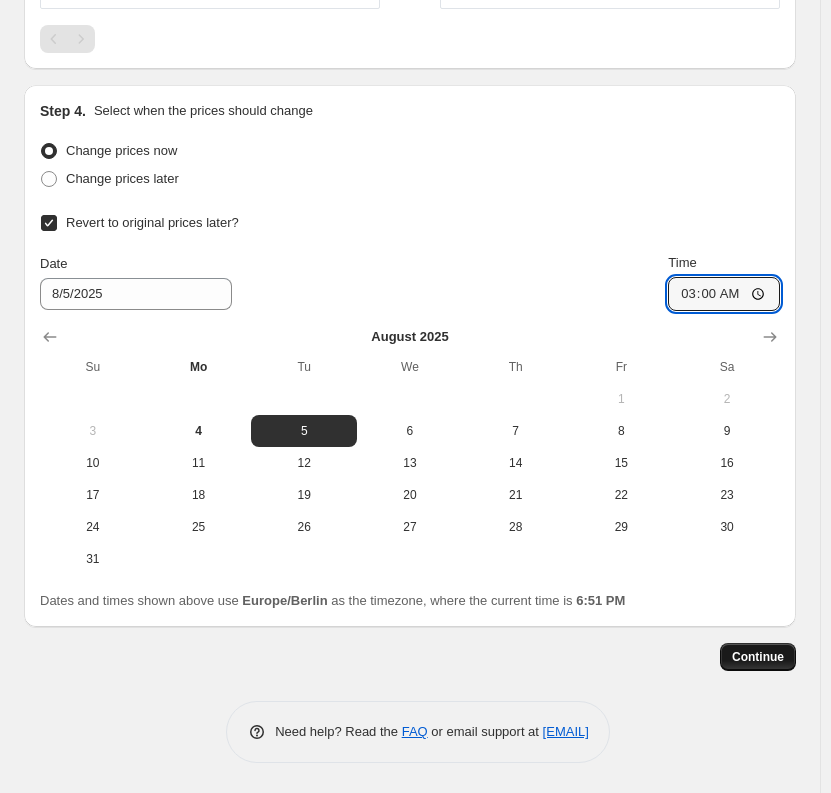 type on "03:00" 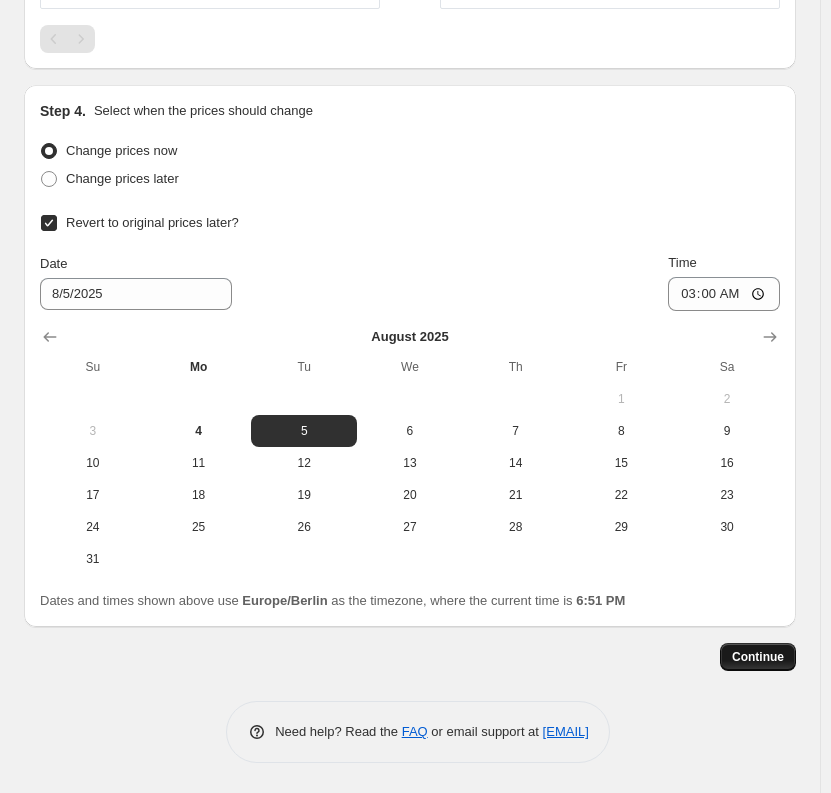 click on "Continue" at bounding box center (758, 657) 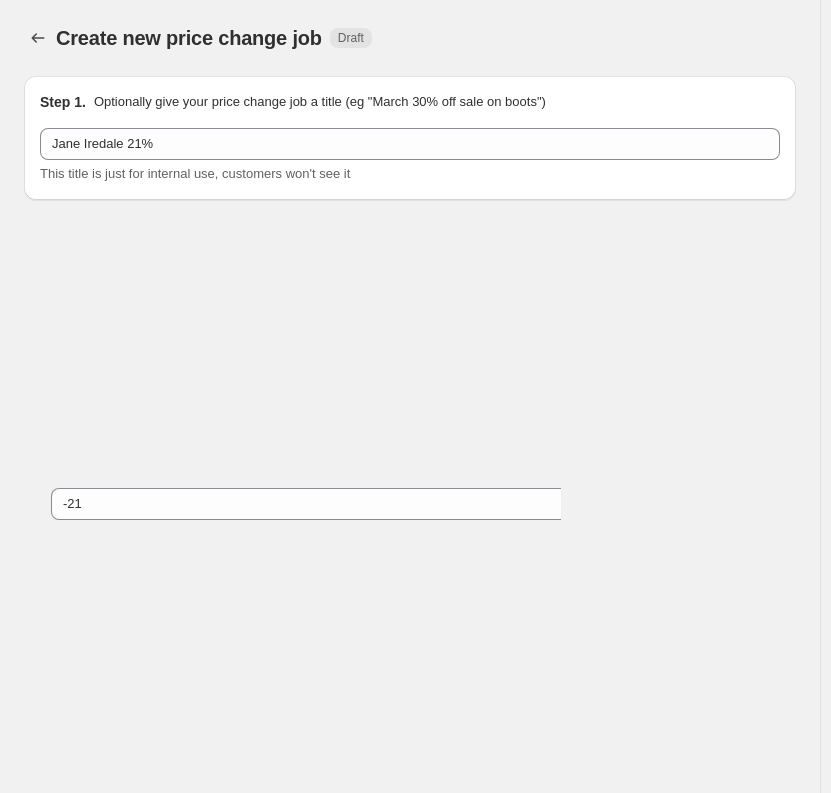 scroll, scrollTop: 2231, scrollLeft: 0, axis: vertical 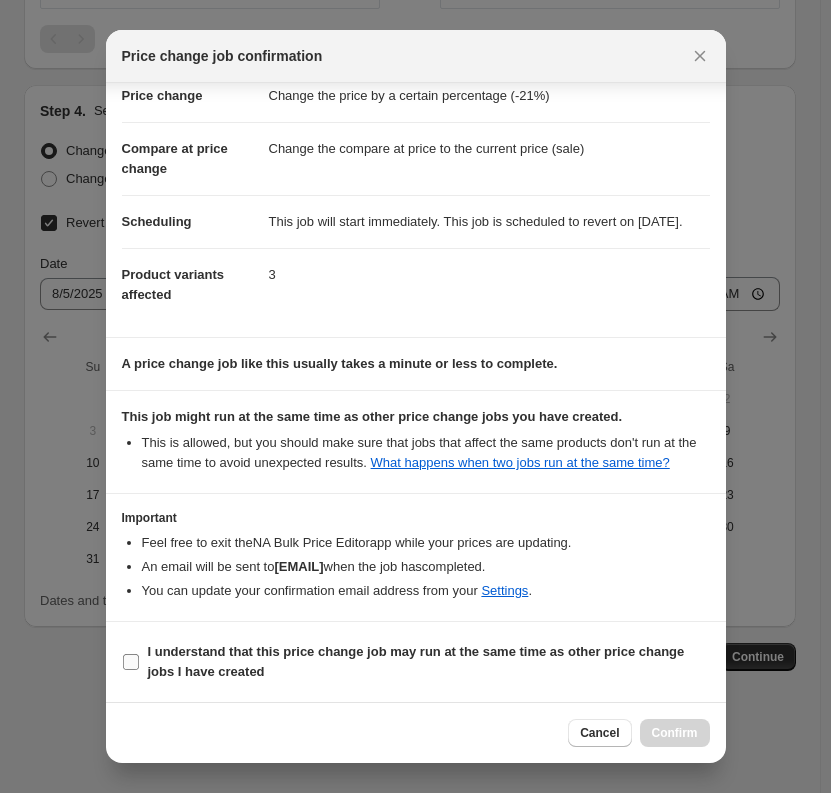 click on "I understand that this price change job may run at the same time as other price change jobs I have created" at bounding box center [416, 661] 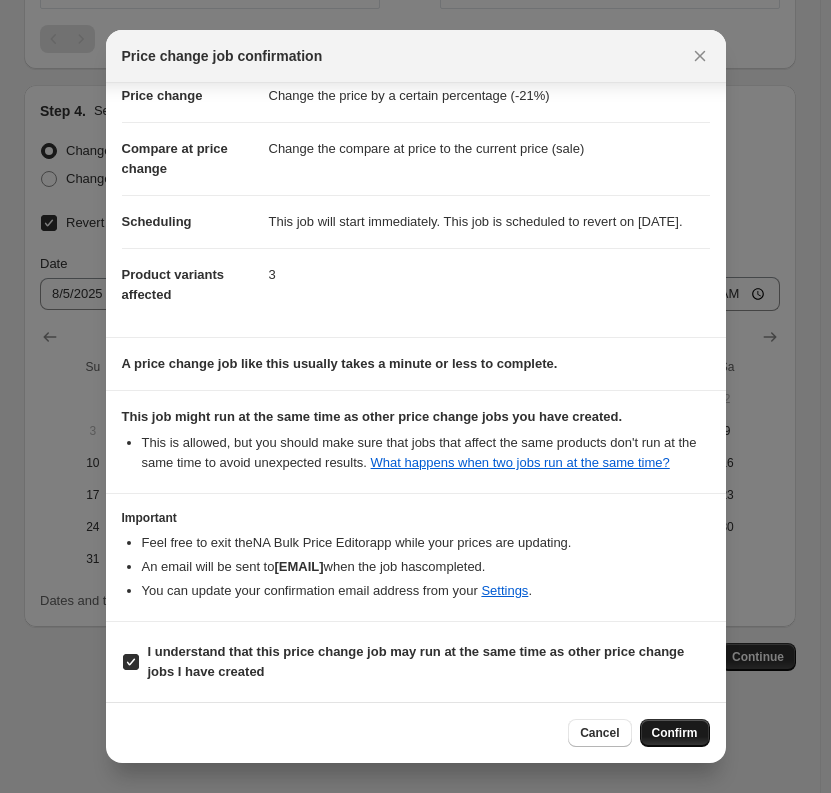 click on "Confirm" at bounding box center (675, 733) 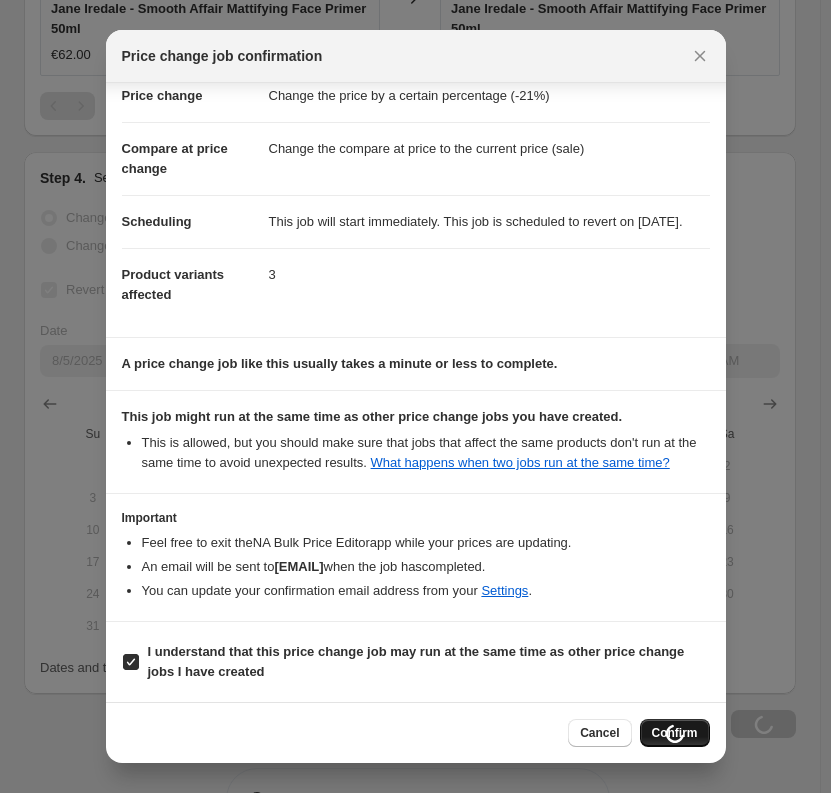 scroll, scrollTop: 2299, scrollLeft: 0, axis: vertical 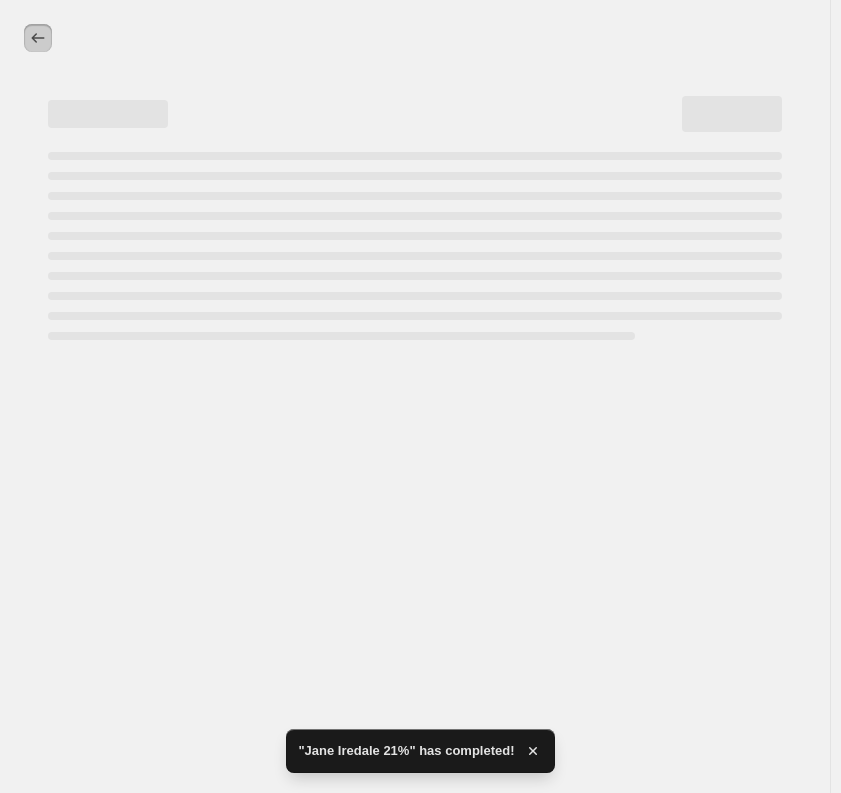 click 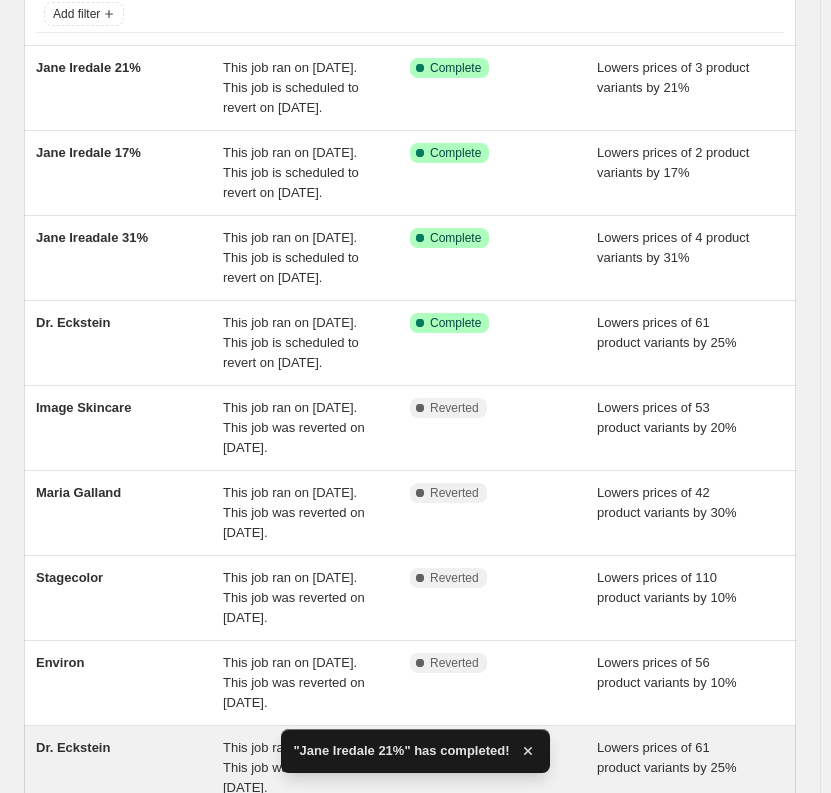 scroll, scrollTop: 437, scrollLeft: 0, axis: vertical 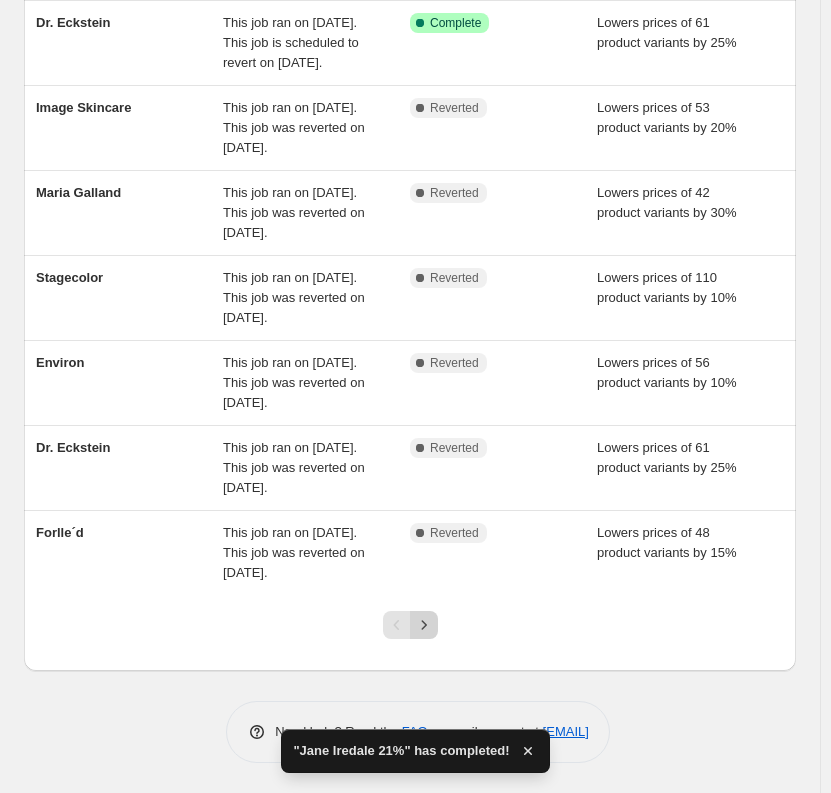 click 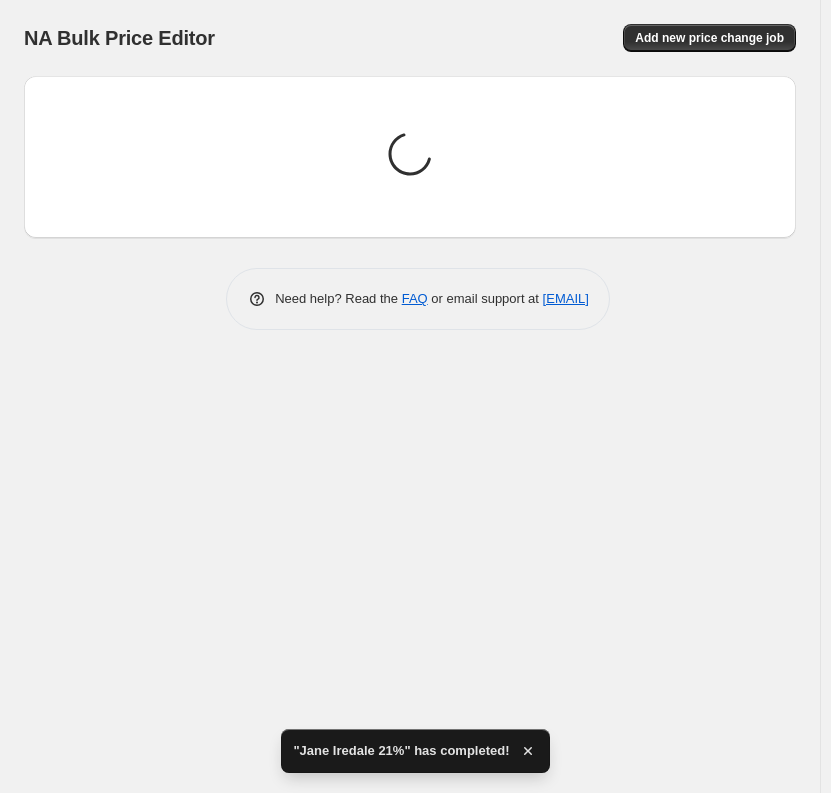 scroll, scrollTop: 0, scrollLeft: 0, axis: both 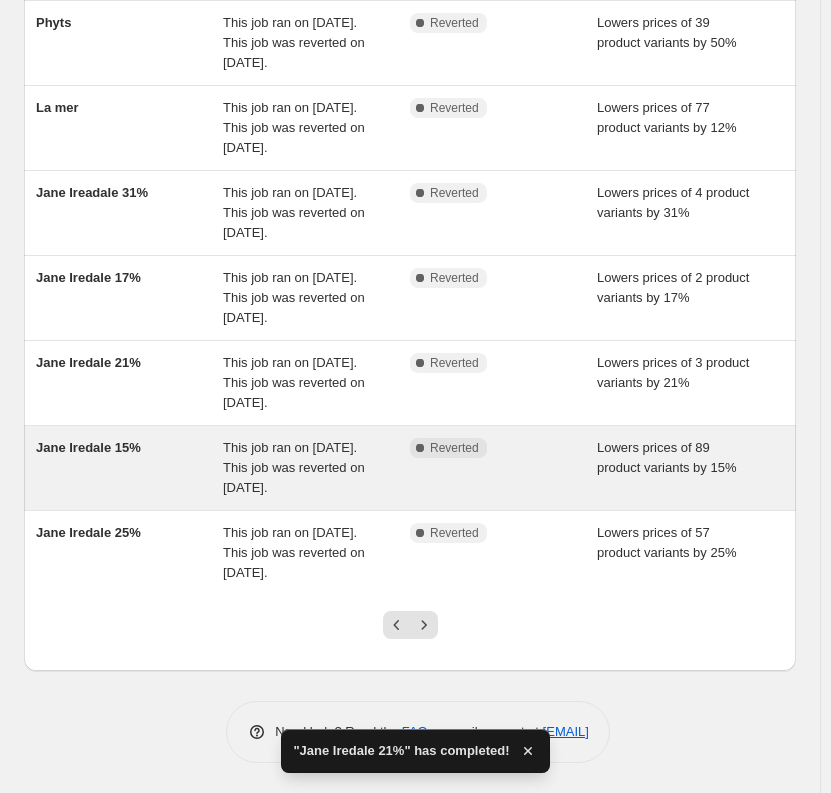 click on "Jane Iredale 15%" at bounding box center [129, 468] 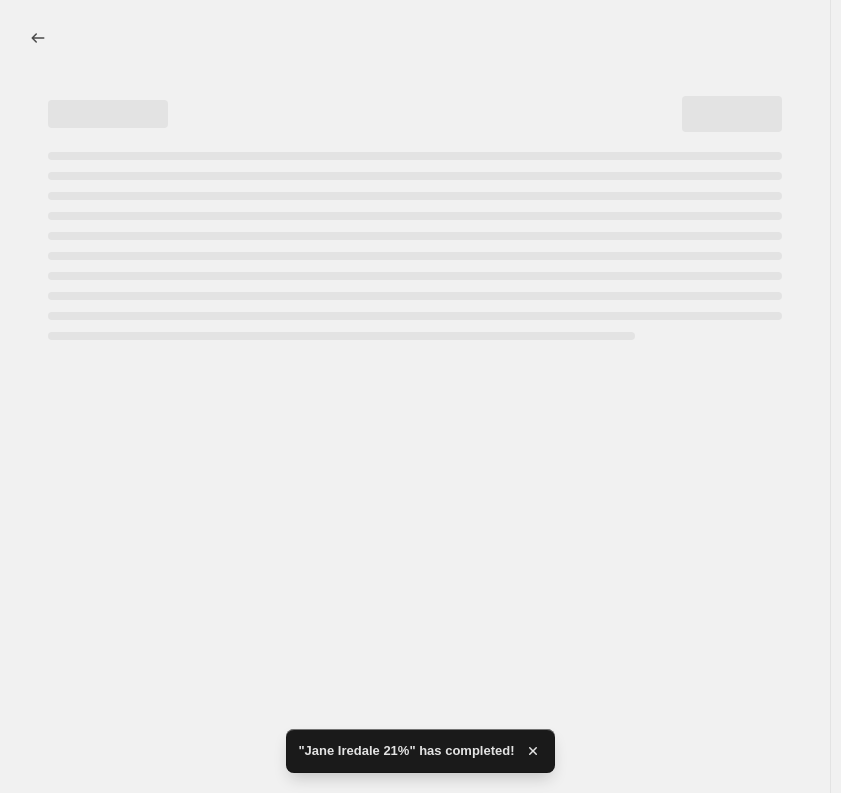 select on "percentage" 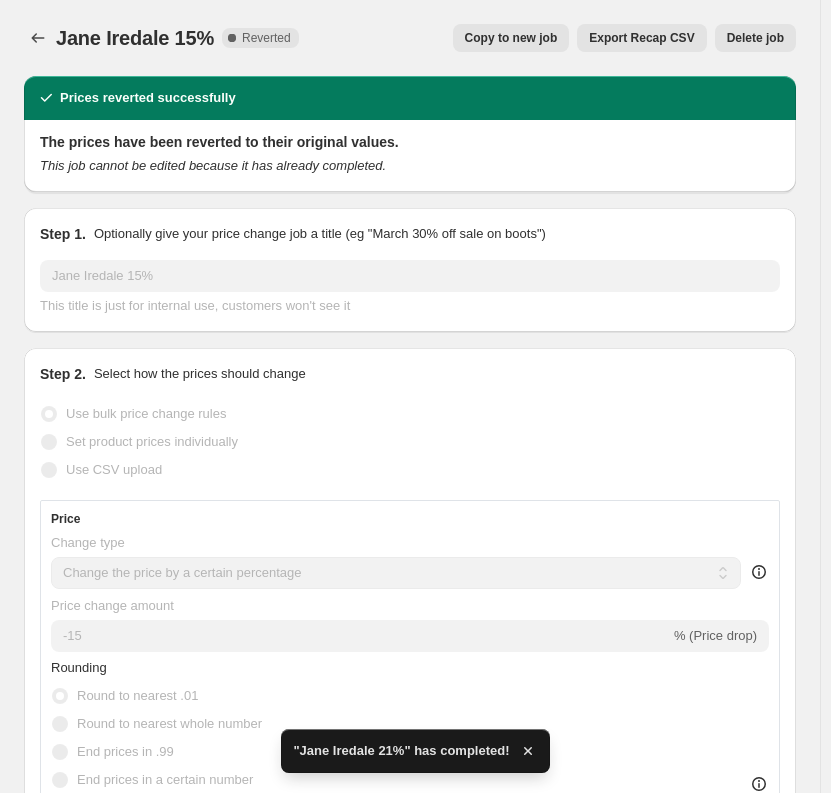click on "Copy to new job" at bounding box center (511, 38) 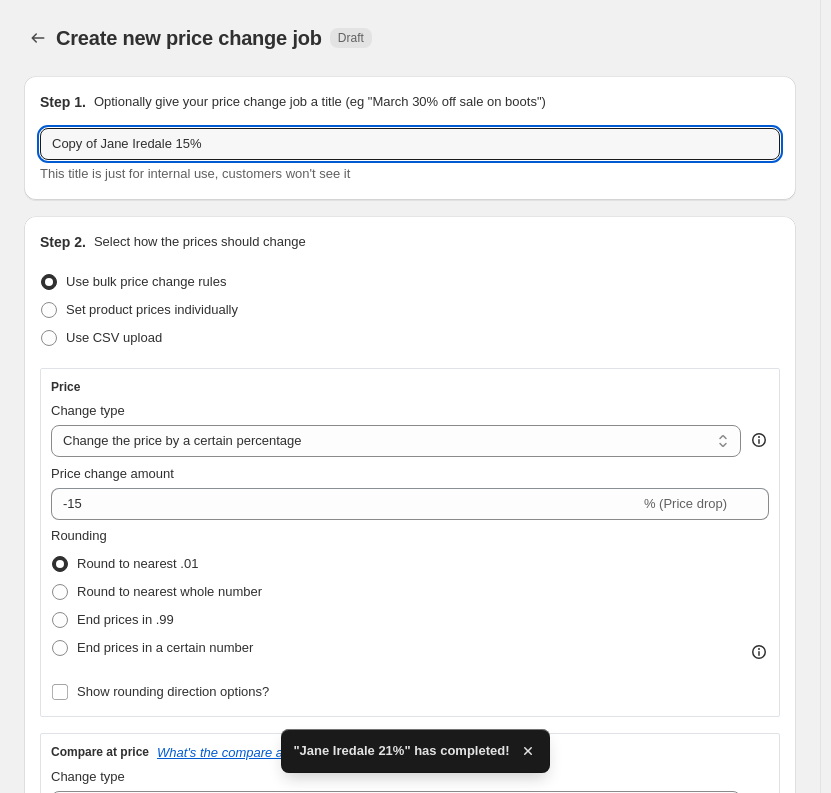 drag, startPoint x: 99, startPoint y: 143, endPoint x: -178, endPoint y: 173, distance: 278.6198 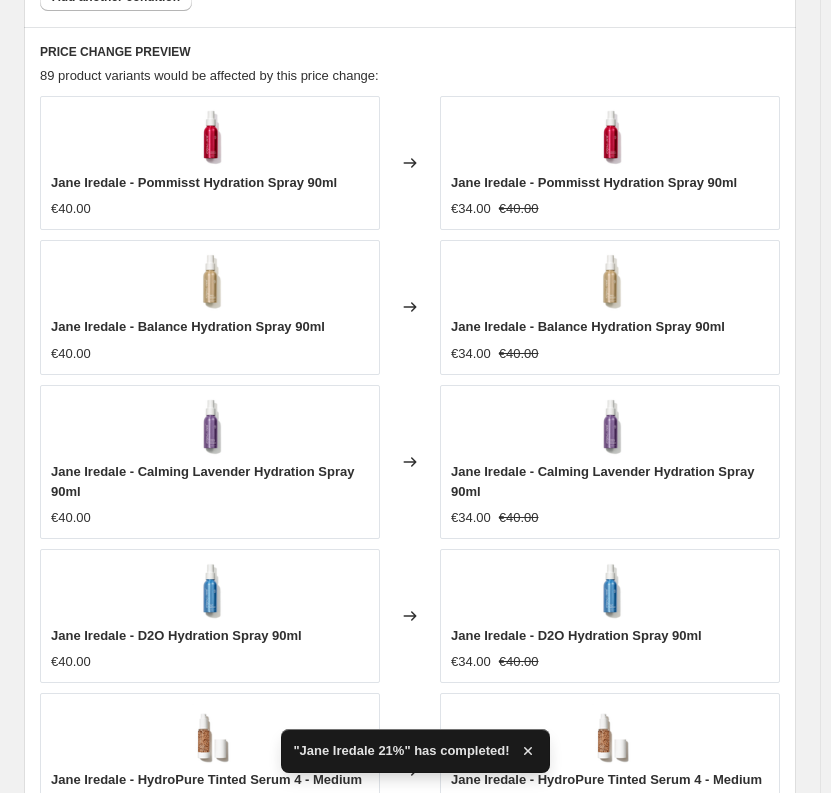 scroll, scrollTop: 3378, scrollLeft: 0, axis: vertical 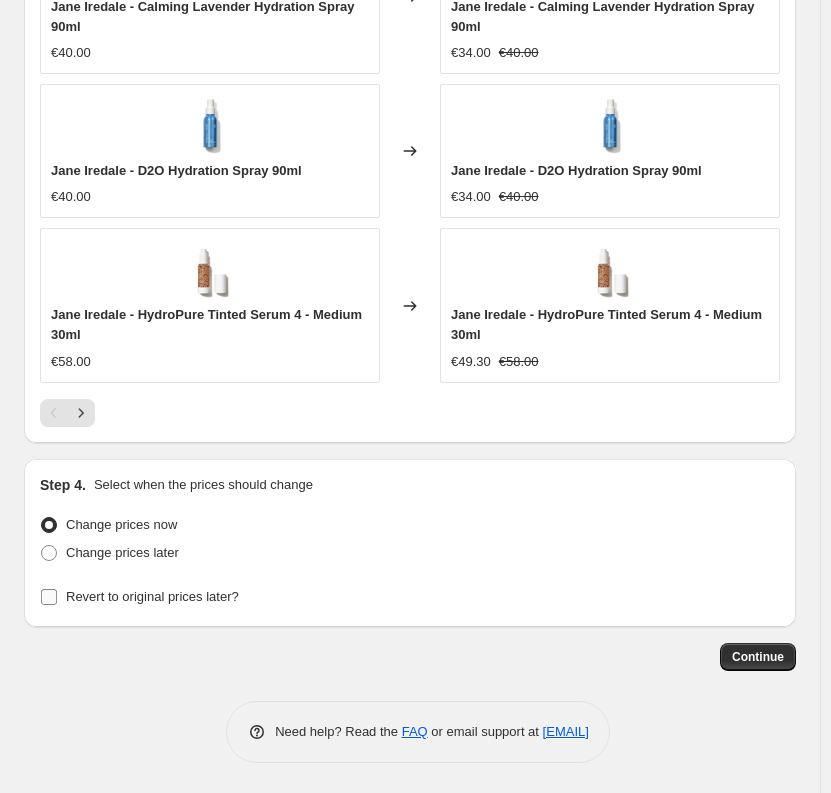 type on "Jane Iredale 15%" 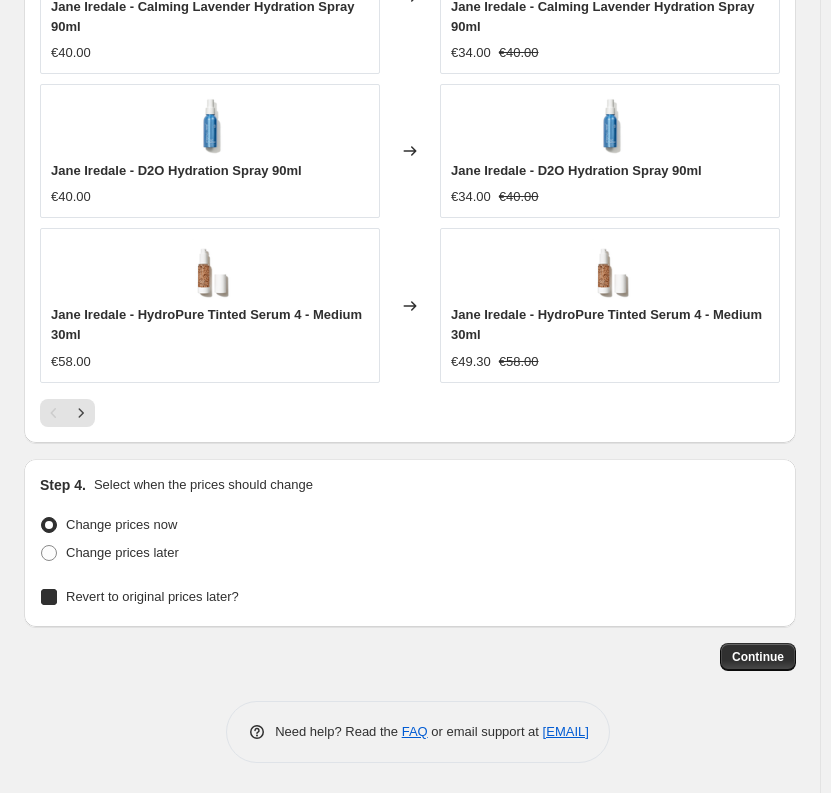 checkbox on "true" 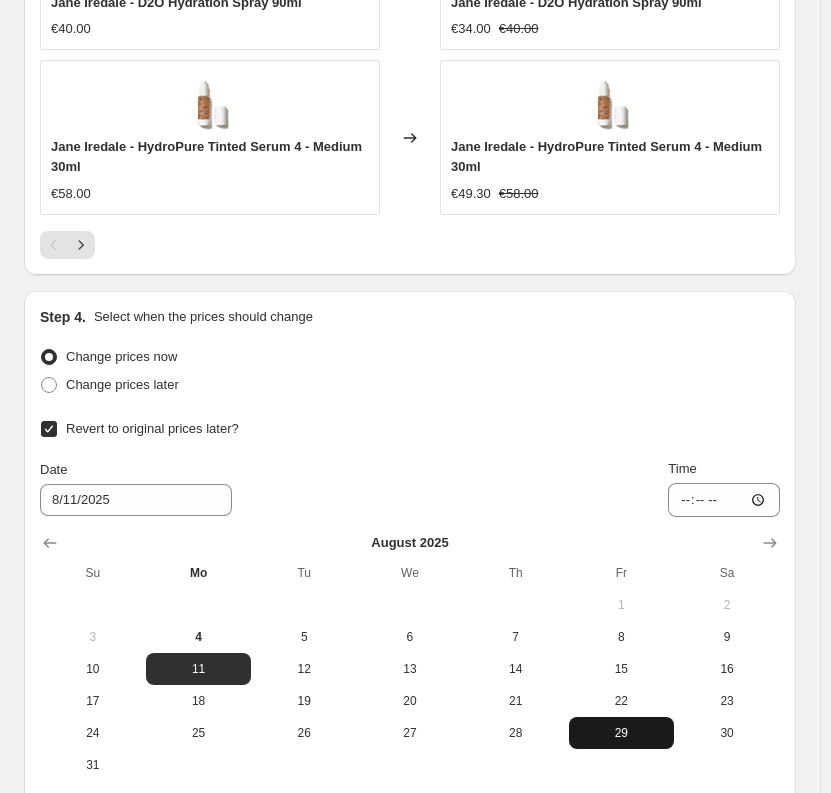 scroll, scrollTop: 3752, scrollLeft: 0, axis: vertical 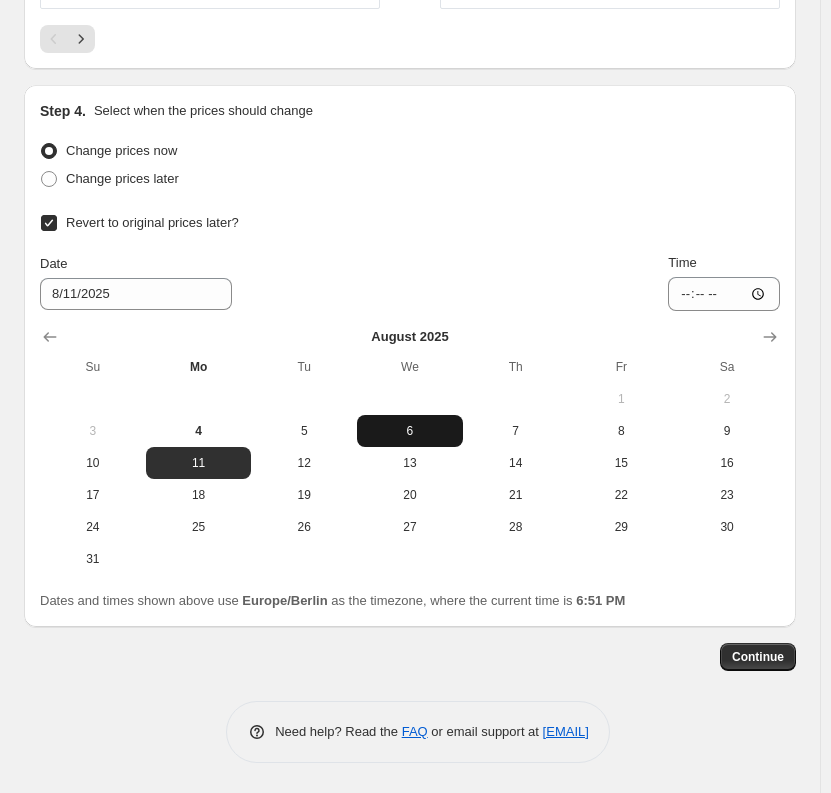 click on "6" at bounding box center (410, 431) 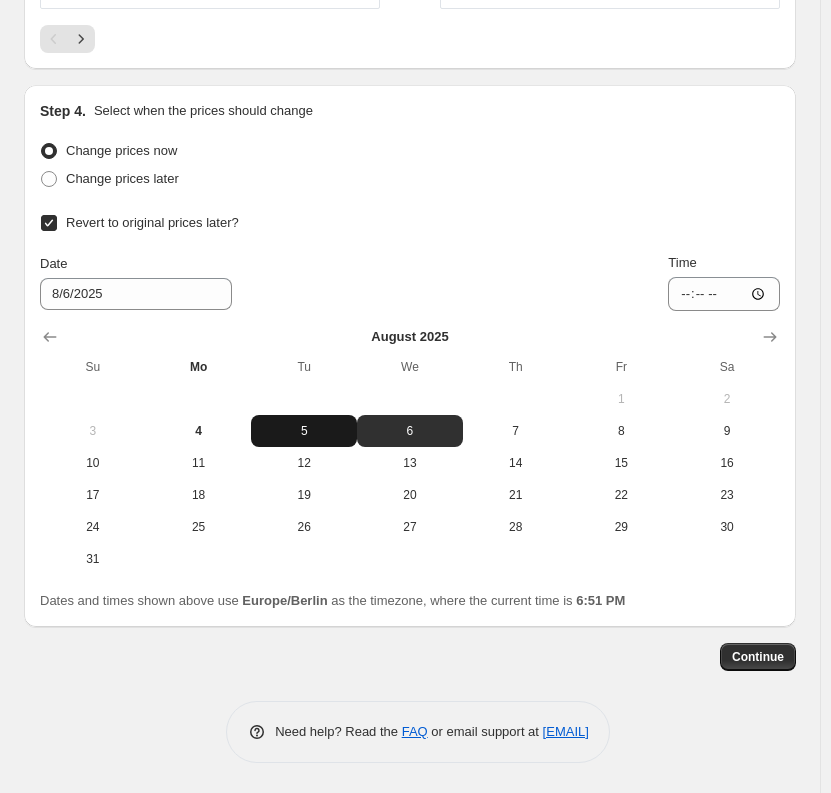 click on "5" at bounding box center [304, 431] 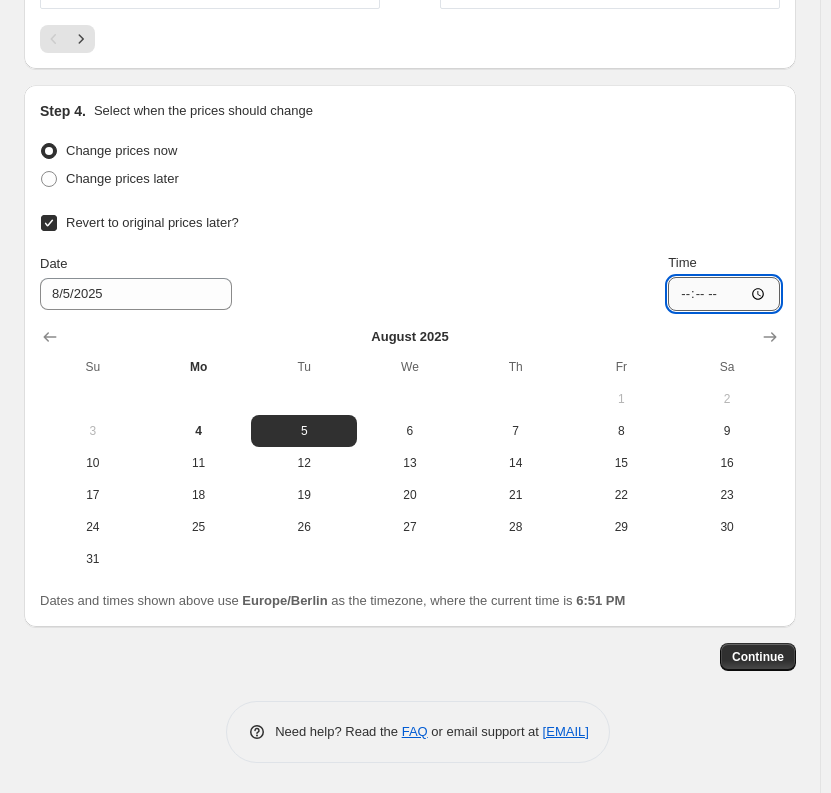 click on "[TIME]" at bounding box center [724, 294] 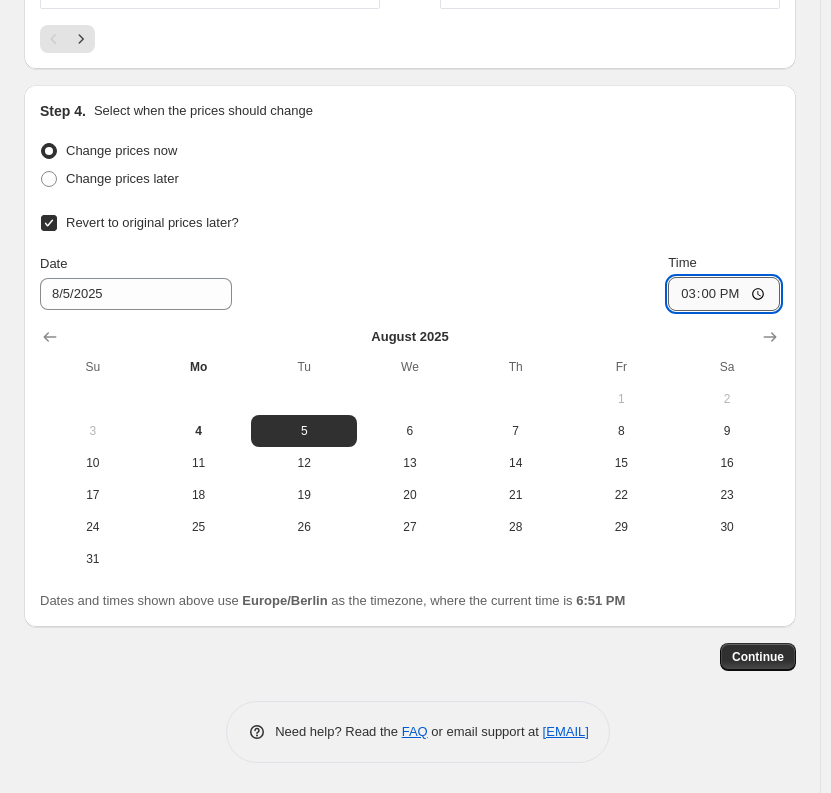 click on "15:00" at bounding box center (724, 294) 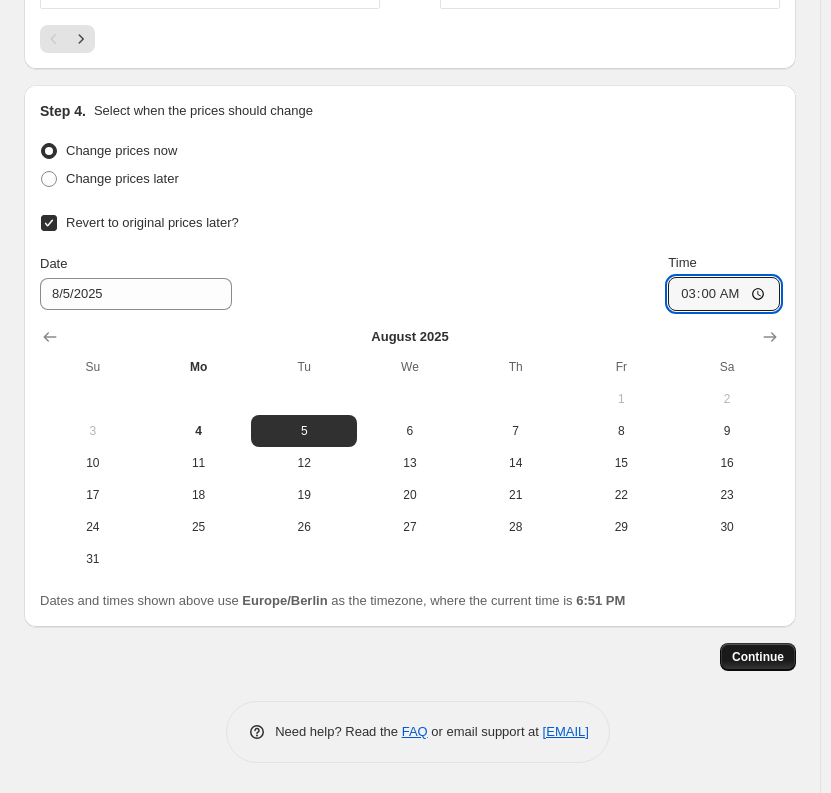 type on "03:00" 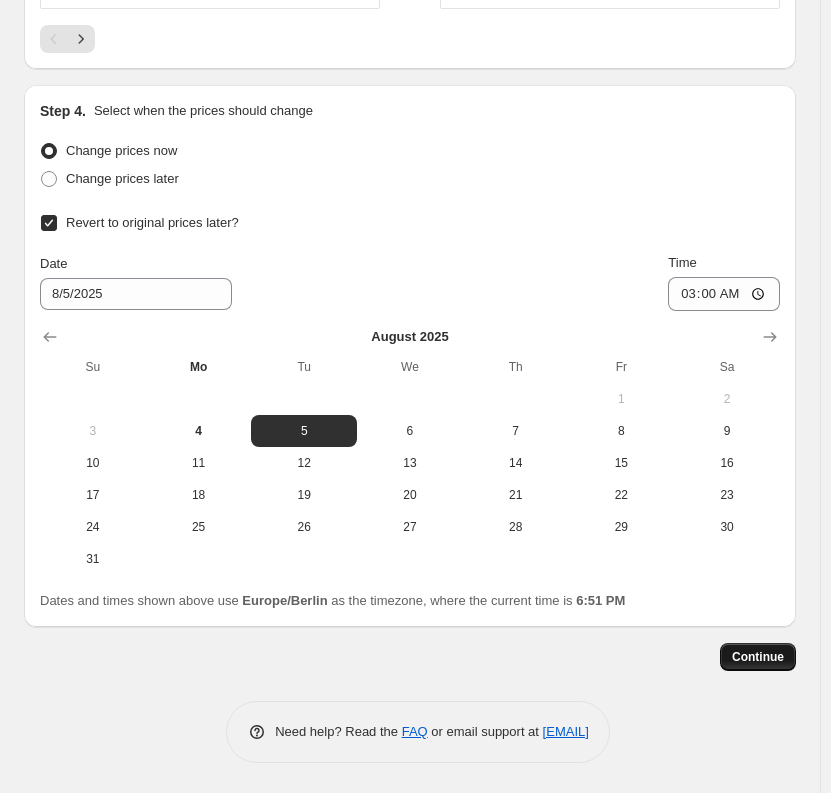 click on "Continue" at bounding box center (758, 657) 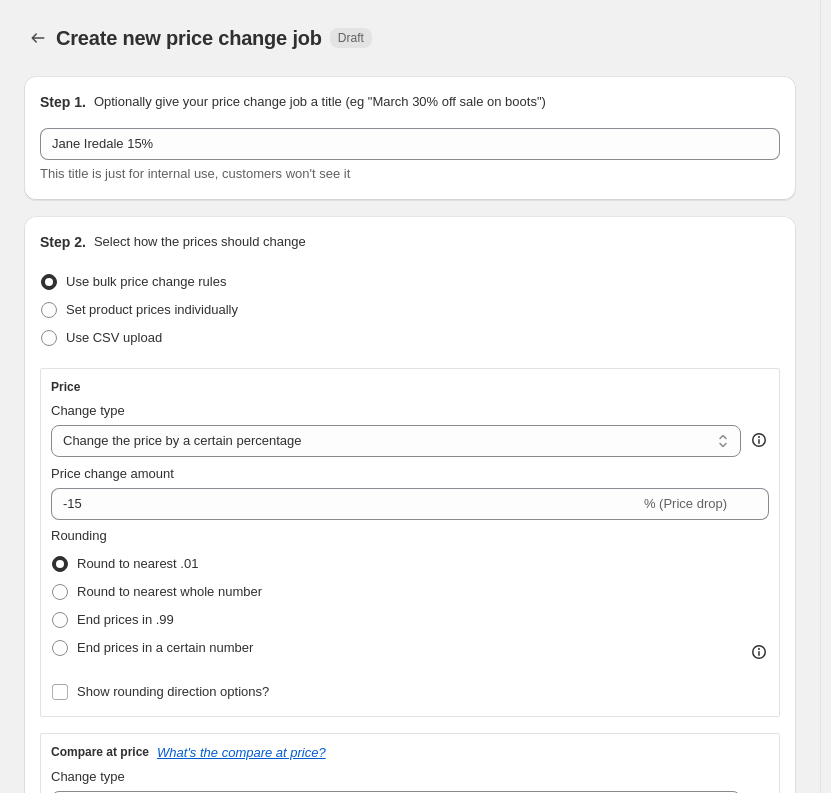 scroll, scrollTop: 3752, scrollLeft: 0, axis: vertical 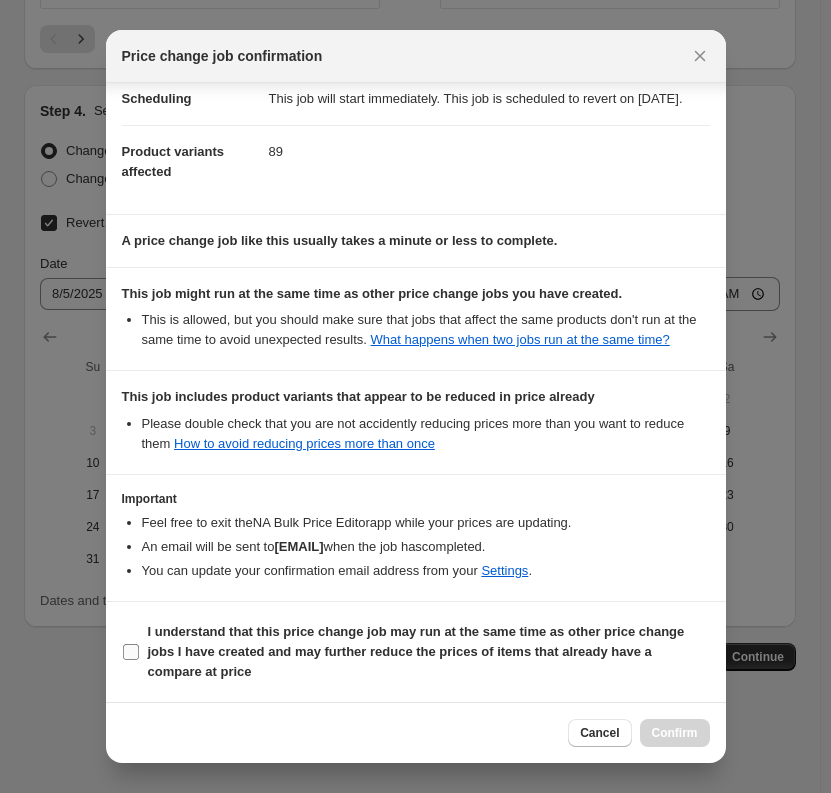 click on "I understand that this price change job may run at the same time as other price change jobs I have created and may further reduce the prices of items that already have a compare at price" at bounding box center (416, 651) 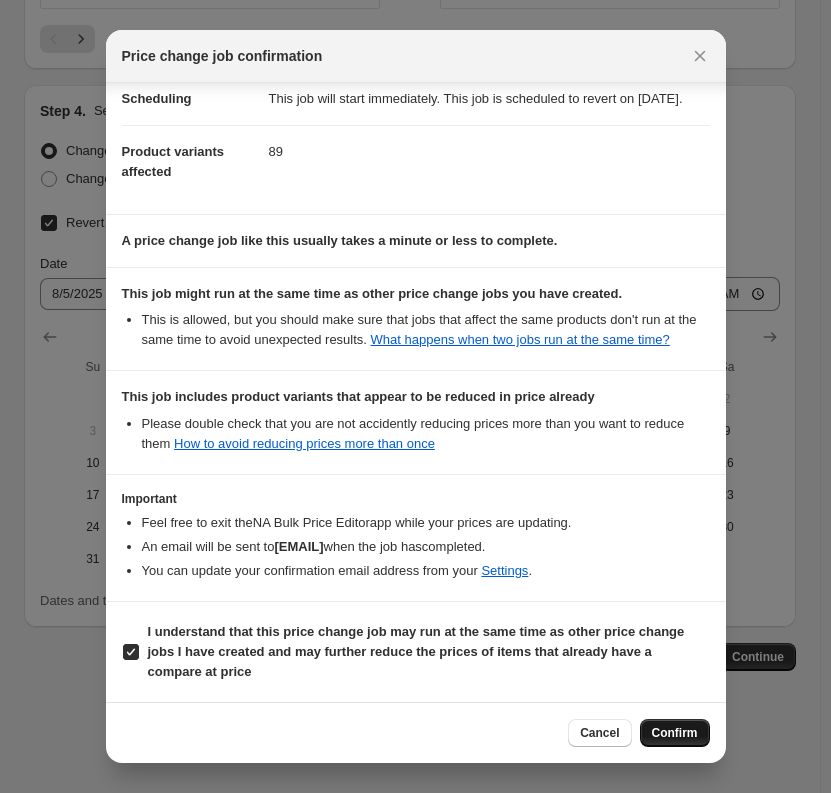 click on "Confirm" at bounding box center [675, 733] 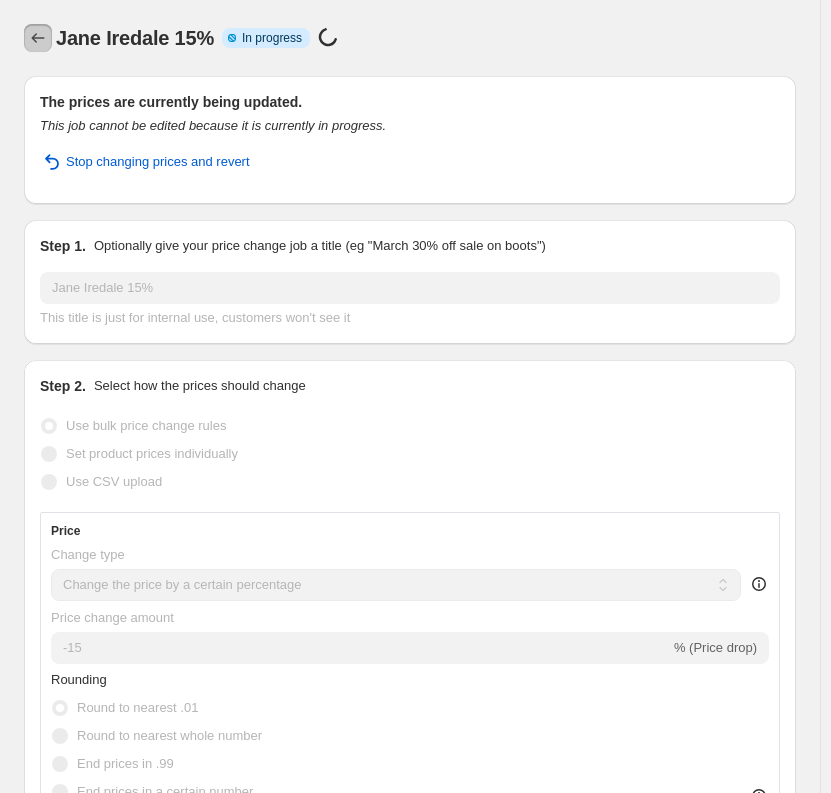 click 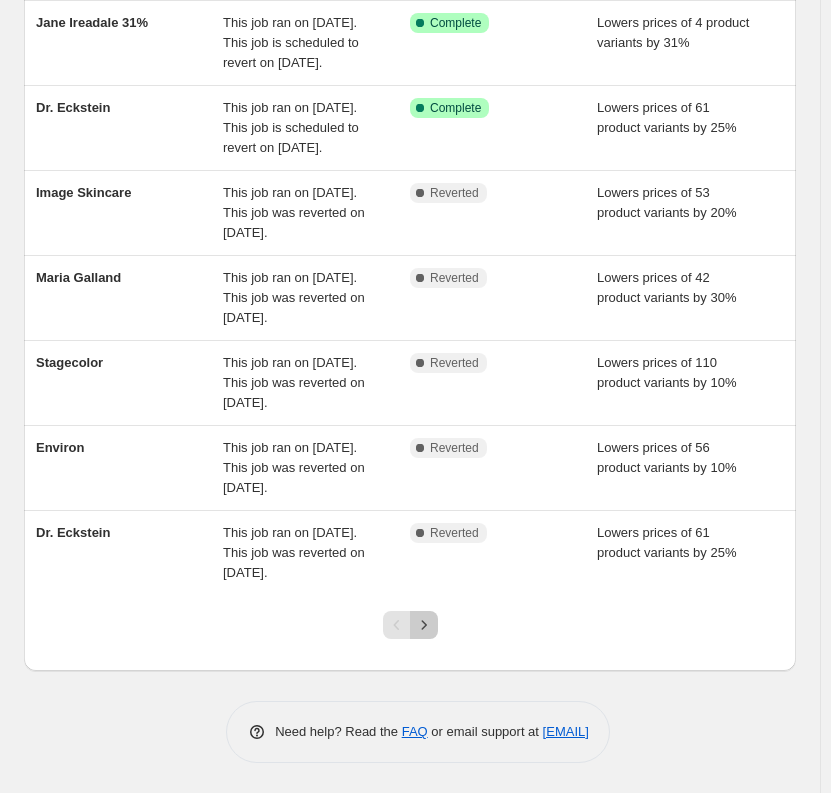 click 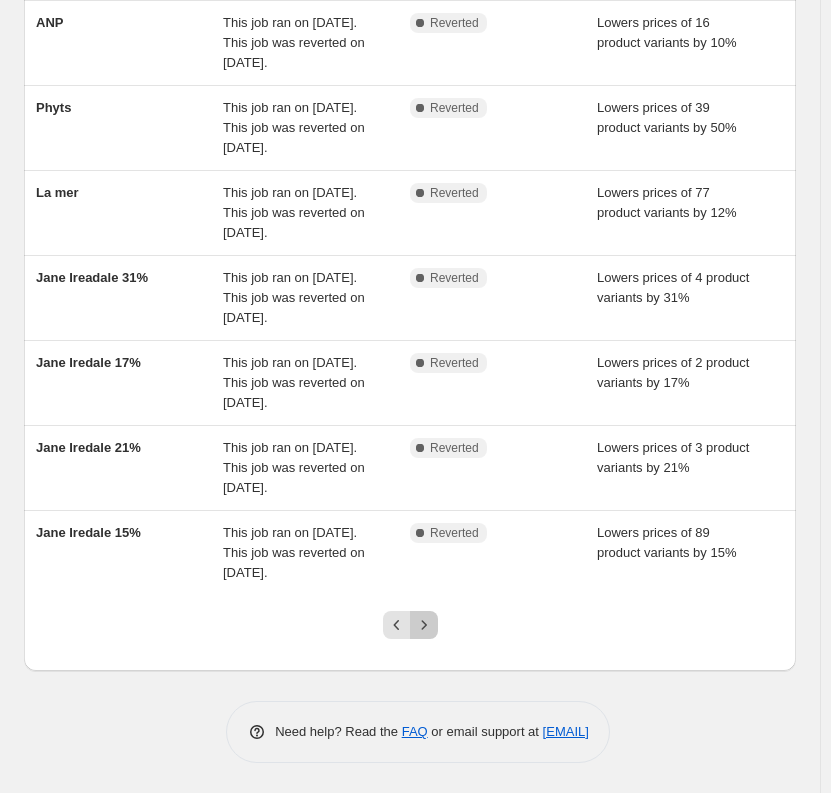 click 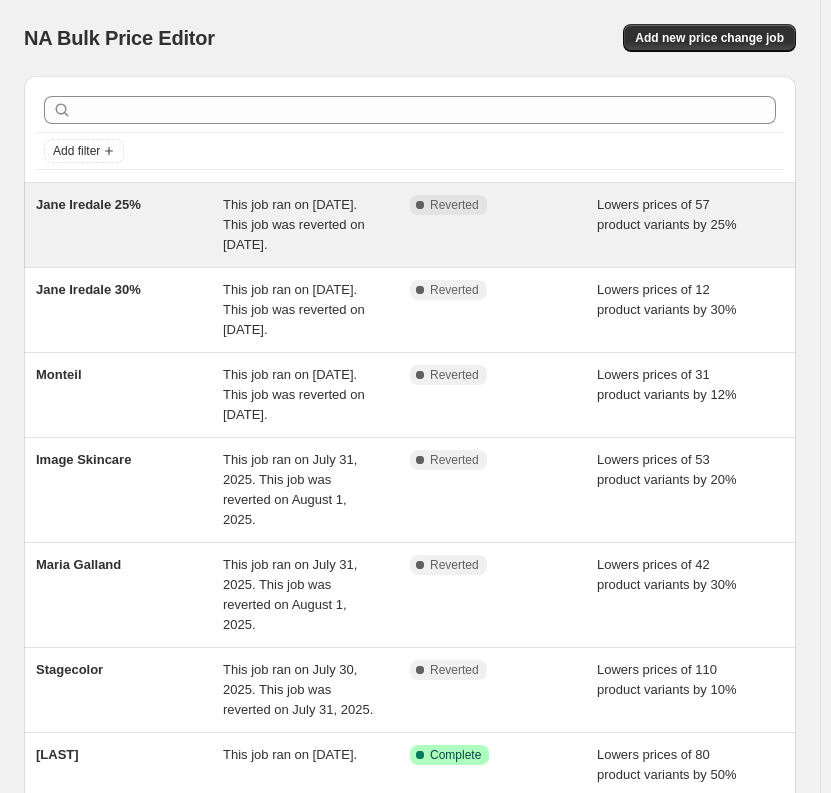 click on "This job ran on [DATE]. This job was reverted on [DATE]." at bounding box center [294, 224] 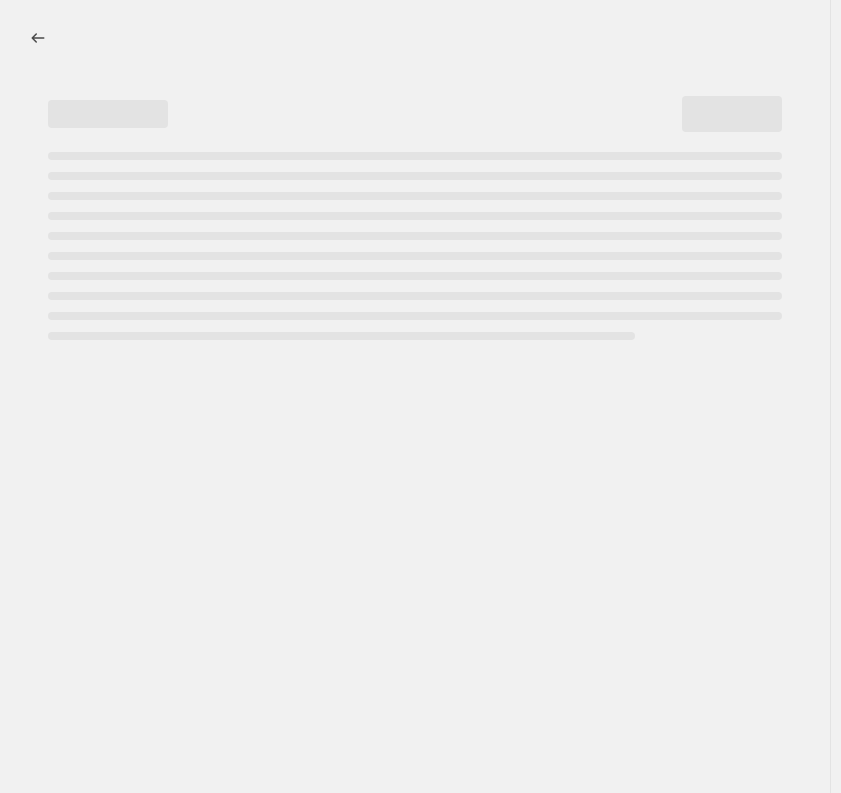 select on "percentage" 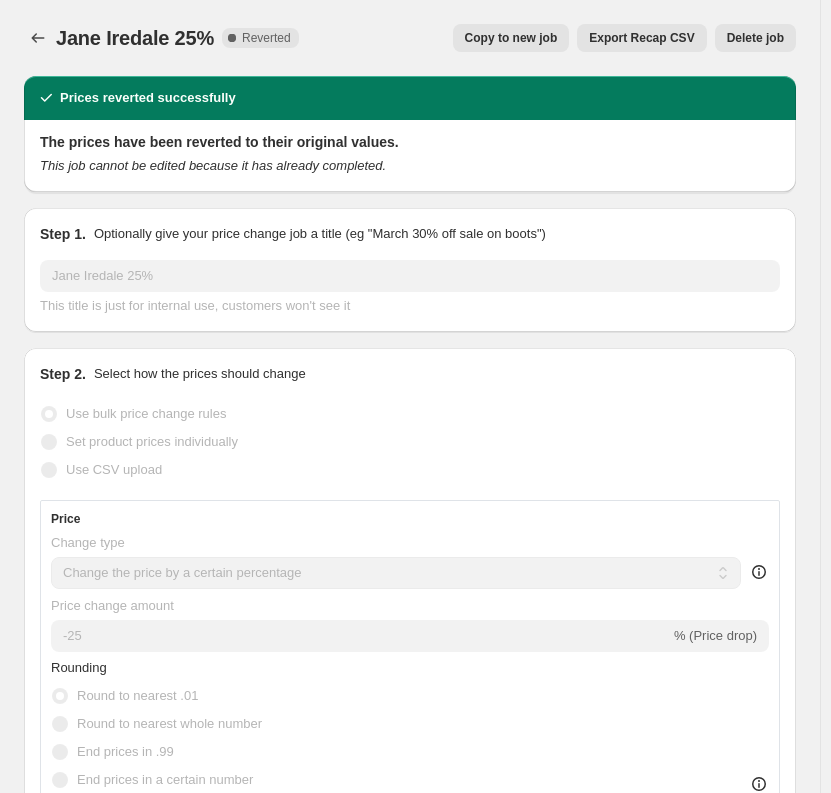 click on "Copy to new job" at bounding box center (511, 38) 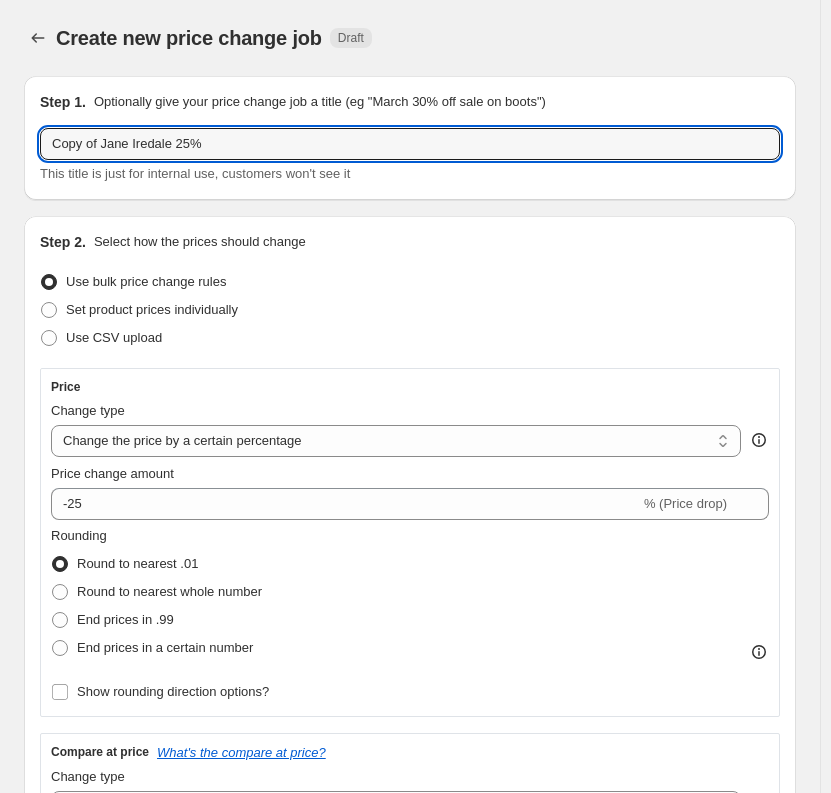 drag, startPoint x: 98, startPoint y: 142, endPoint x: -240, endPoint y: 189, distance: 341.2521 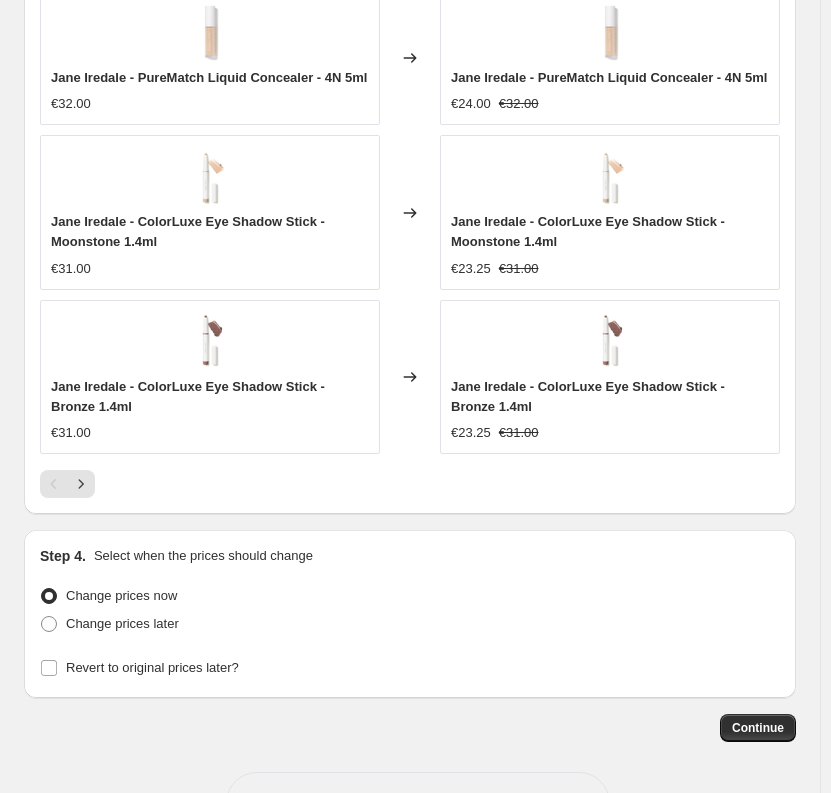 scroll, scrollTop: 3208, scrollLeft: 0, axis: vertical 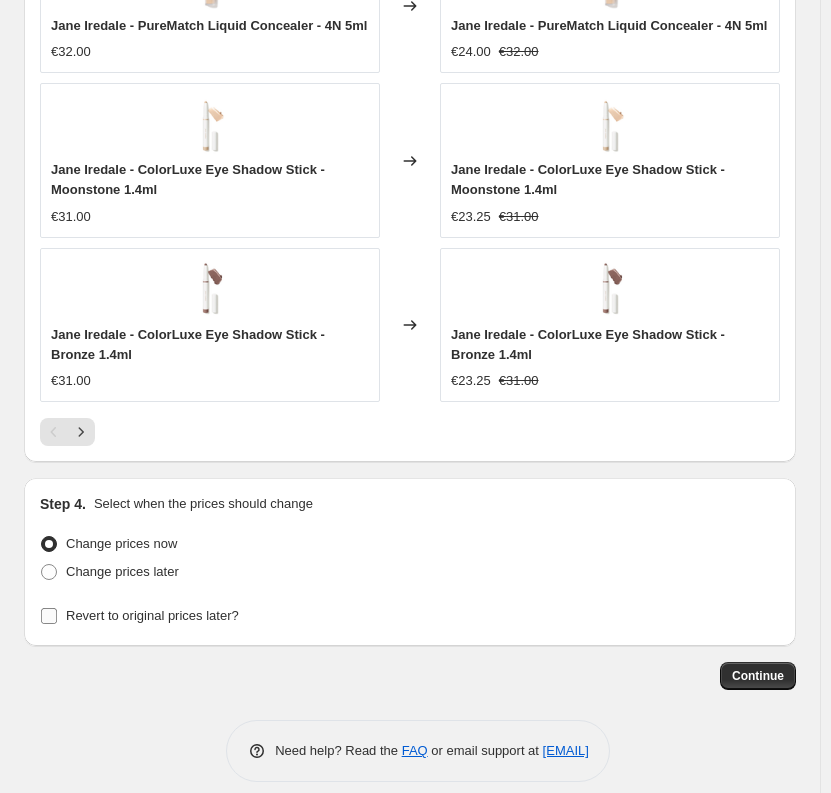 type on "Jane Iredale 25%" 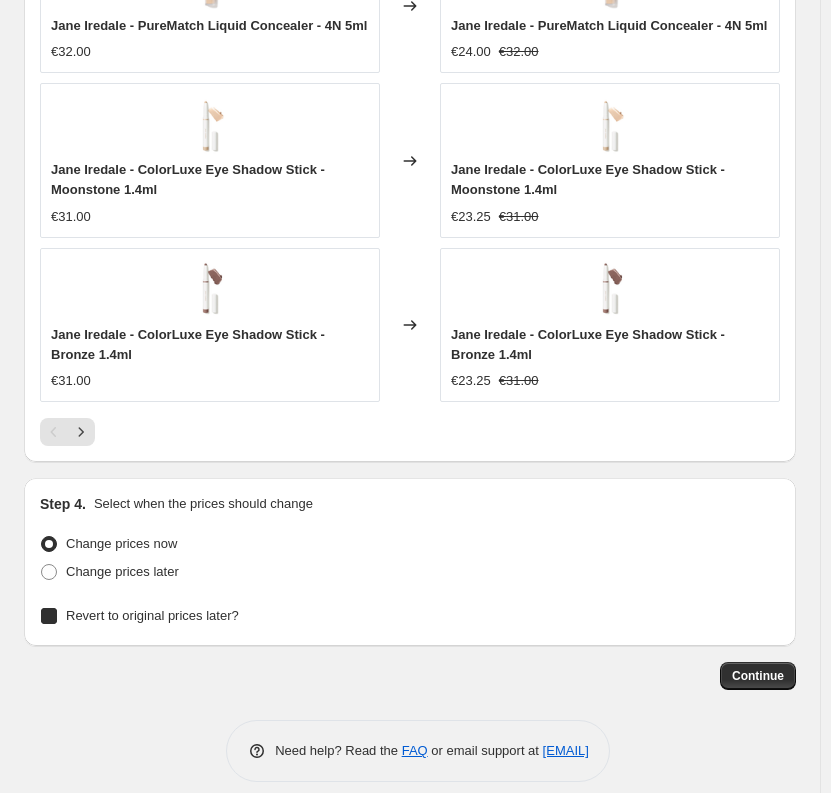 checkbox on "true" 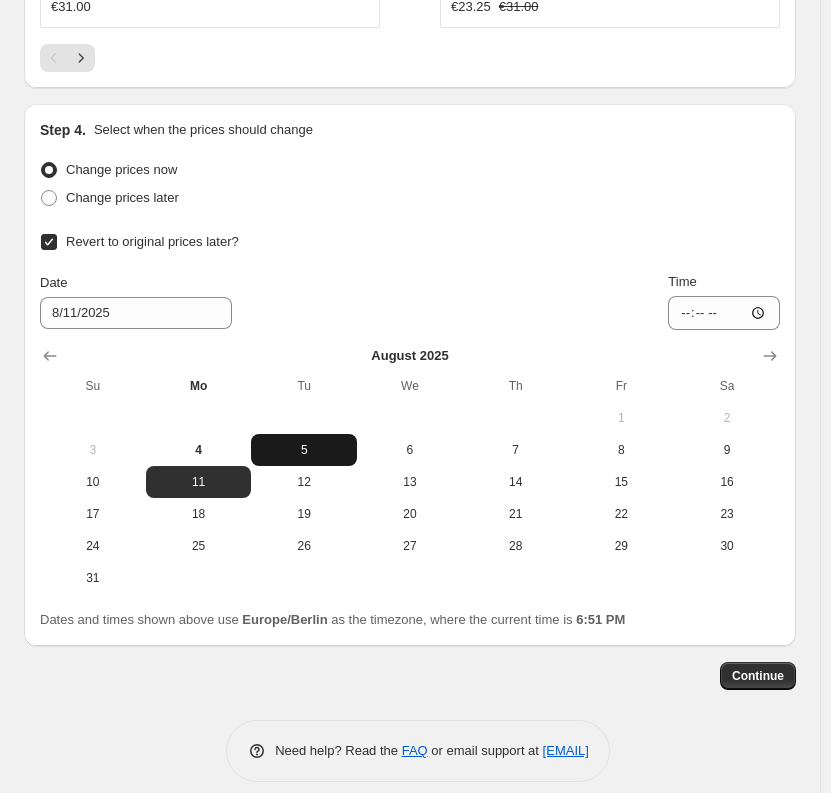 click on "5" at bounding box center [304, 450] 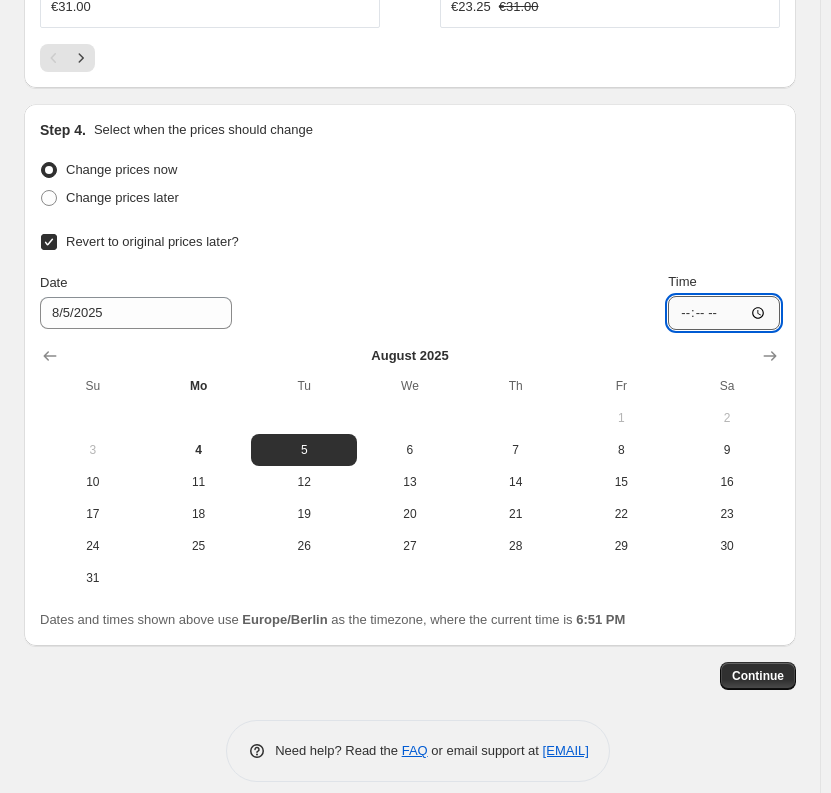 click on "[TIME]" at bounding box center [724, 313] 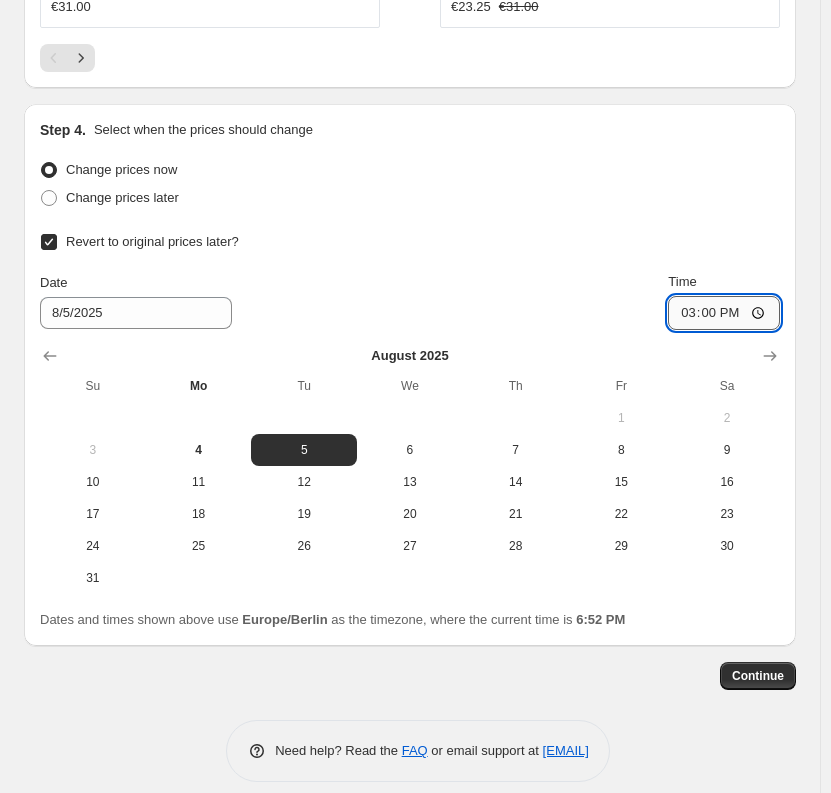 click on "15:00" at bounding box center (724, 313) 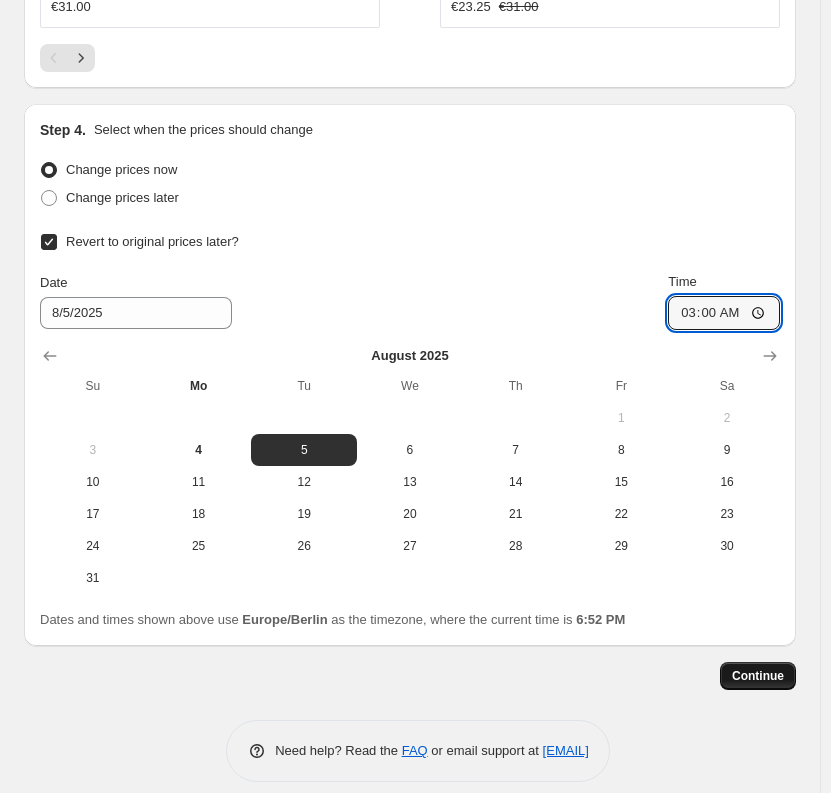 type on "03:00" 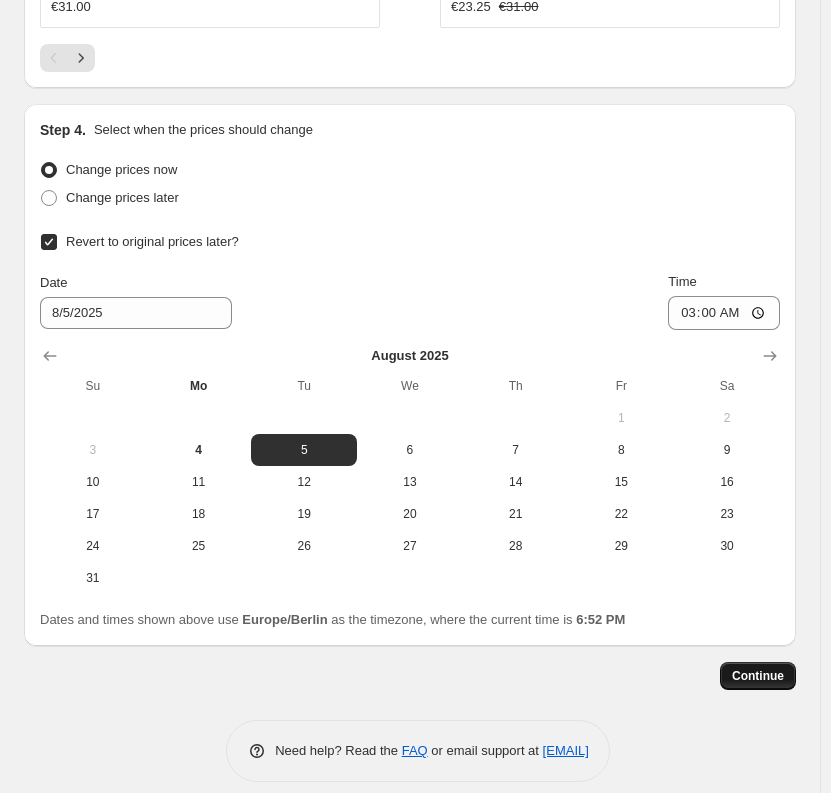 click on "Continue" at bounding box center [758, 676] 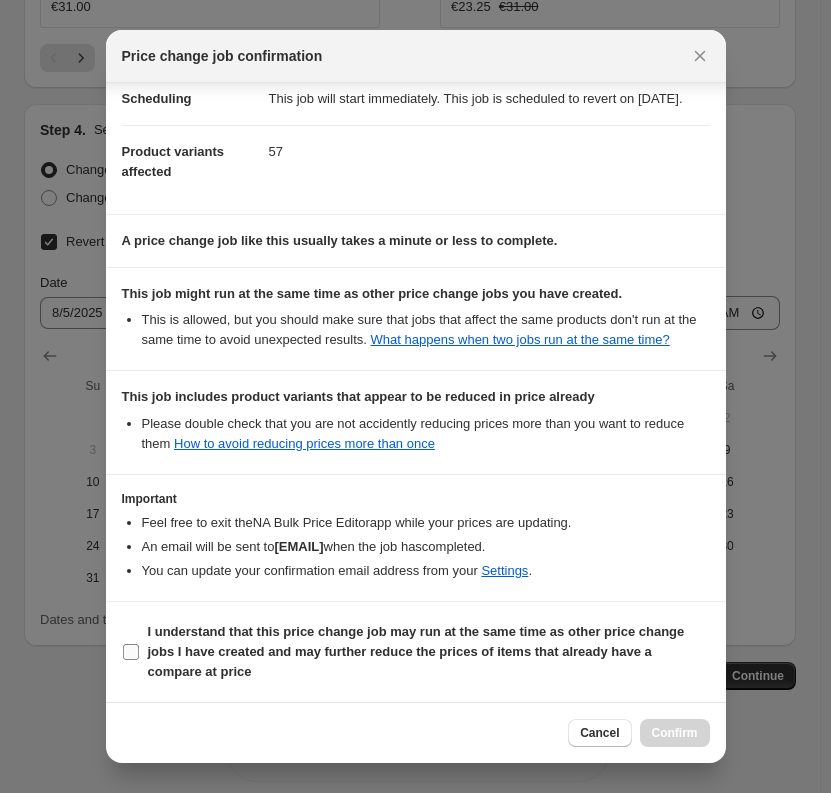 drag, startPoint x: 137, startPoint y: 650, endPoint x: 150, endPoint y: 658, distance: 15.264338 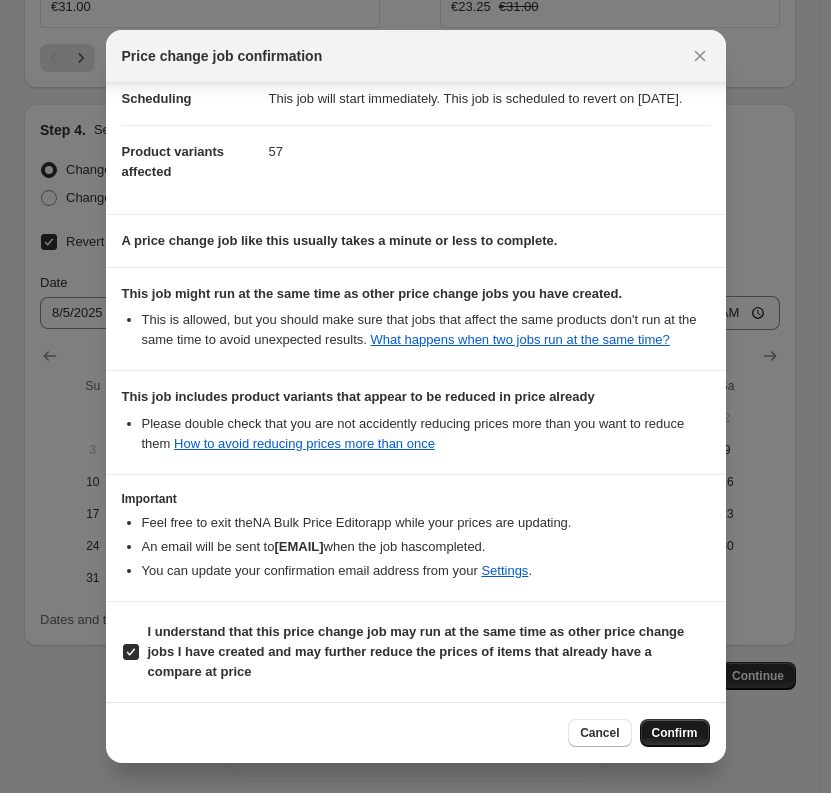 click on "Confirm" at bounding box center [675, 733] 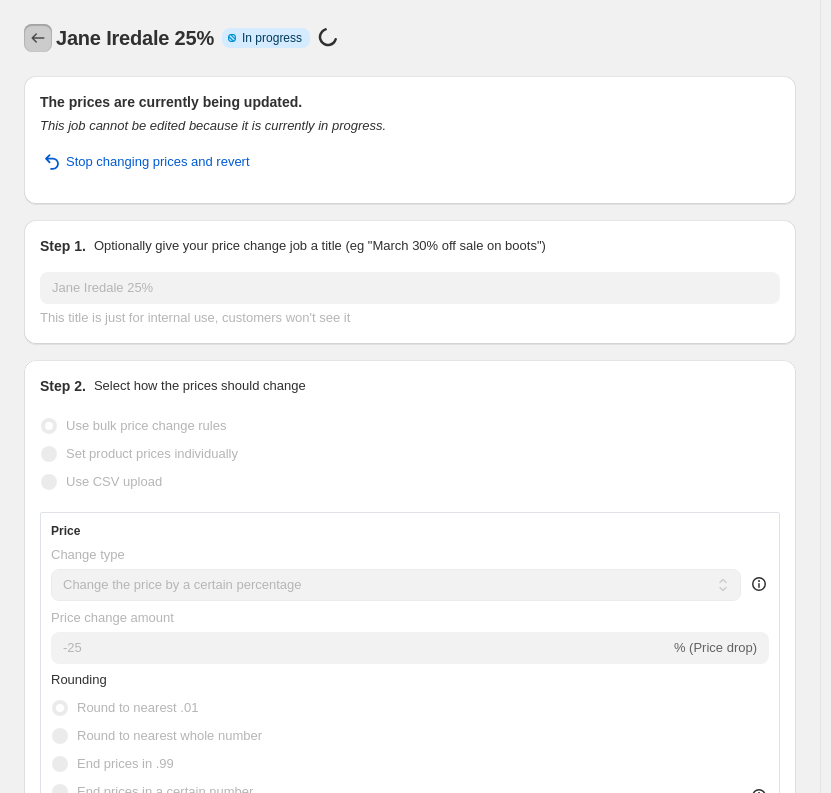 click 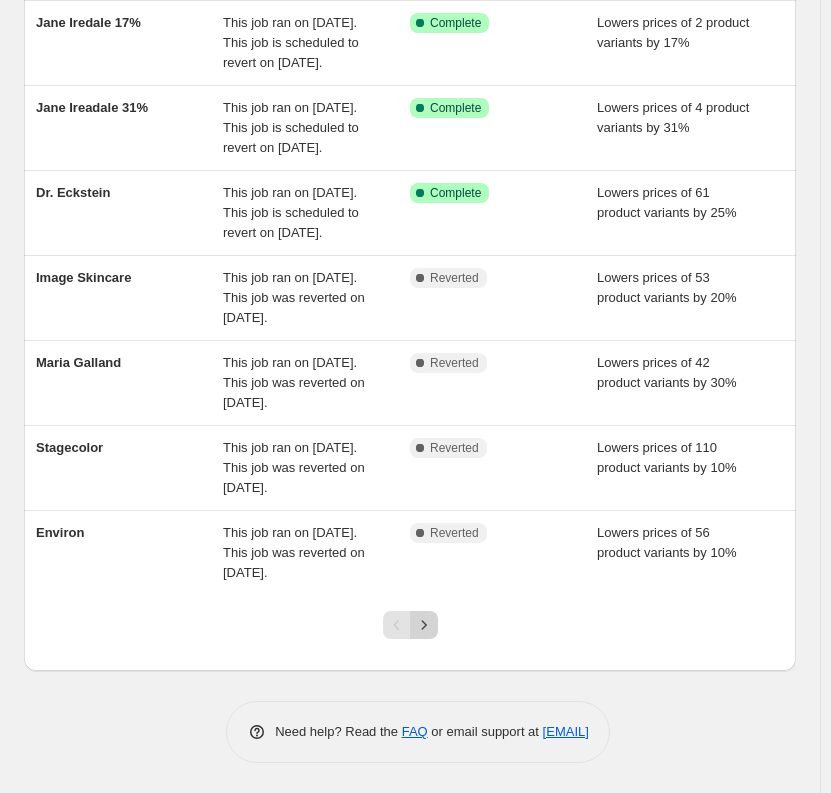 click 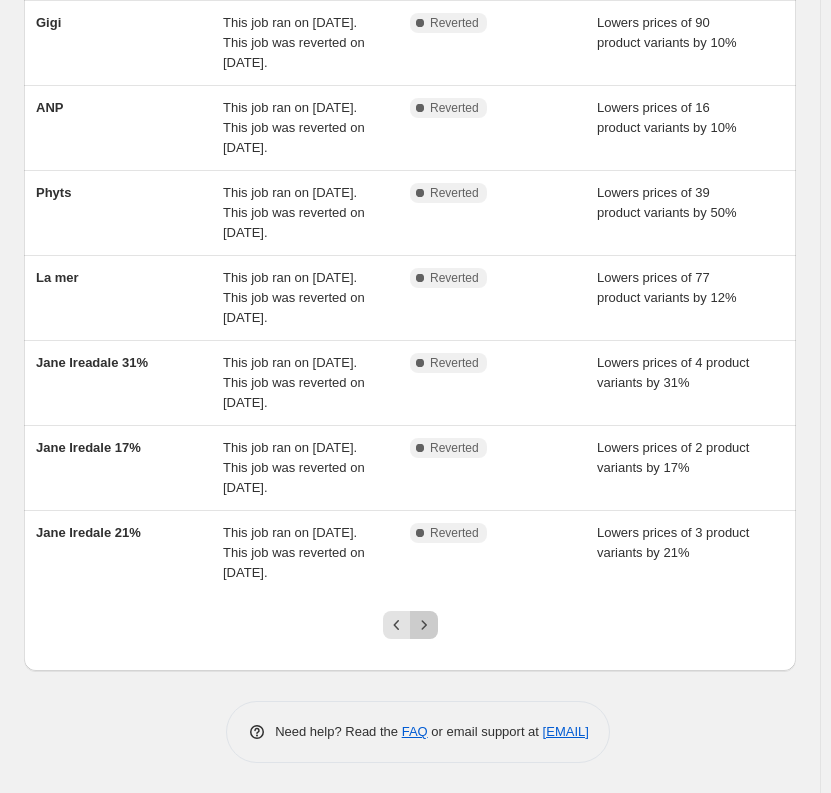 click 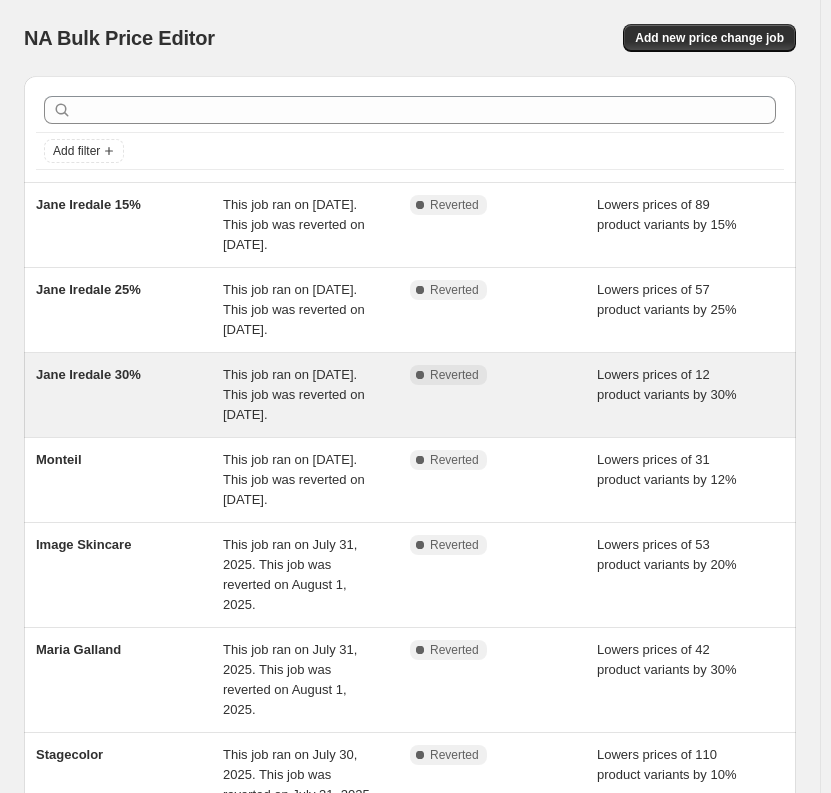 click on "This job ran on [DATE]. This job was reverted on [DATE]." at bounding box center (294, 394) 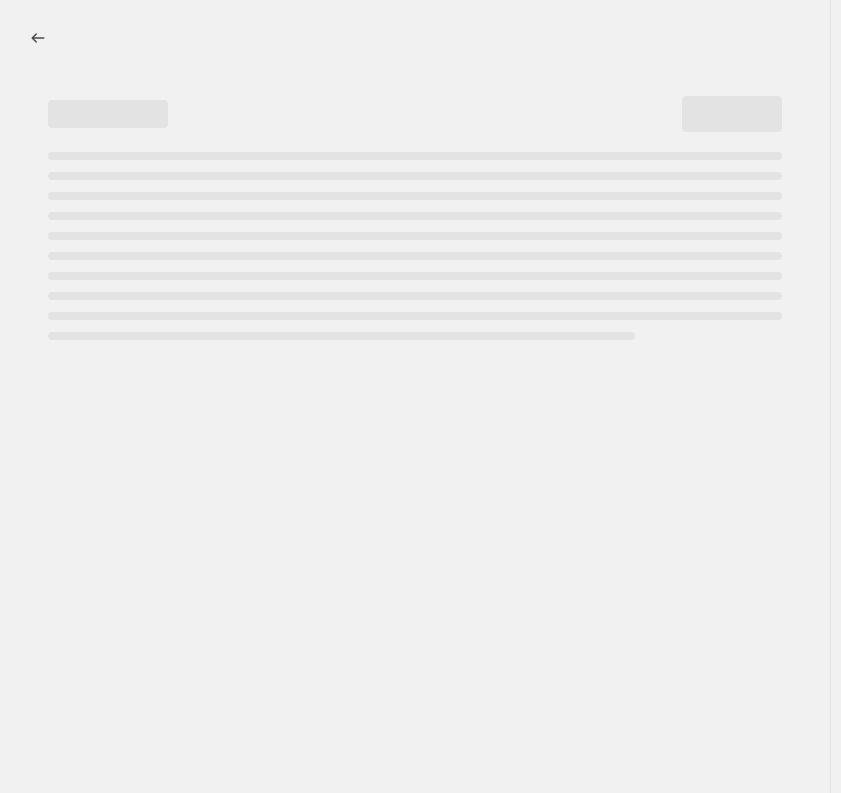 select on "percentage" 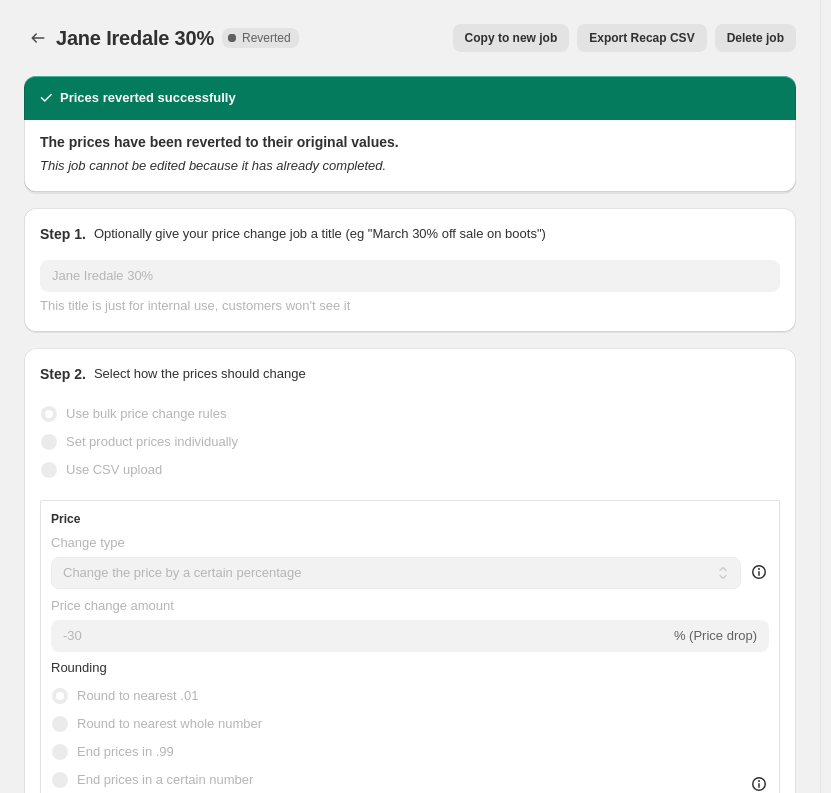 click on "Copy to new job" at bounding box center (511, 38) 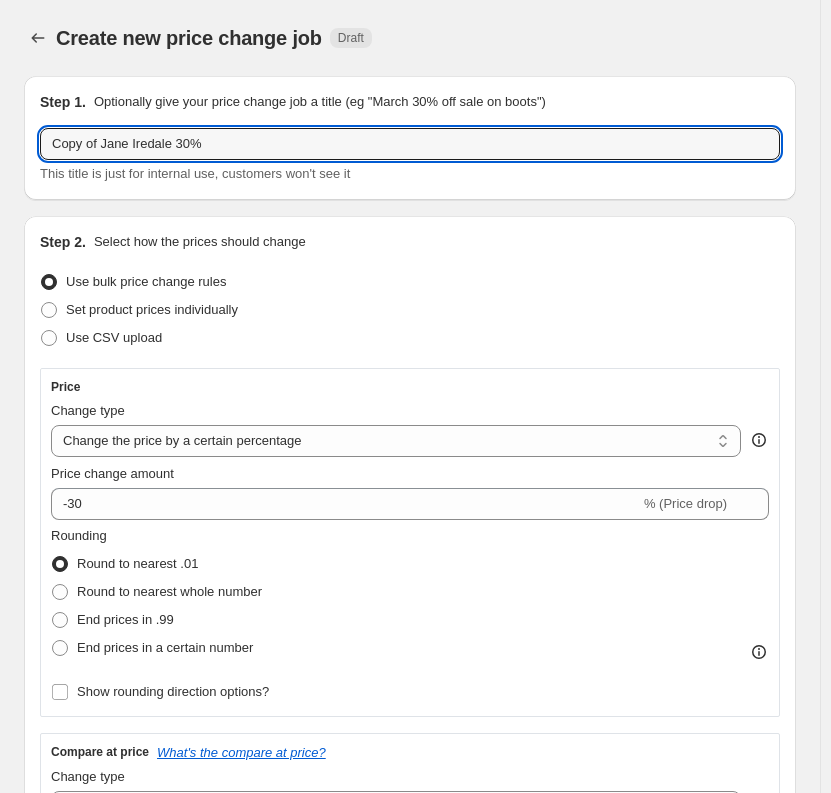 drag, startPoint x: 99, startPoint y: 143, endPoint x: -113, endPoint y: 174, distance: 214.25452 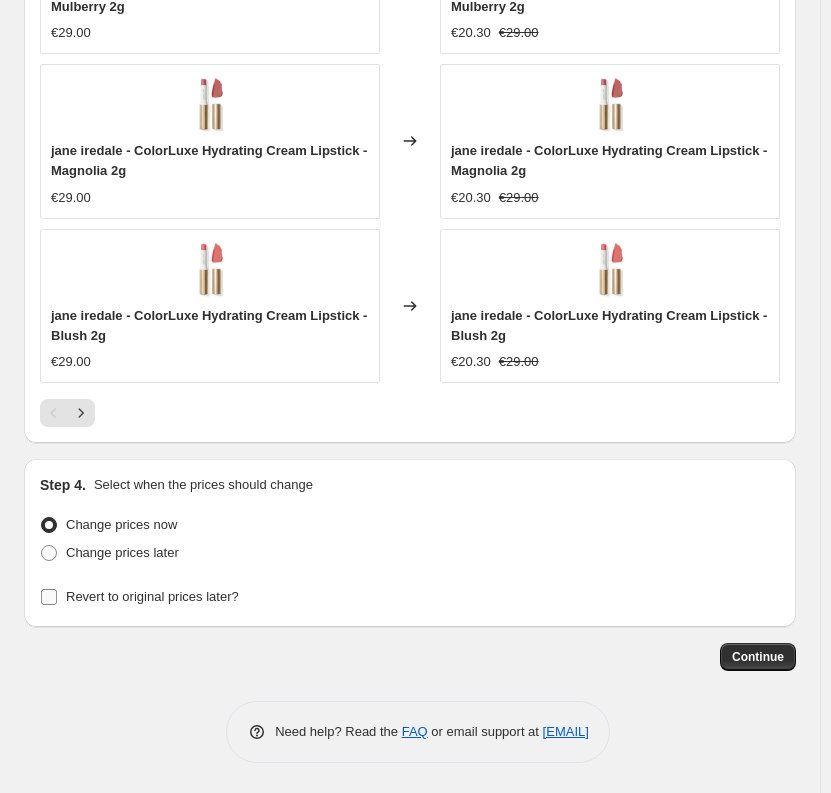type on "Jane Iredale 30%" 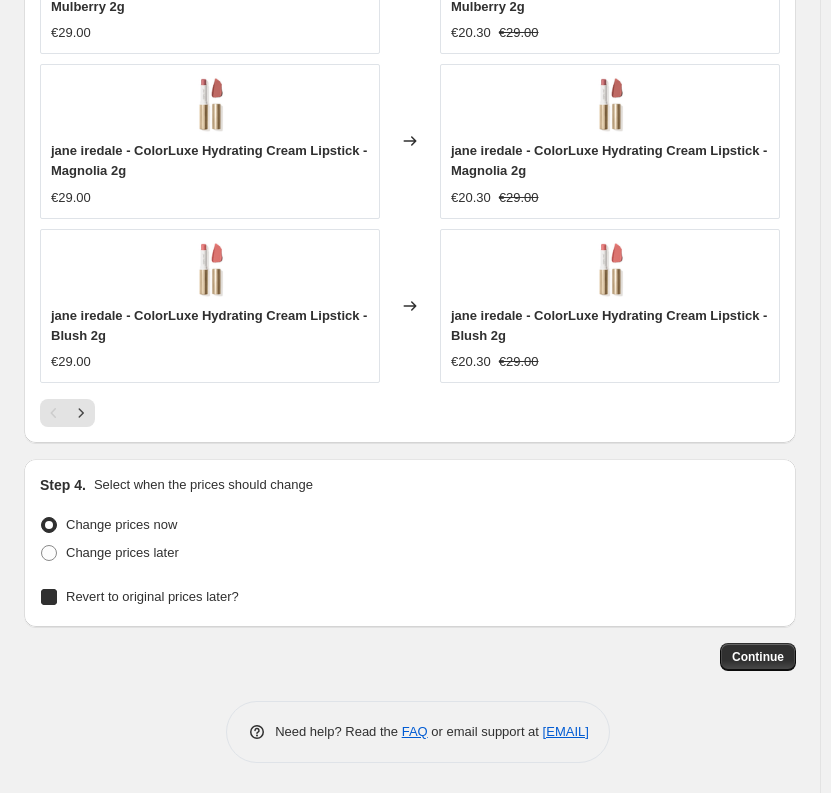 checkbox on "true" 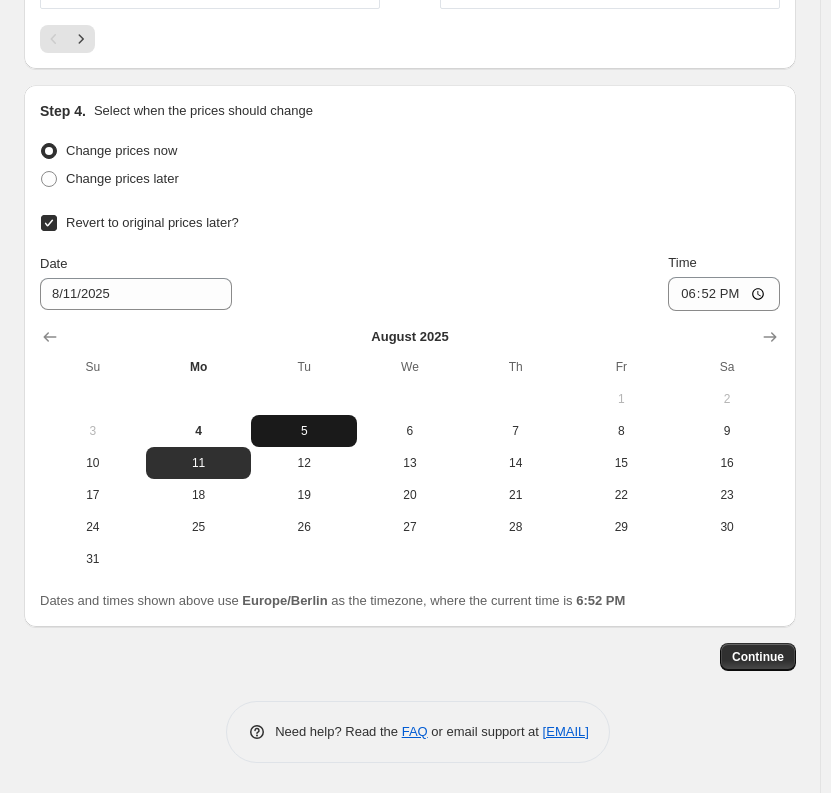 click on "5" at bounding box center (304, 431) 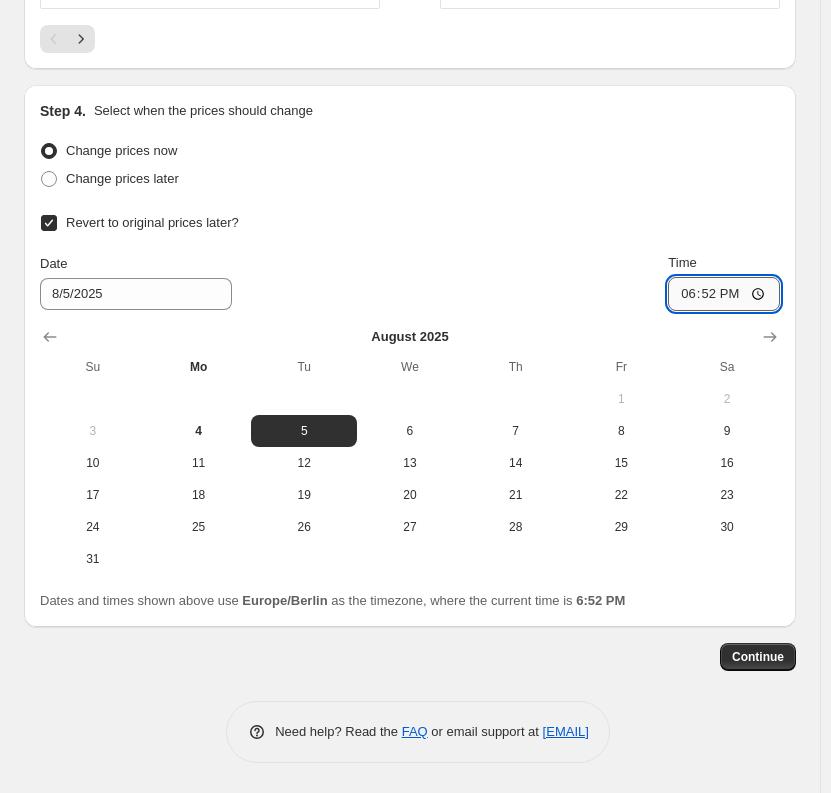 click on "18:52" at bounding box center (724, 294) 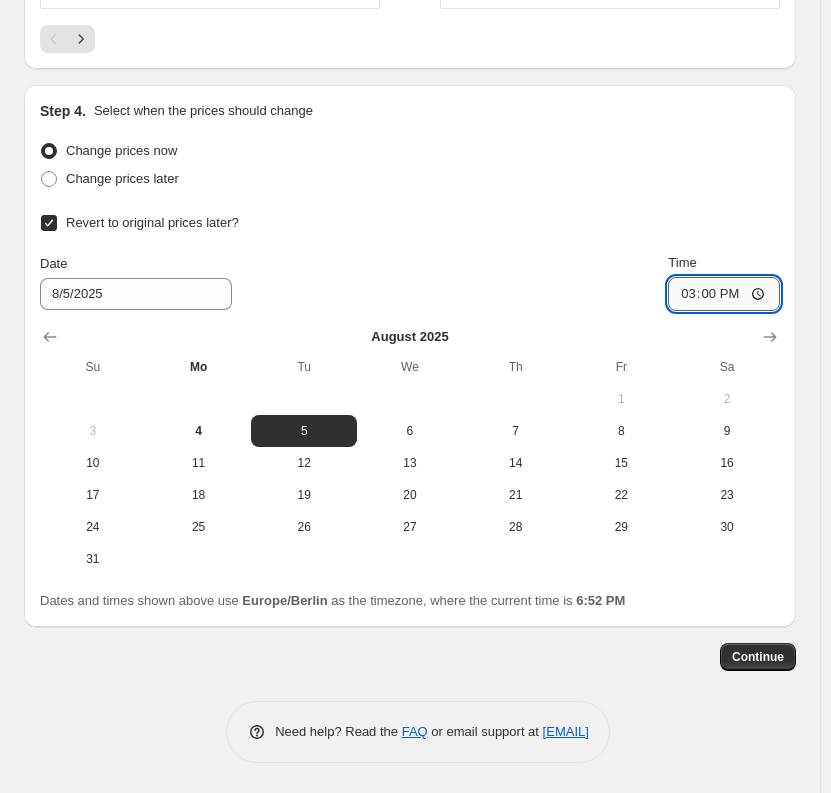 click on "15:00" at bounding box center [724, 294] 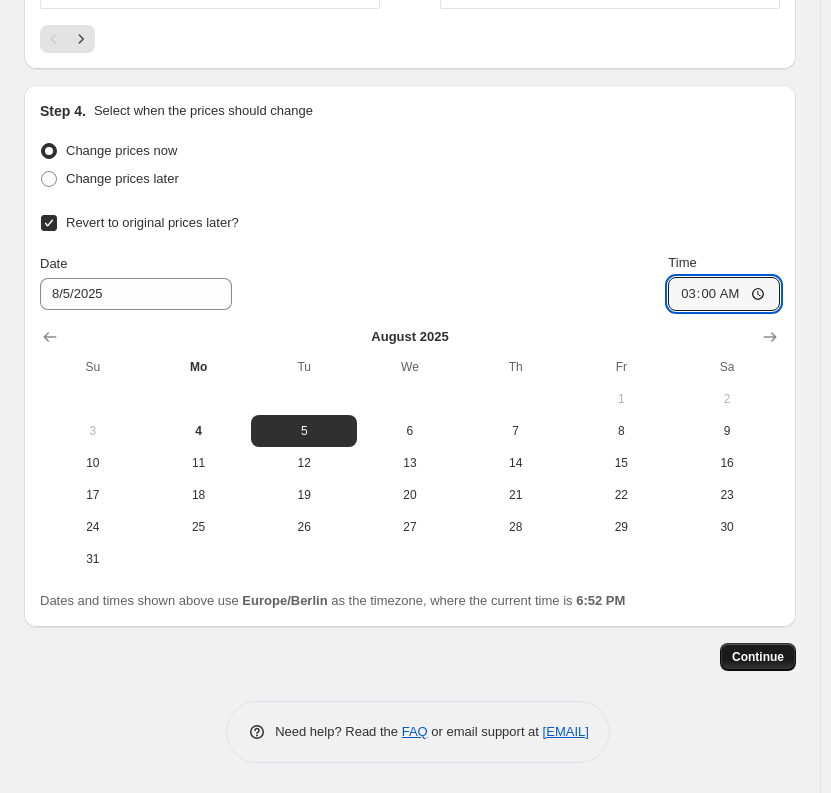type on "03:00" 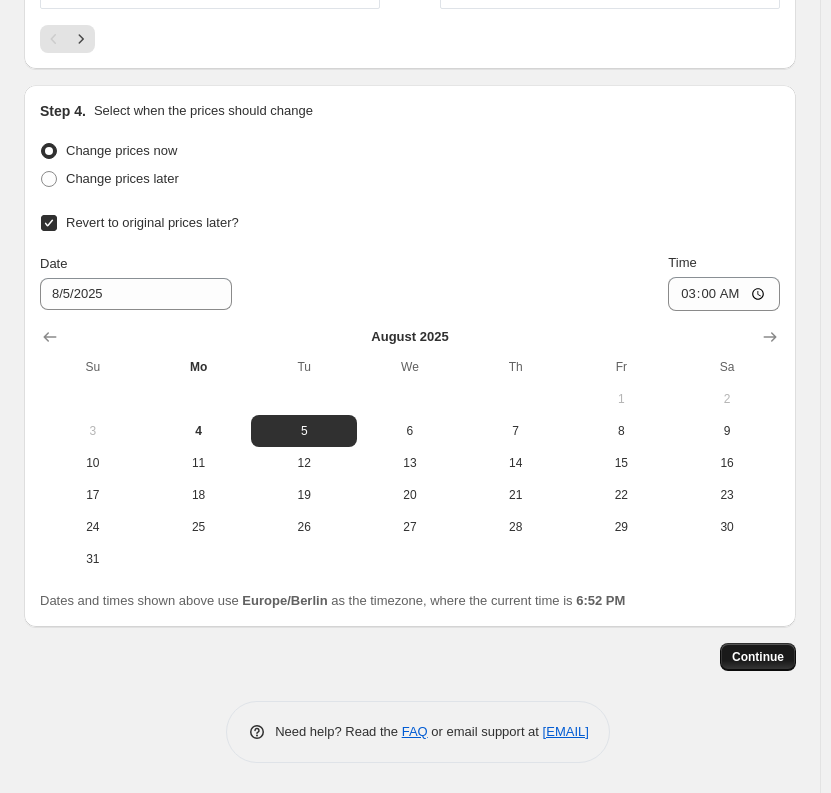 click on "Continue" at bounding box center [758, 657] 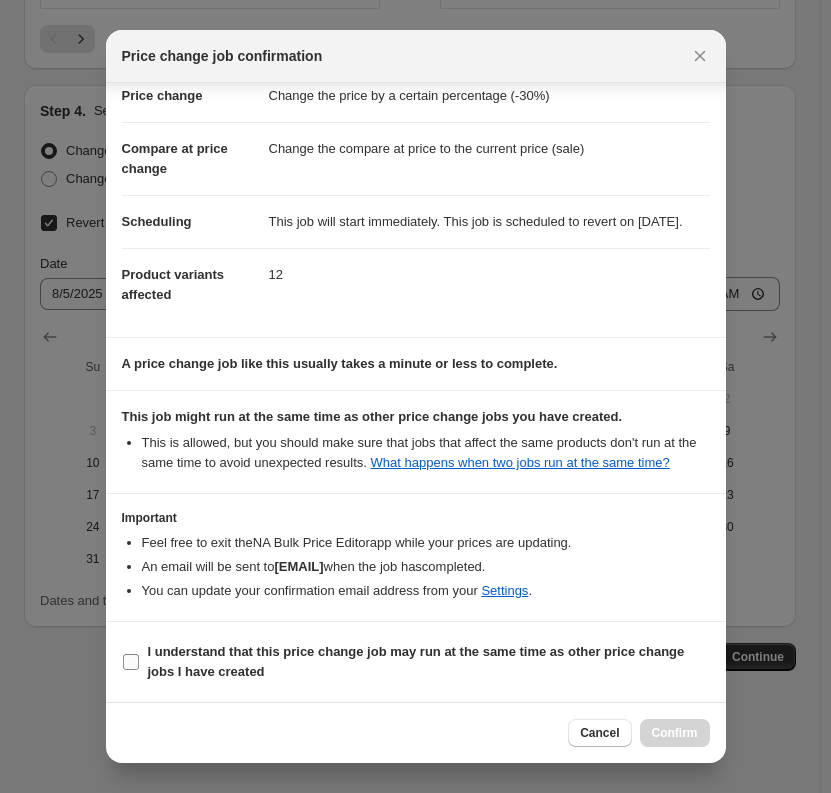 click on "I understand that this price change job may run at the same time as other price change jobs I have created" at bounding box center (416, 661) 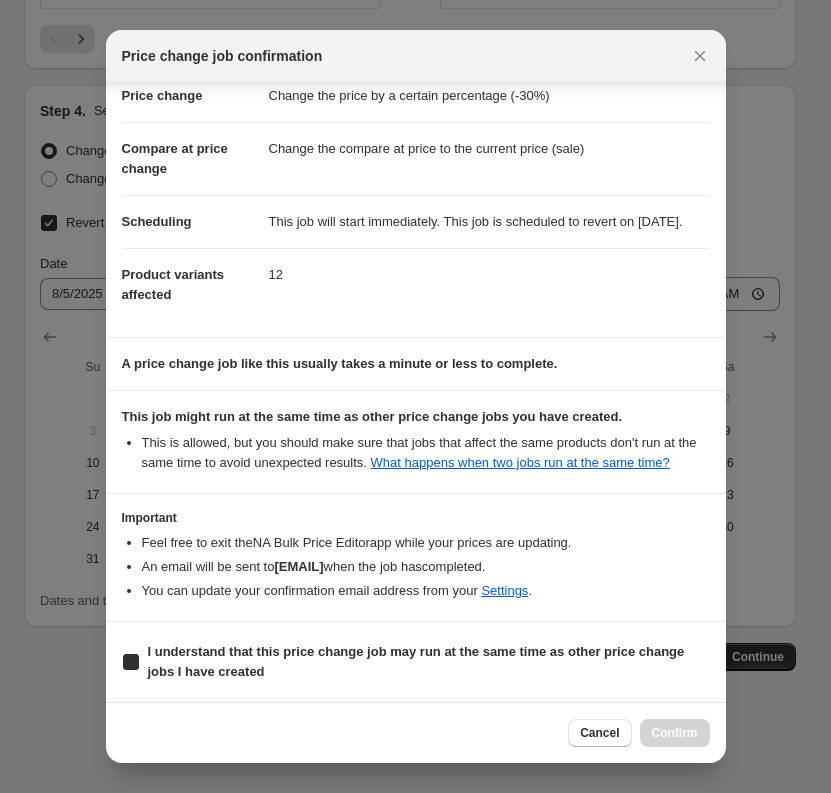 checkbox on "true" 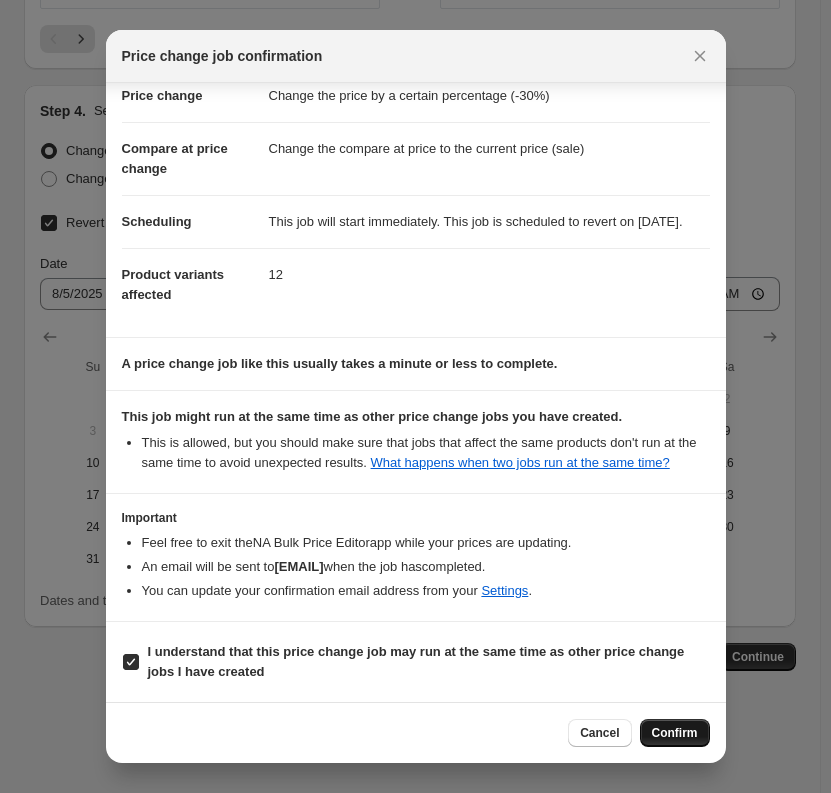 click on "Confirm" at bounding box center (675, 733) 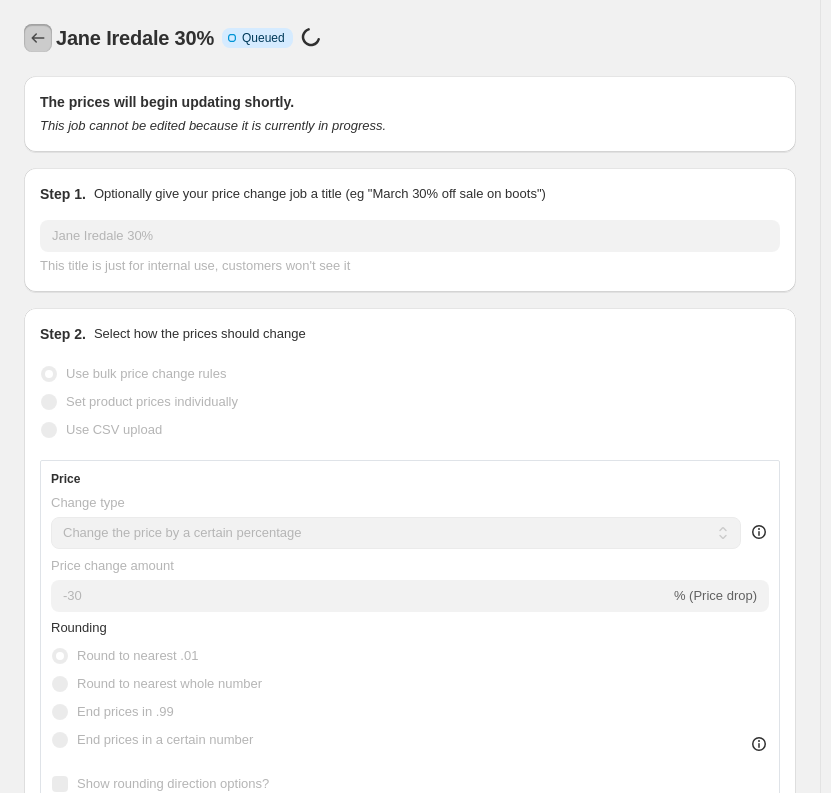 click 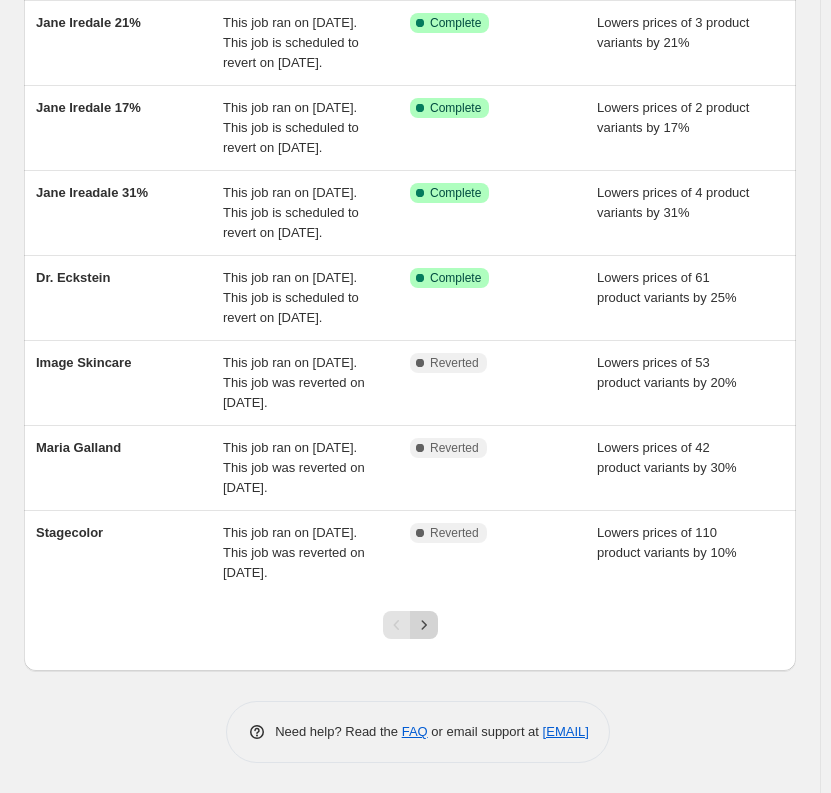 click 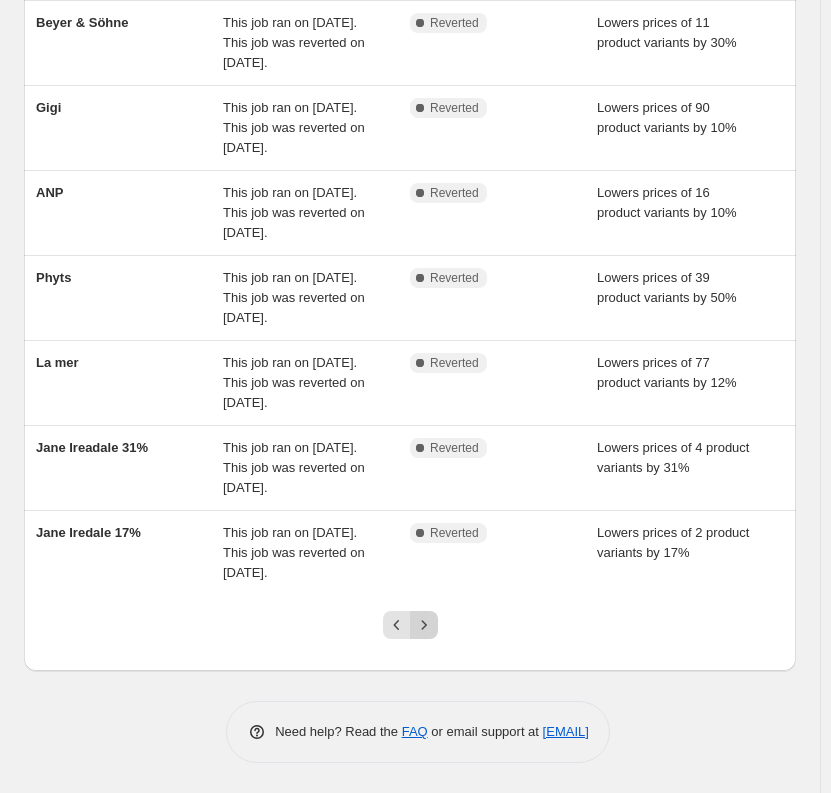 click 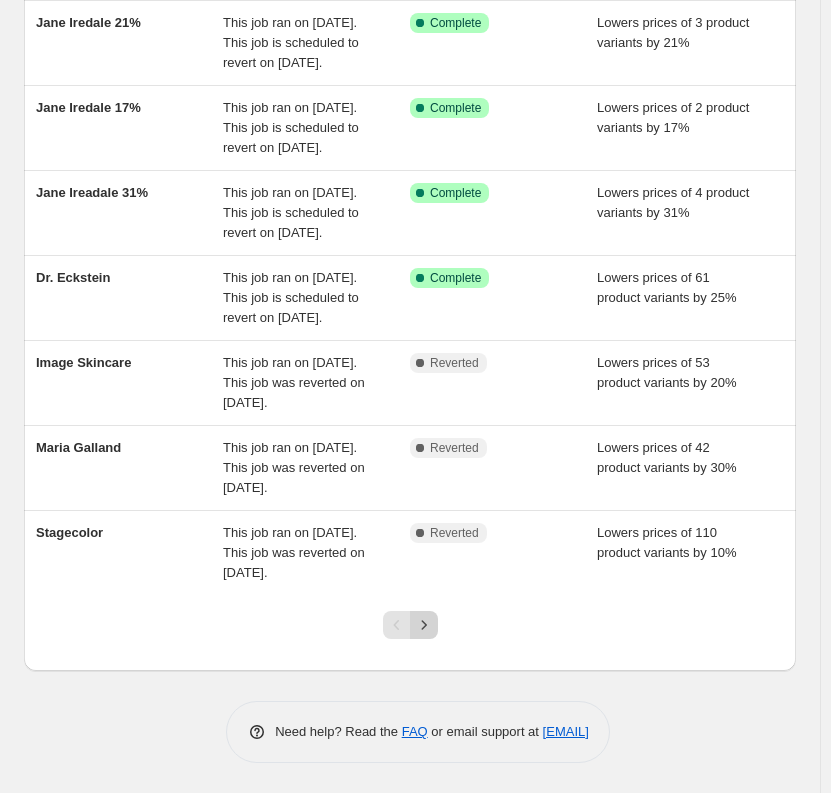 click 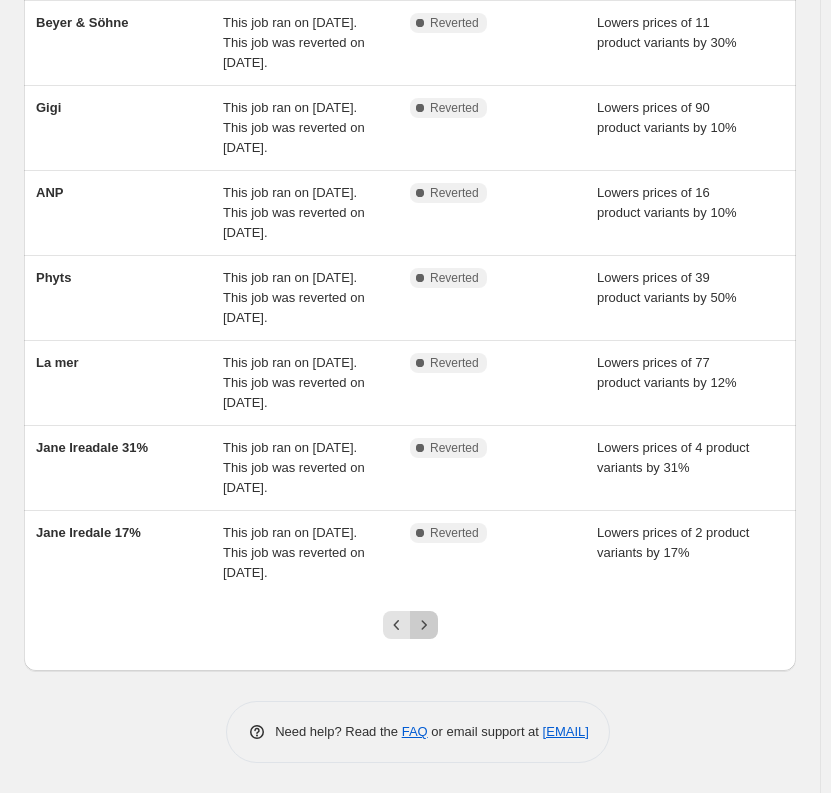 click 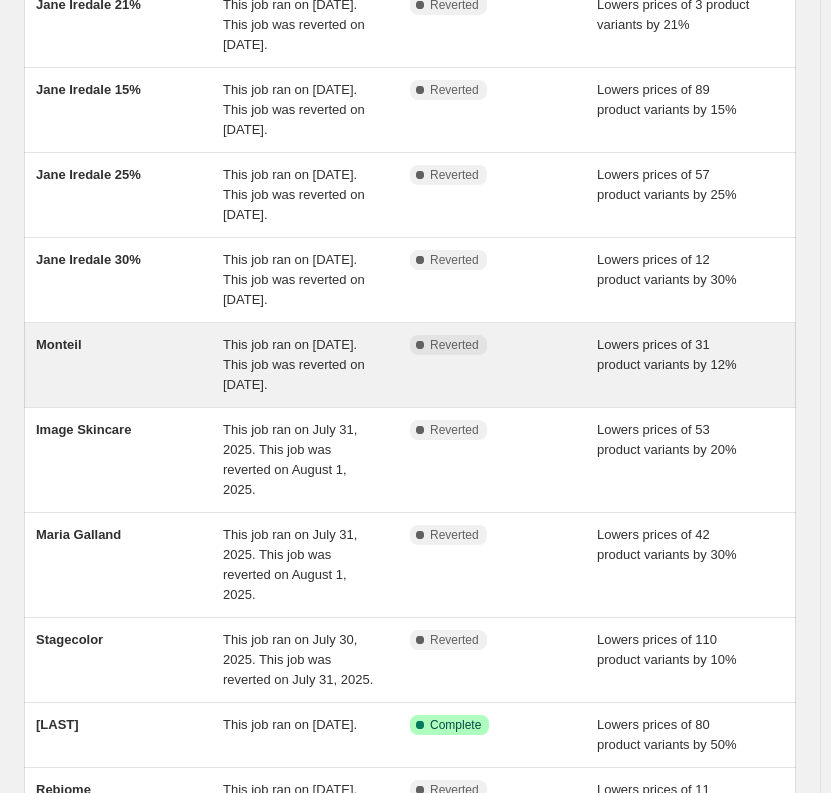 click on "This job ran on [DATE]. This job was reverted on [DATE]." at bounding box center [316, 365] 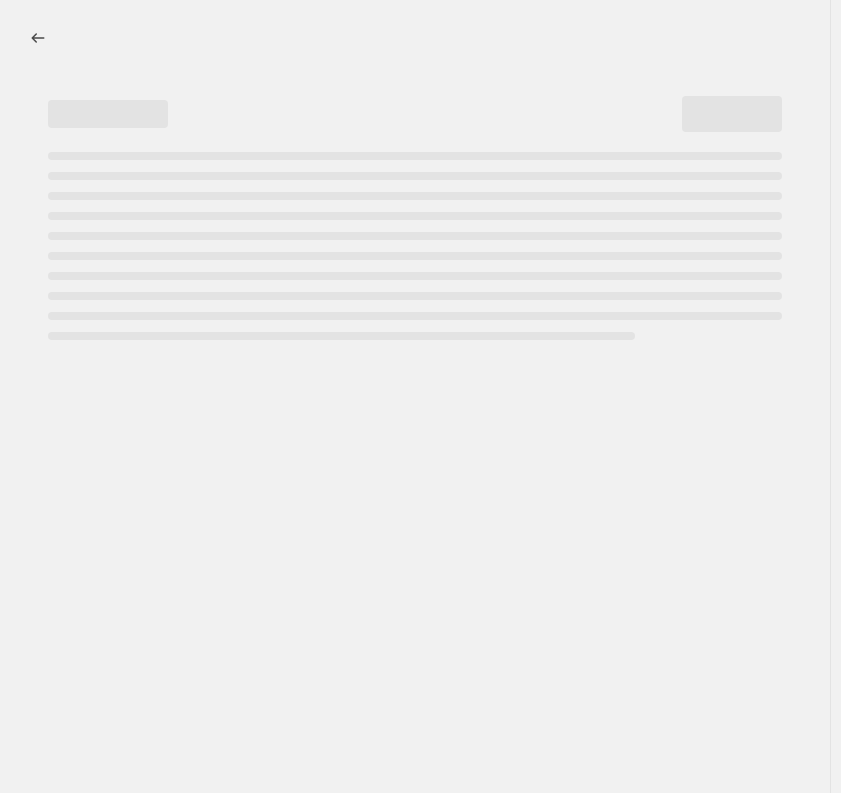 select on "percentage" 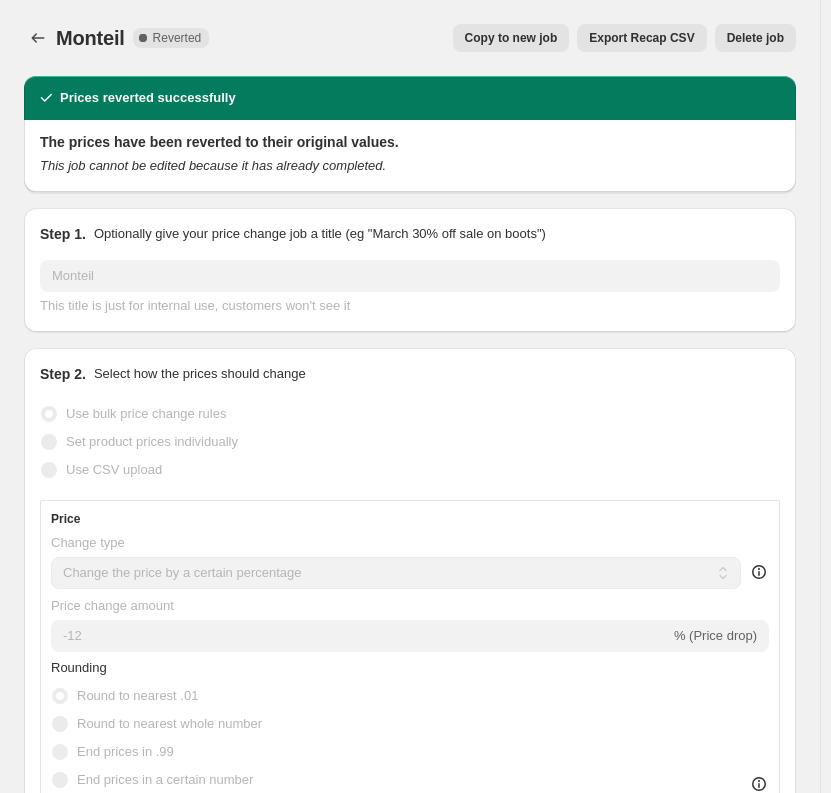 click on "Copy to new job" at bounding box center (511, 38) 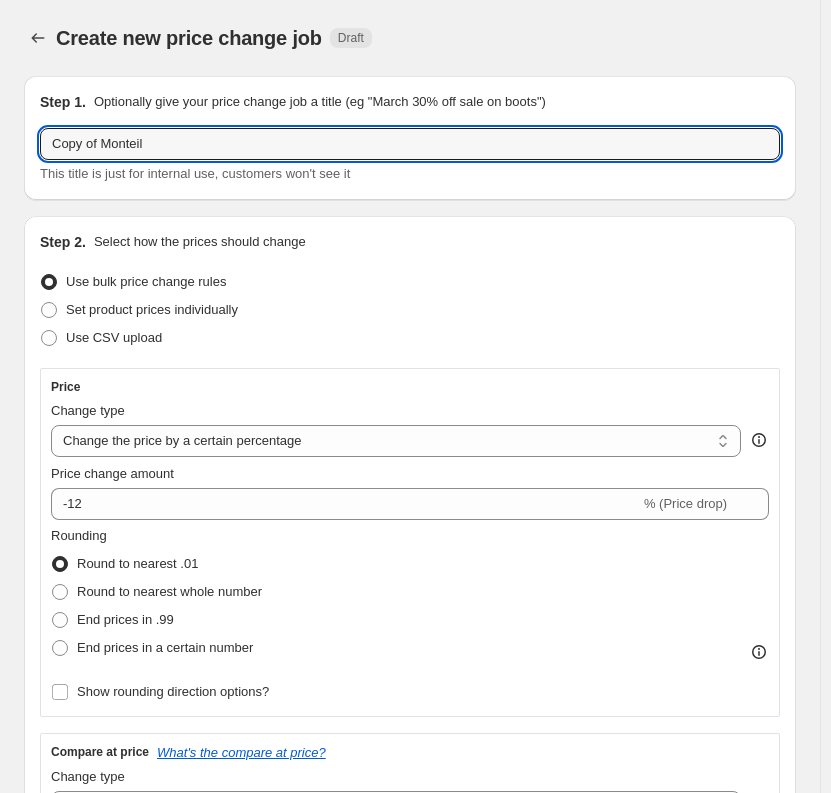 drag, startPoint x: 100, startPoint y: 146, endPoint x: -206, endPoint y: 169, distance: 306.86316 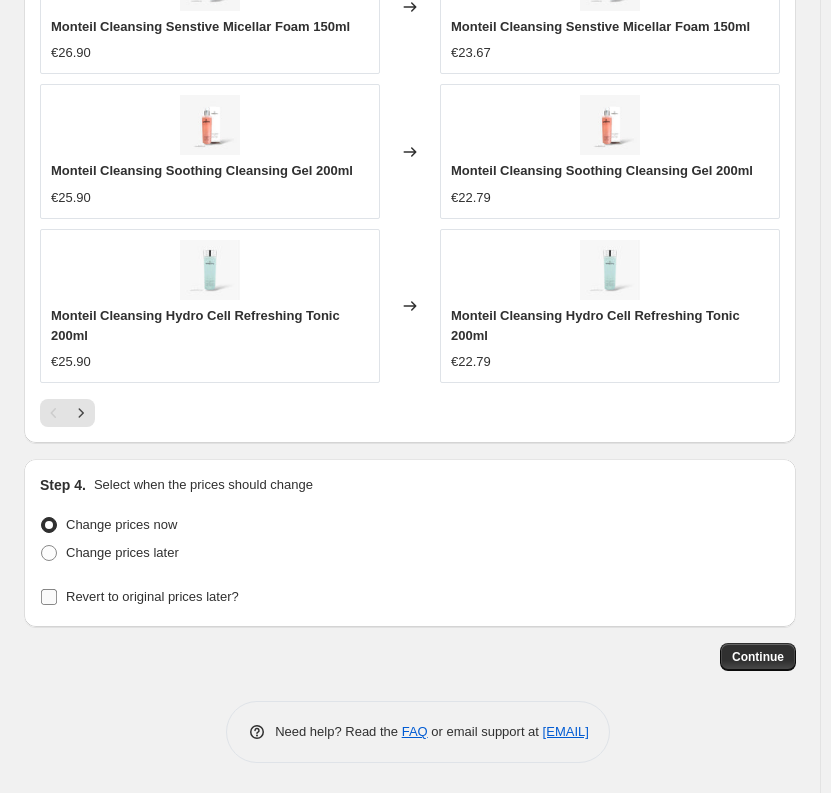 type 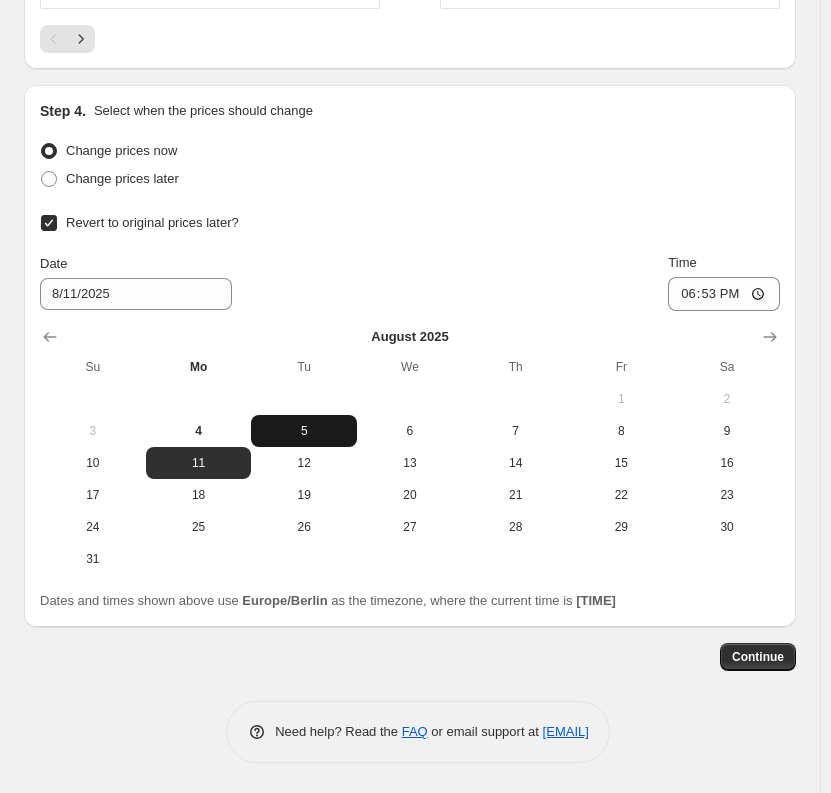 click on "5" at bounding box center (304, 431) 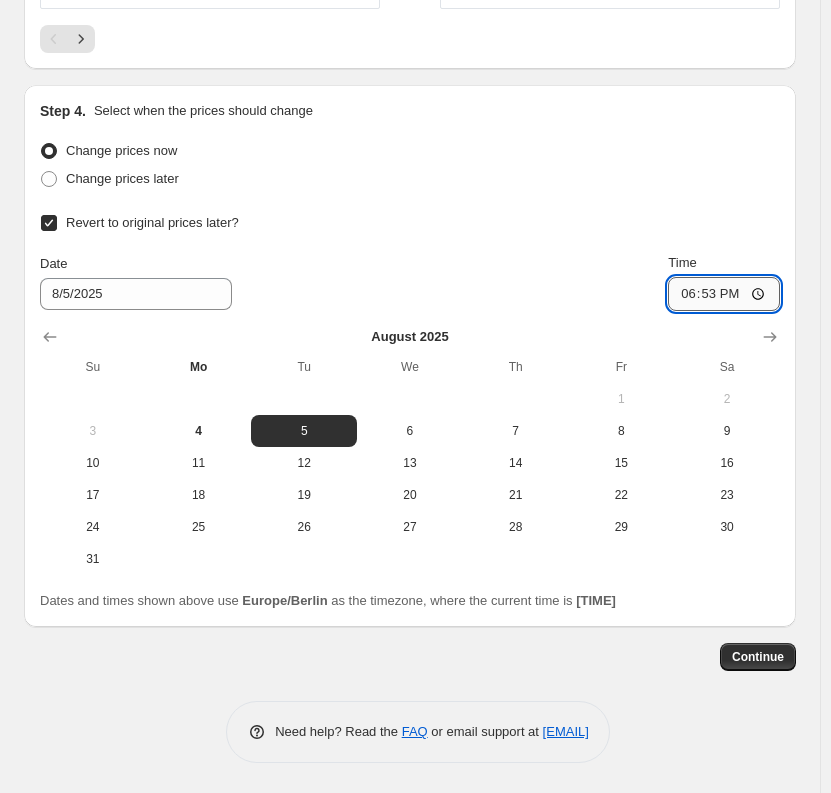 click on "18:53" at bounding box center [724, 294] 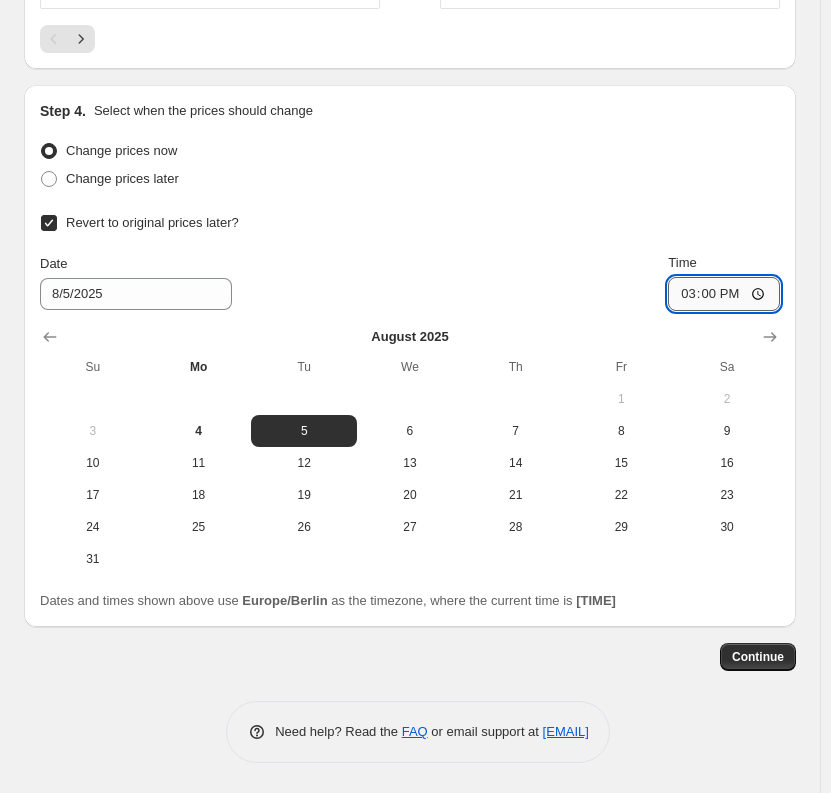 click on "15:00" at bounding box center (724, 294) 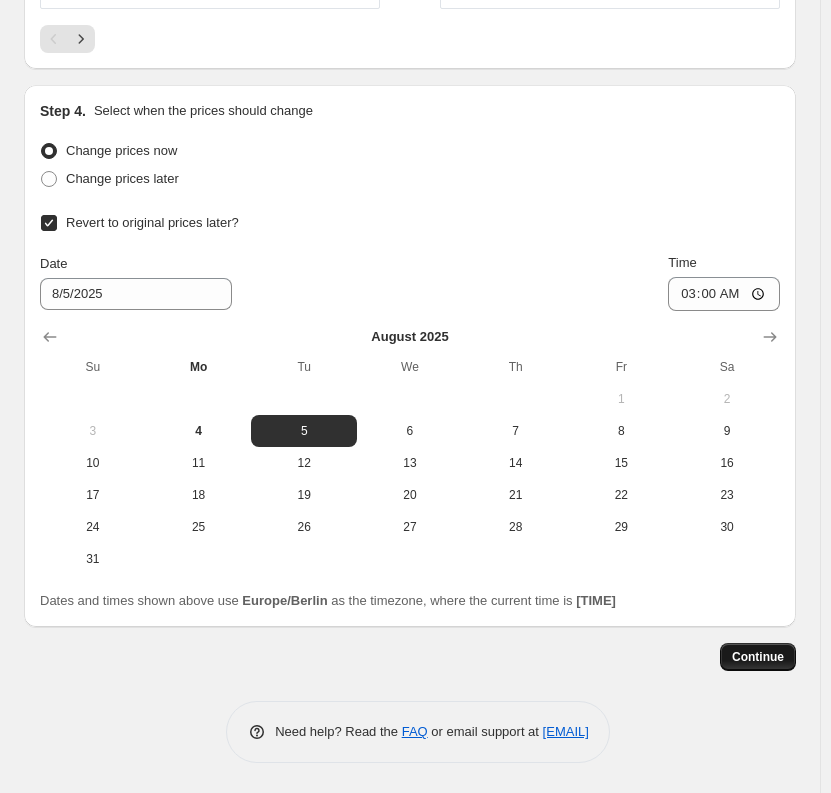 click on "Continue" at bounding box center [758, 657] 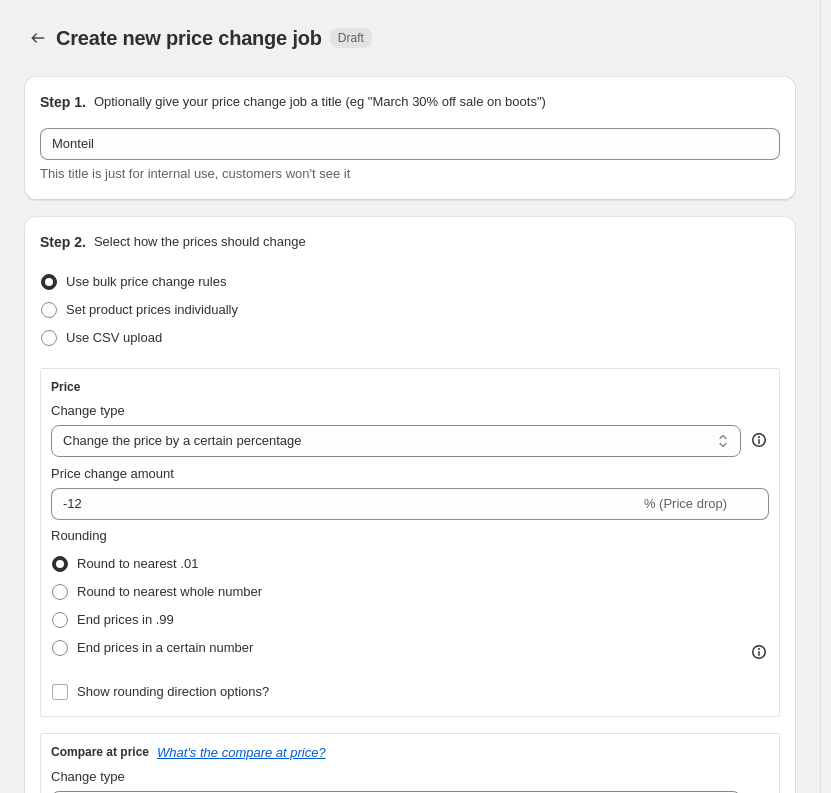 scroll, scrollTop: 2415, scrollLeft: 0, axis: vertical 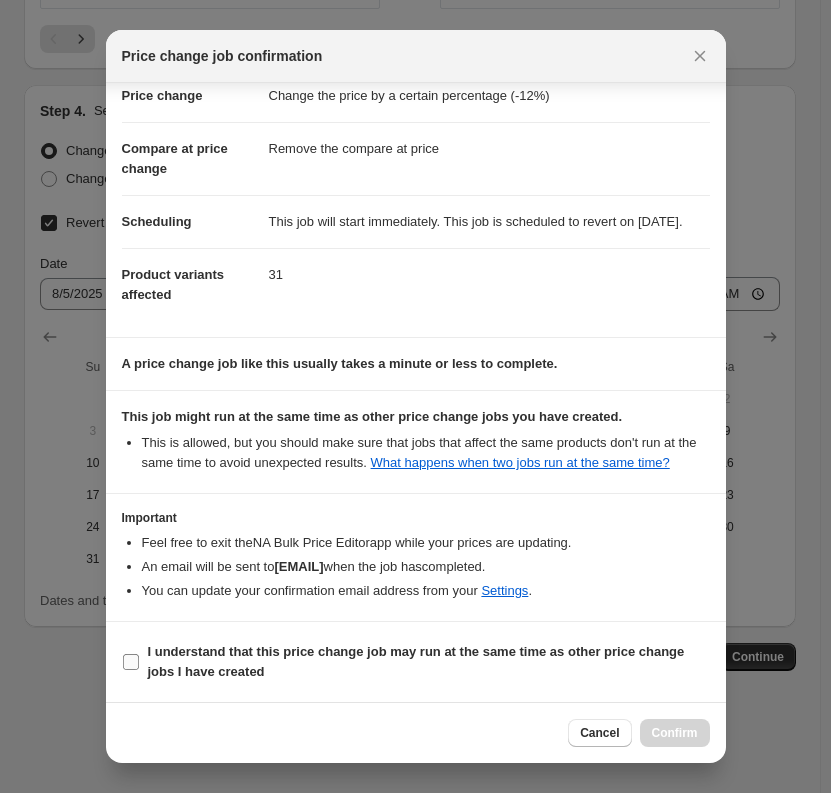 click on "I understand that this price change job may run at the same time as other price change jobs I have created" at bounding box center [416, 661] 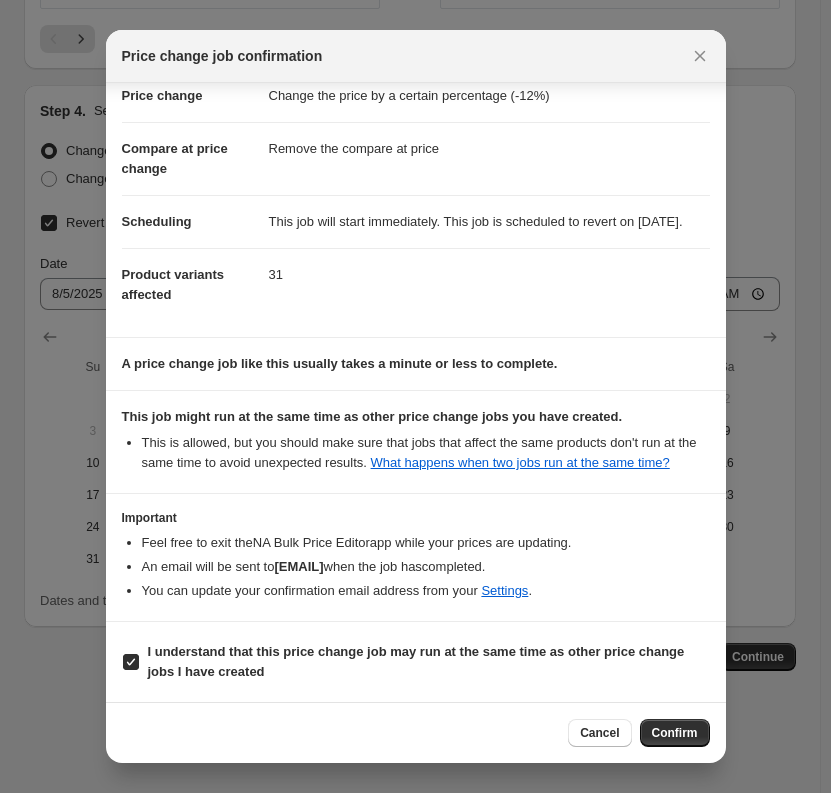 click on "Confirm" at bounding box center [675, 733] 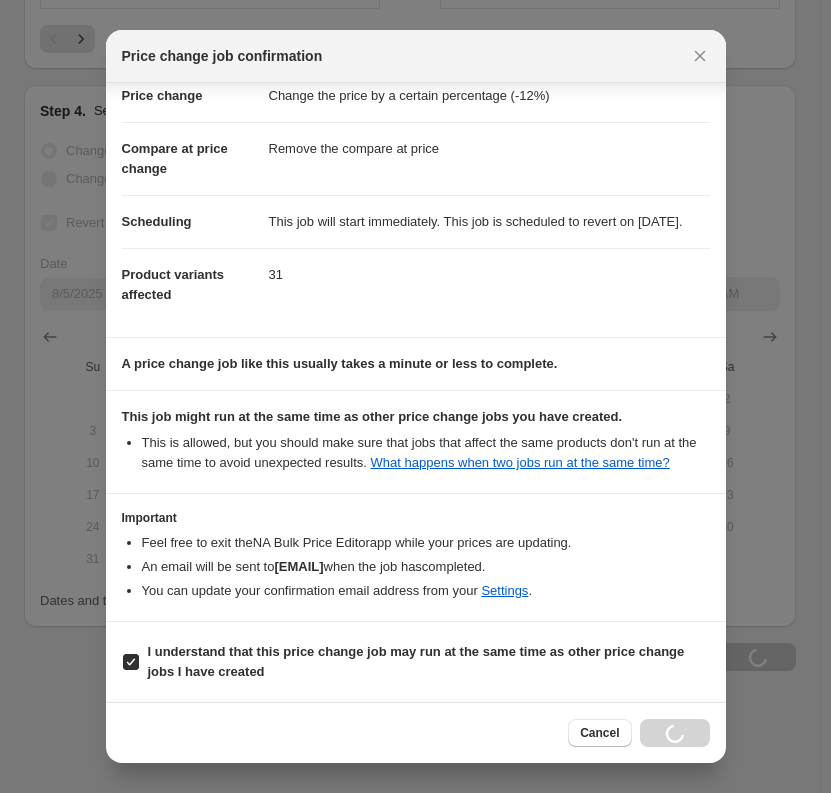 scroll, scrollTop: 2483, scrollLeft: 0, axis: vertical 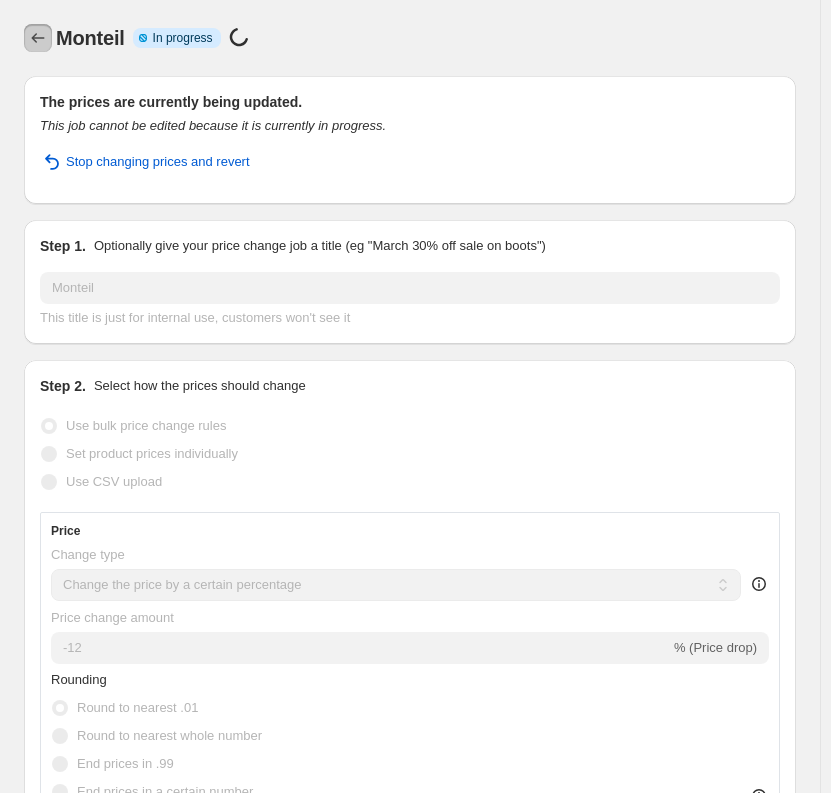 click 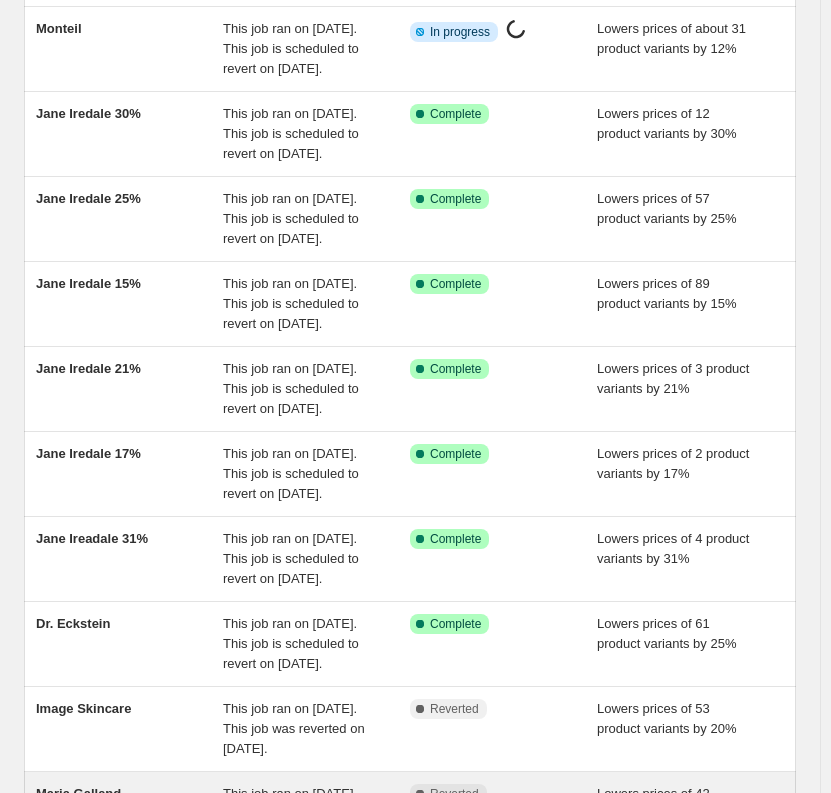 scroll, scrollTop: 437, scrollLeft: 0, axis: vertical 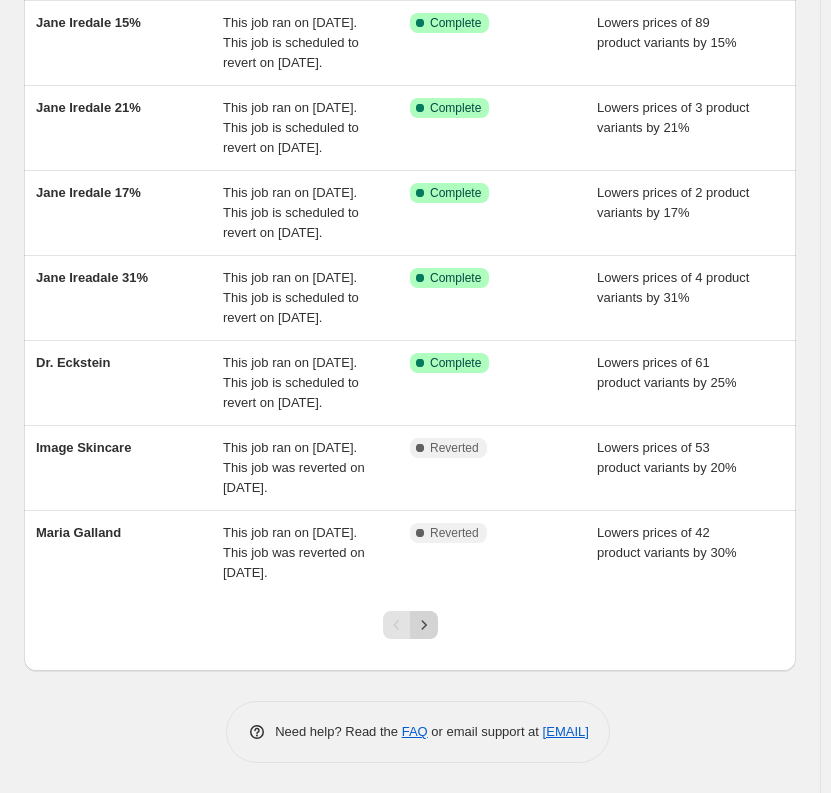 click 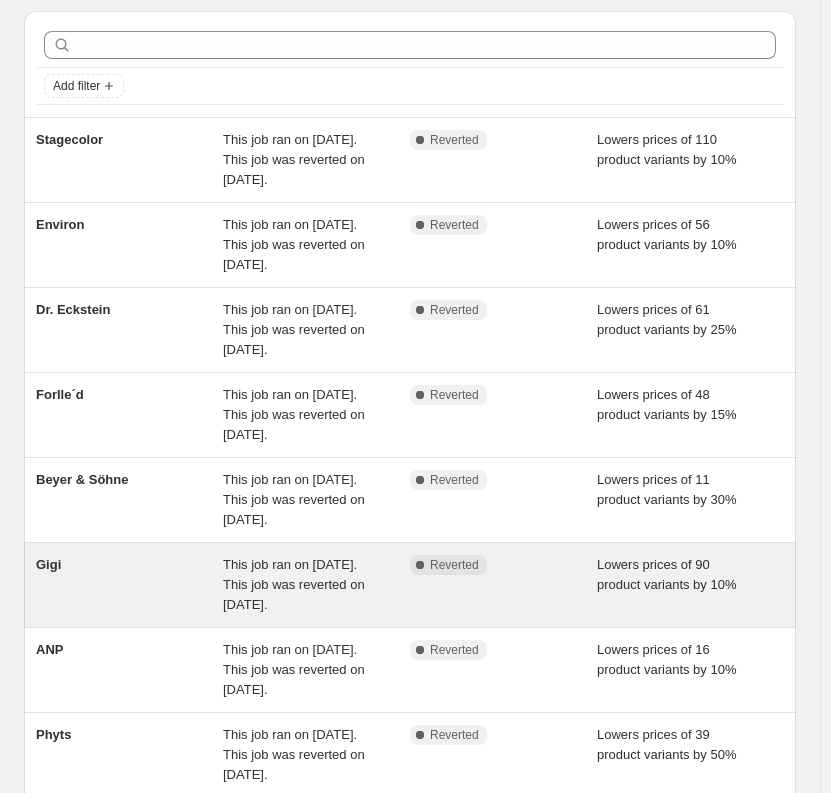 scroll, scrollTop: 100, scrollLeft: 0, axis: vertical 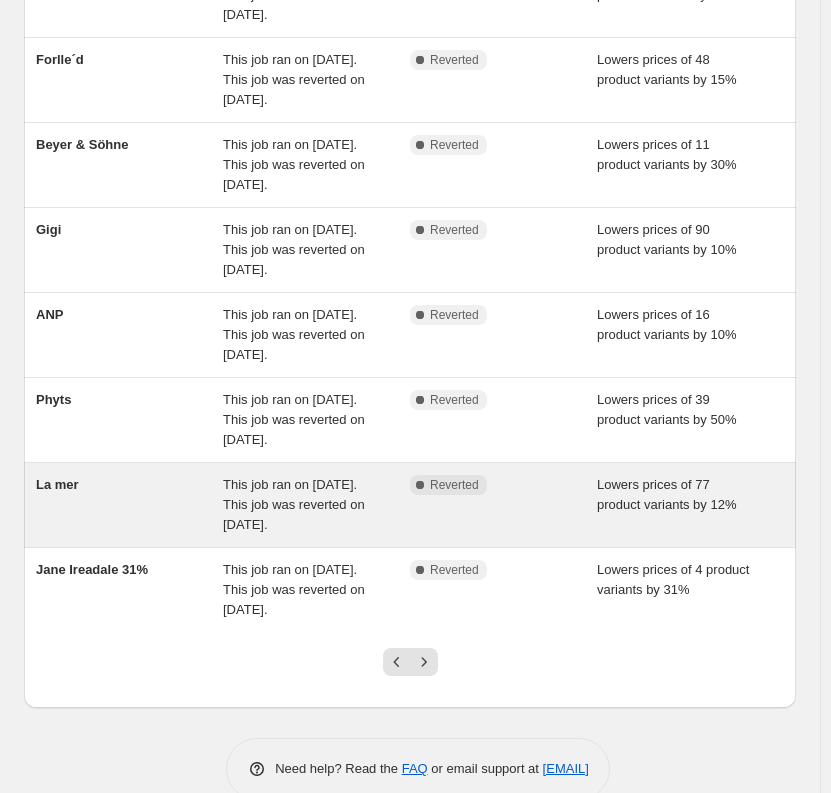 click on "This job ran on [DATE]. This job was reverted on [DATE]." at bounding box center (294, 504) 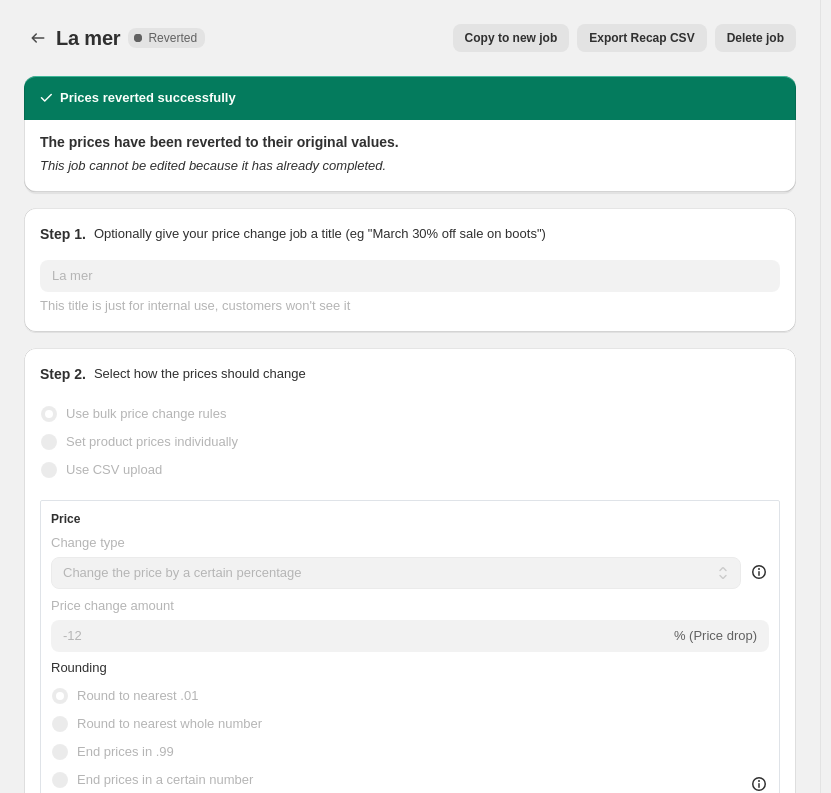 click on "Copy to new job" at bounding box center [511, 38] 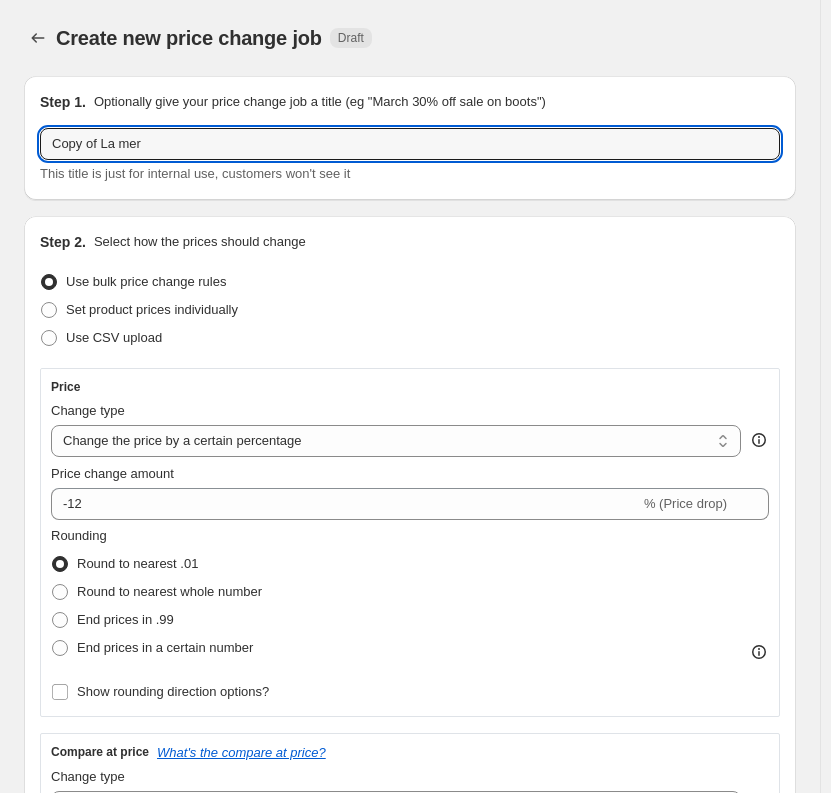 drag, startPoint x: 100, startPoint y: 145, endPoint x: -104, endPoint y: 155, distance: 204.24495 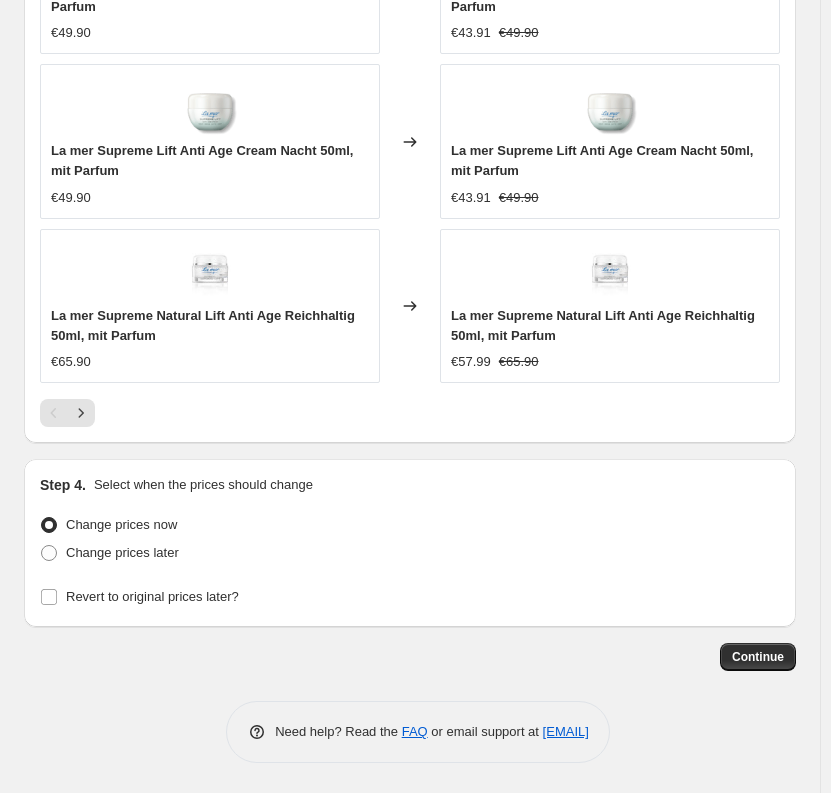 scroll, scrollTop: 2041, scrollLeft: 0, axis: vertical 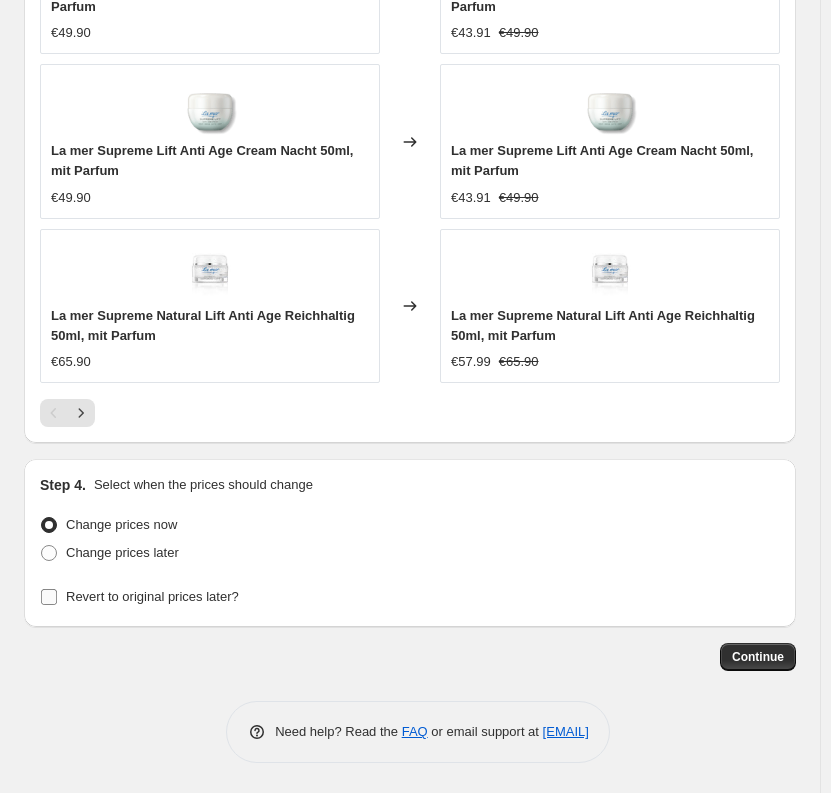 click on "Revert to original prices later?" at bounding box center (152, 596) 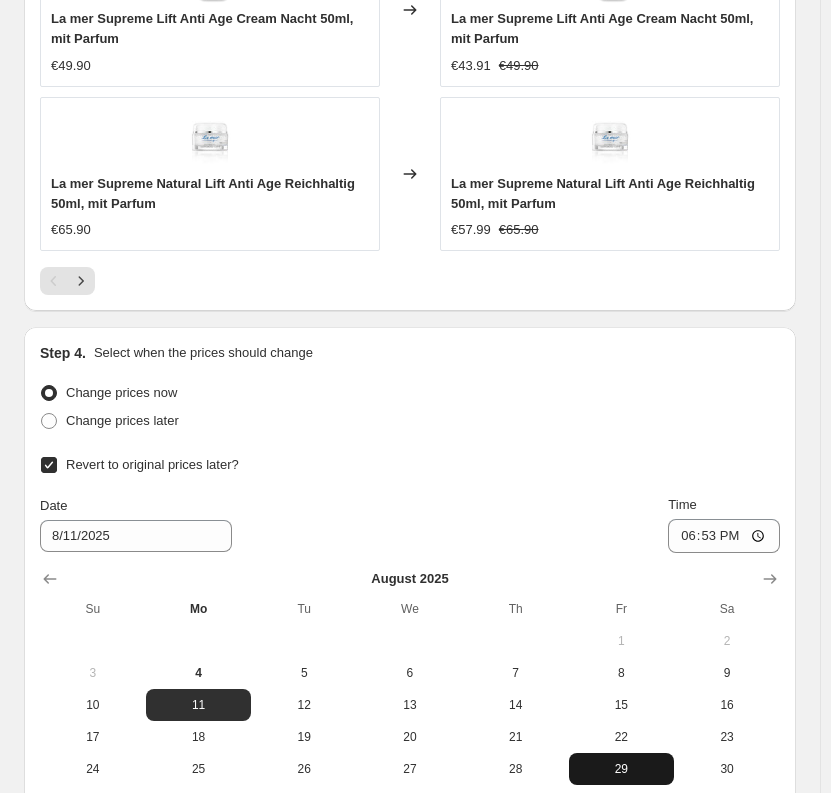 scroll, scrollTop: 2415, scrollLeft: 0, axis: vertical 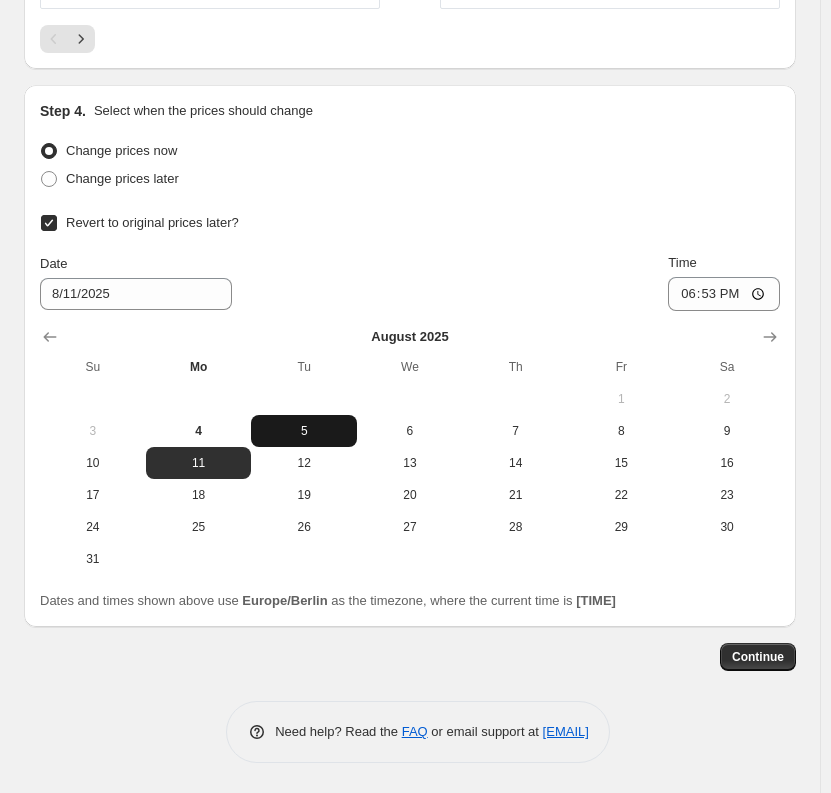 click on "5" at bounding box center [304, 431] 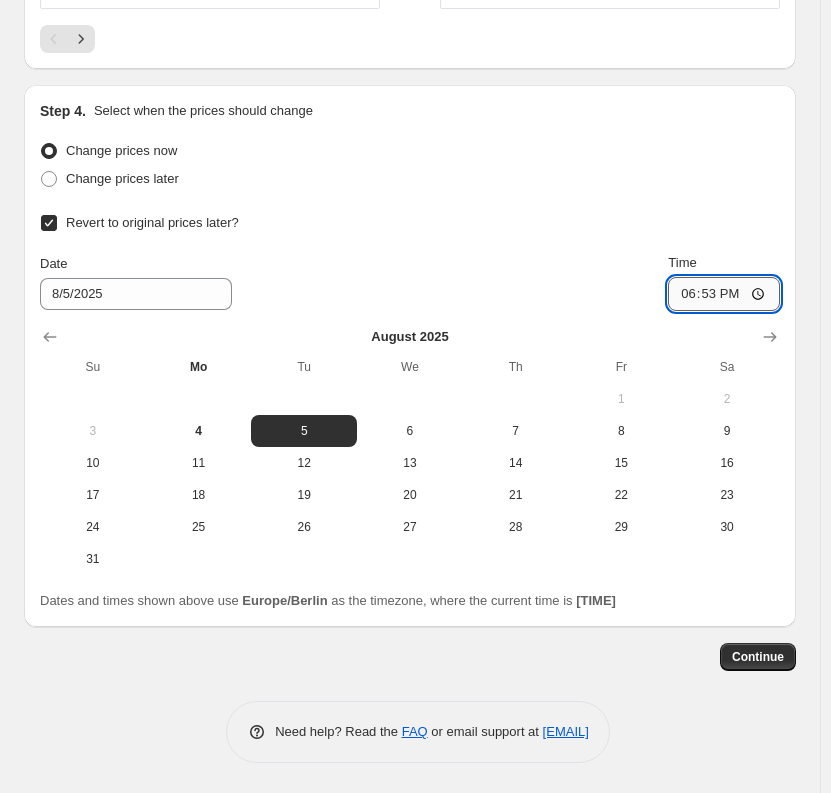 click on "18:53" at bounding box center [724, 294] 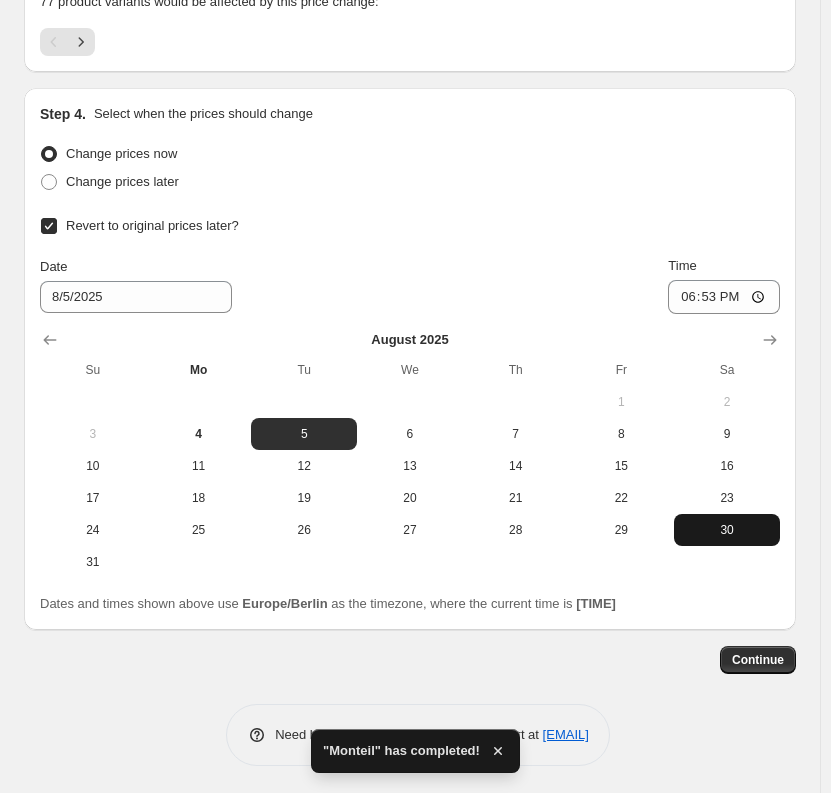 scroll, scrollTop: 1633, scrollLeft: 0, axis: vertical 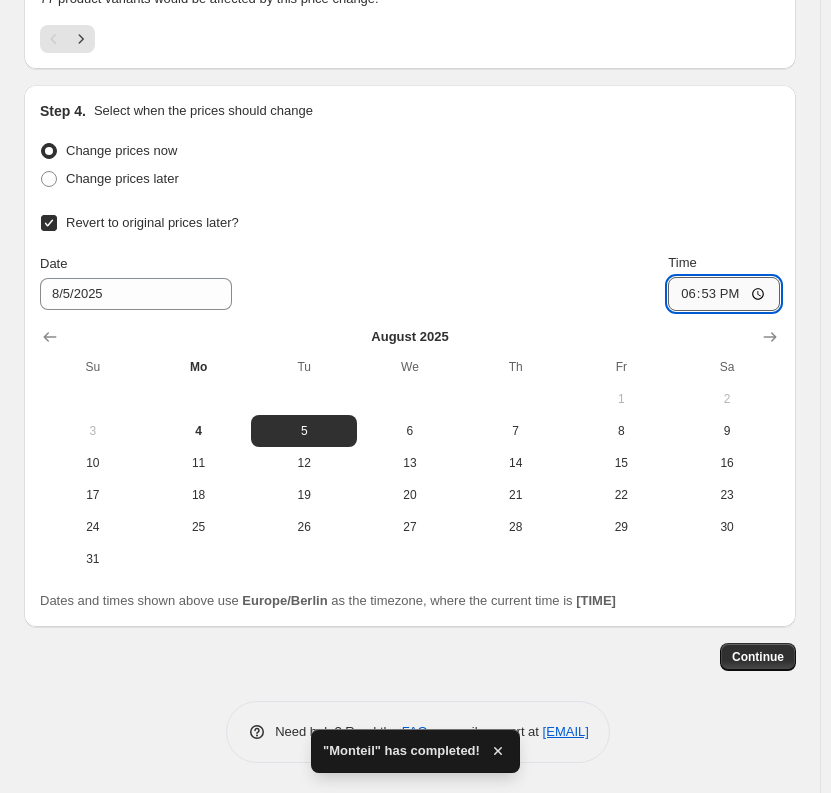 click on "18:53" at bounding box center (724, 294) 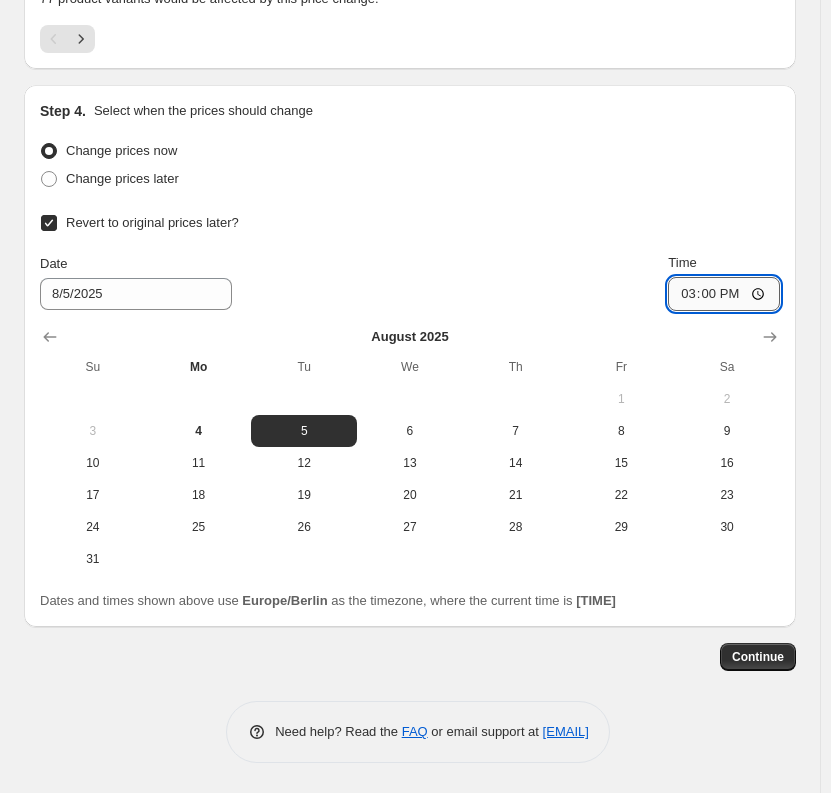 click on "15:00" at bounding box center (724, 294) 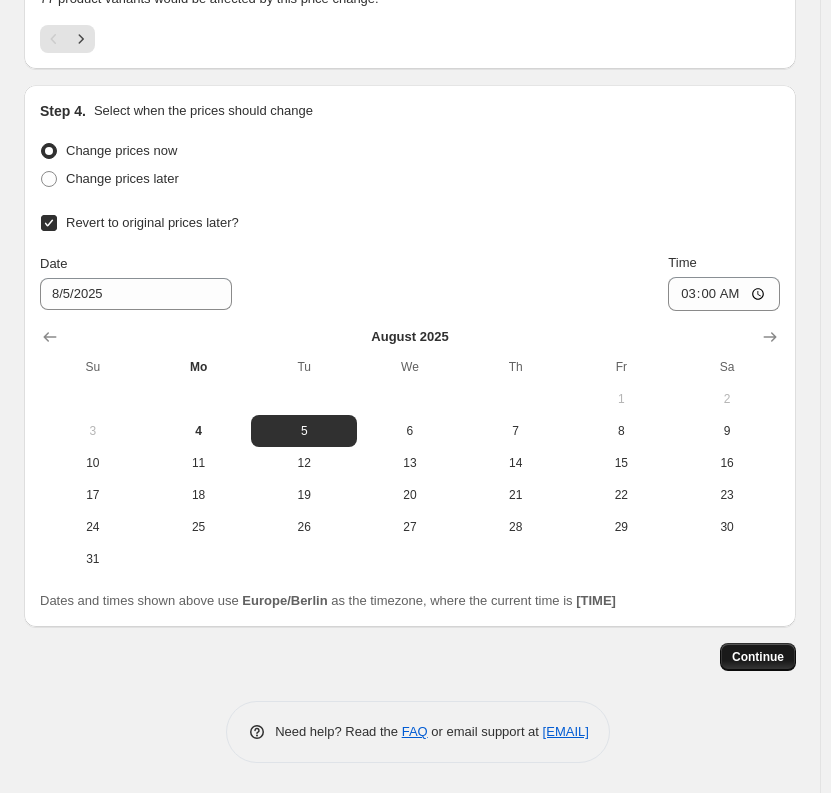 click on "Continue" at bounding box center (758, 657) 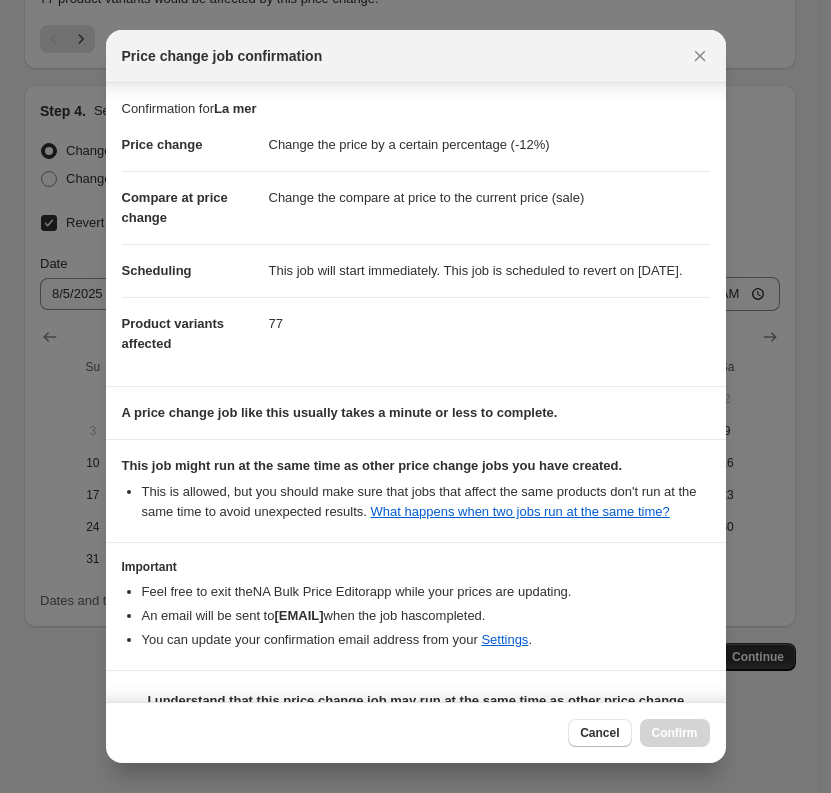 scroll, scrollTop: 69, scrollLeft: 0, axis: vertical 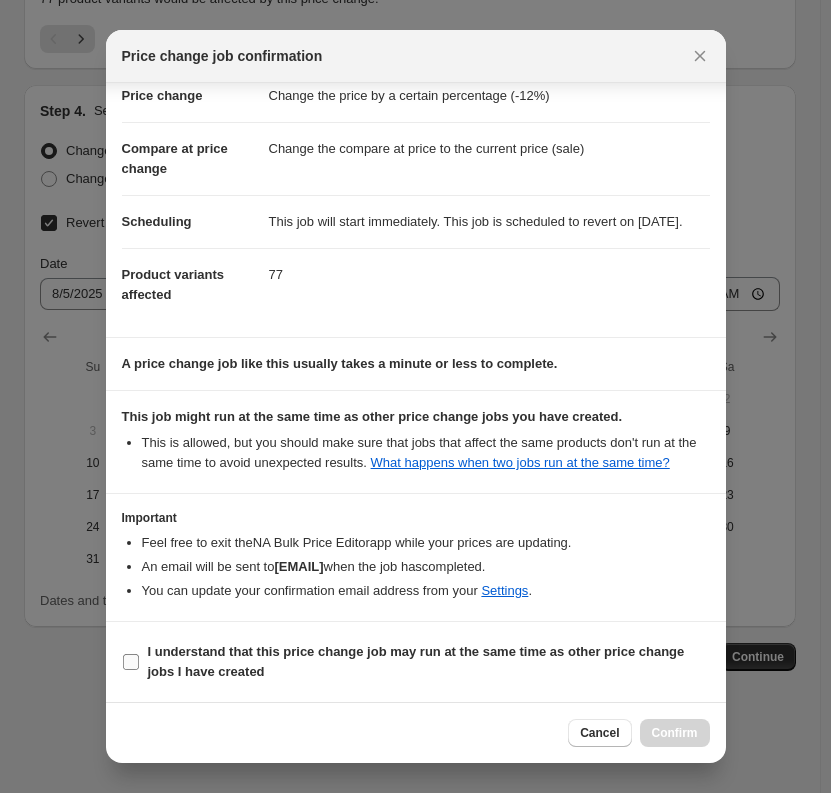 click on "I understand that this price change job may run at the same time as other price change jobs I have created" at bounding box center [416, 661] 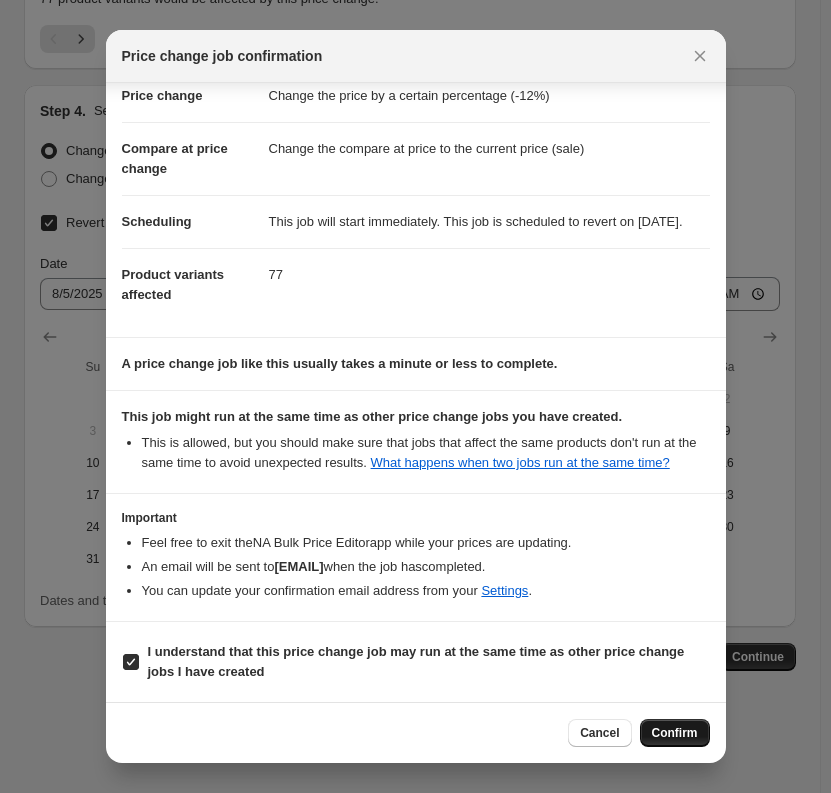 click on "Confirm" at bounding box center [675, 733] 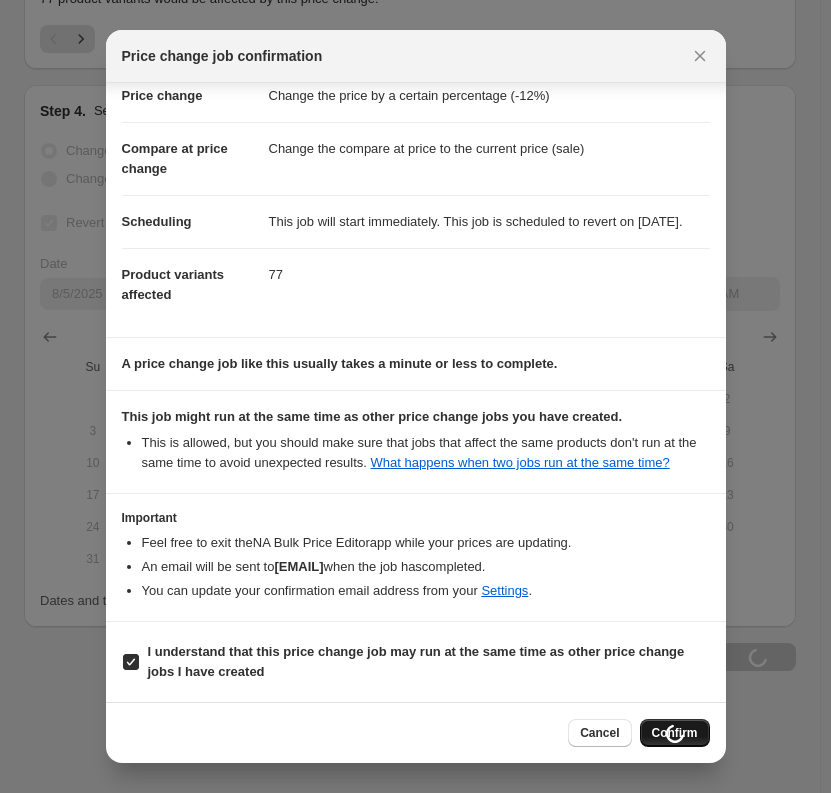 scroll, scrollTop: 1701, scrollLeft: 0, axis: vertical 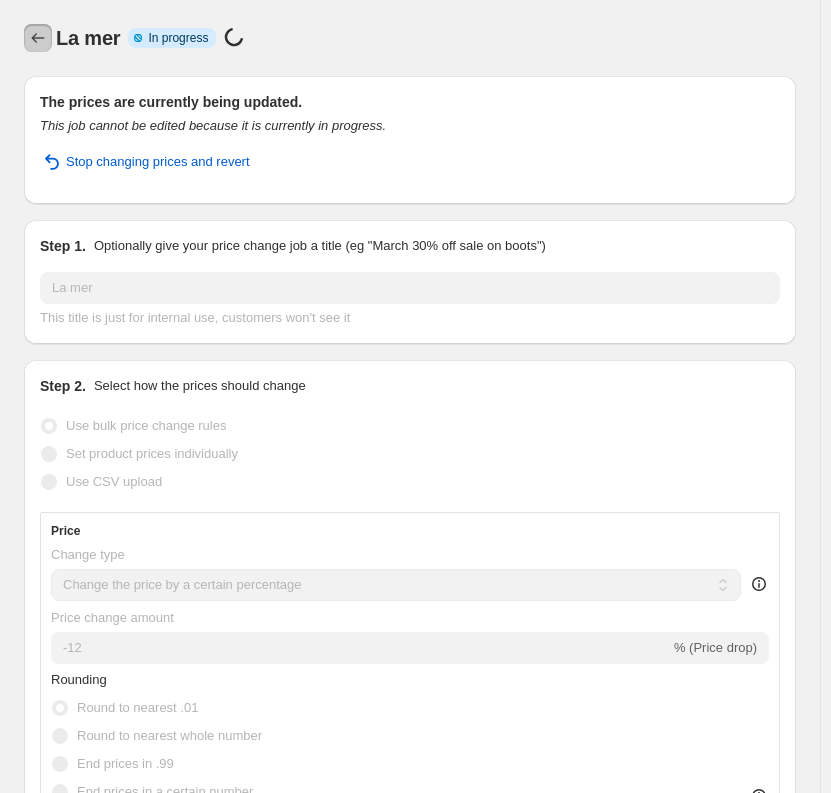 click 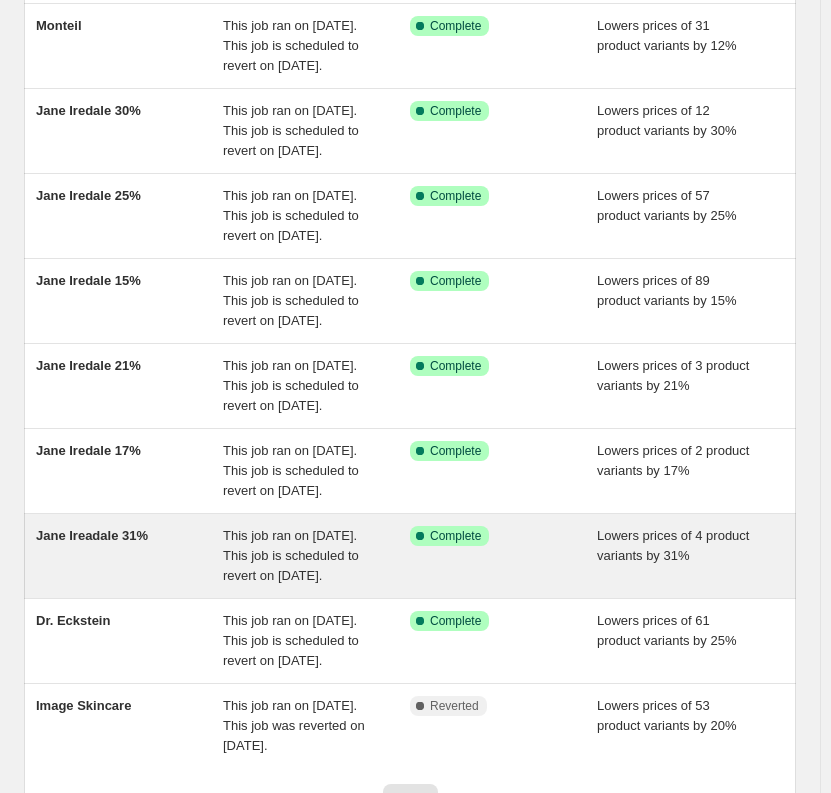 scroll, scrollTop: 437, scrollLeft: 0, axis: vertical 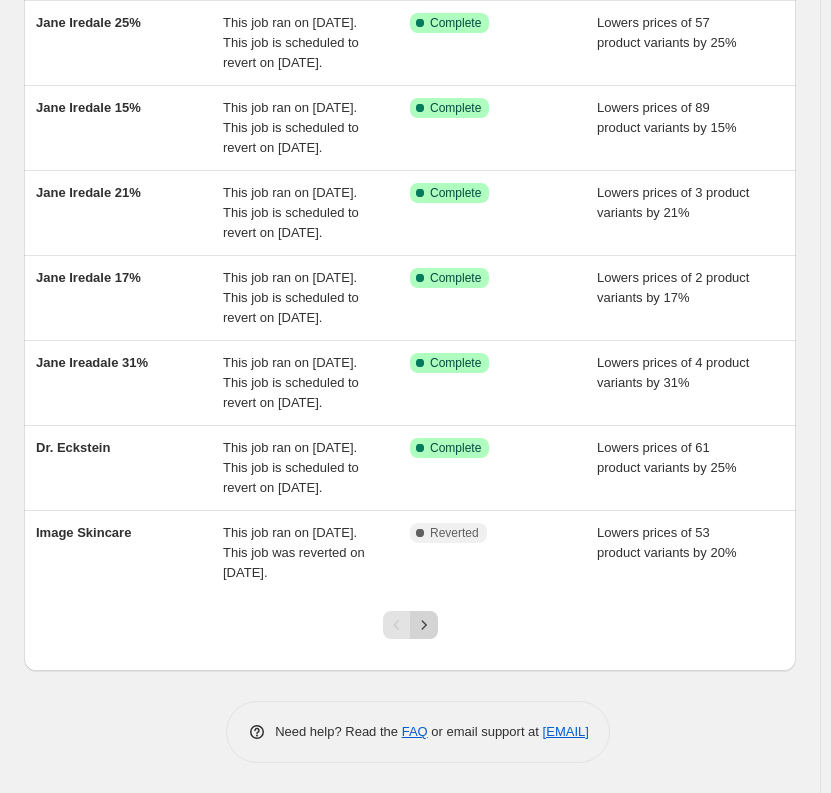click 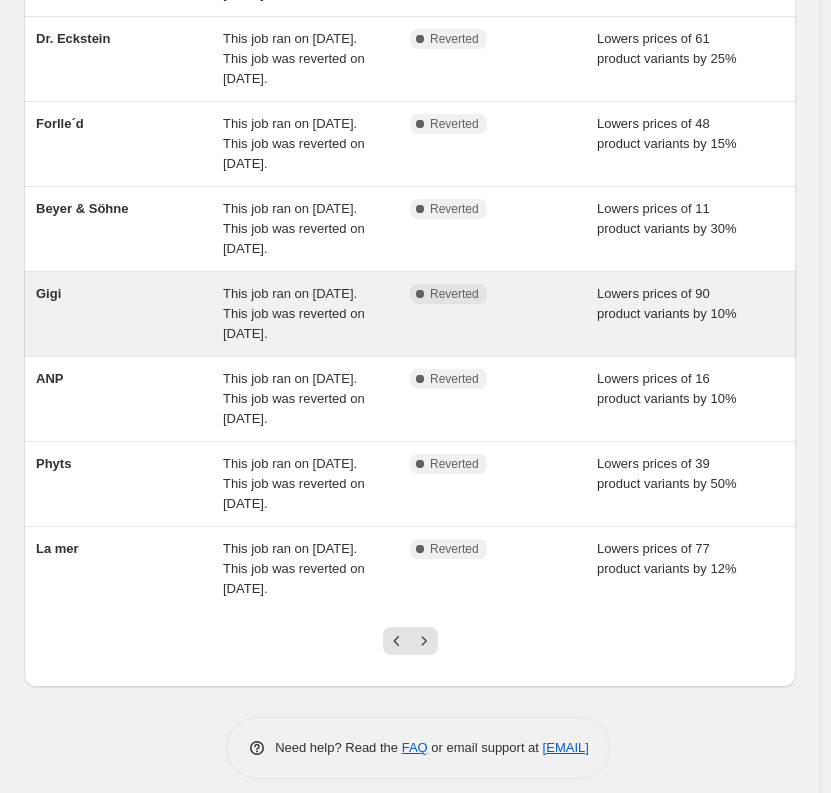 scroll, scrollTop: 437, scrollLeft: 0, axis: vertical 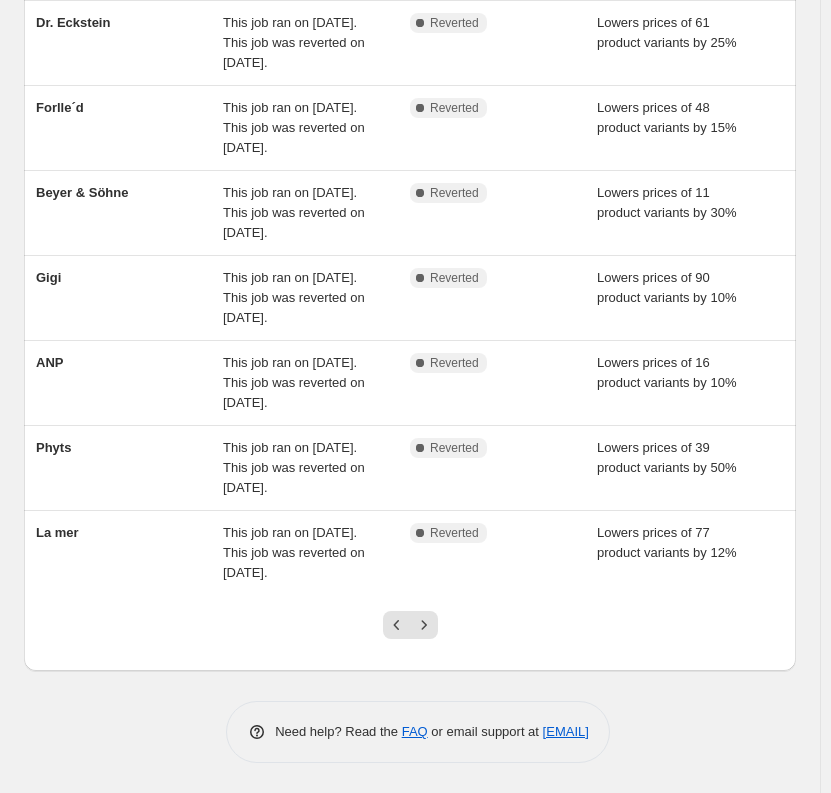 click at bounding box center (410, 633) 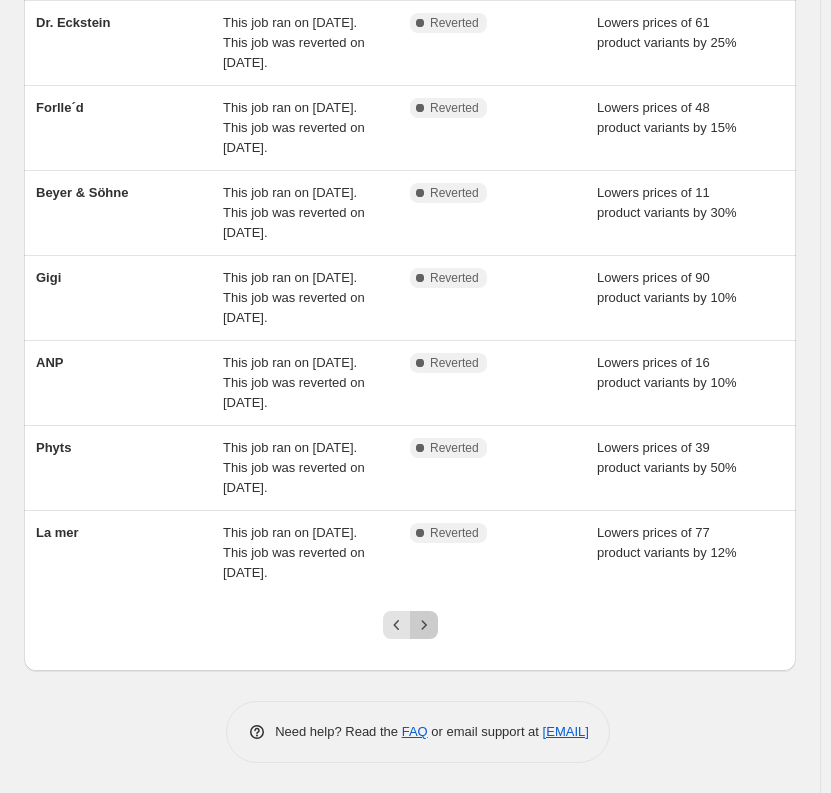 click 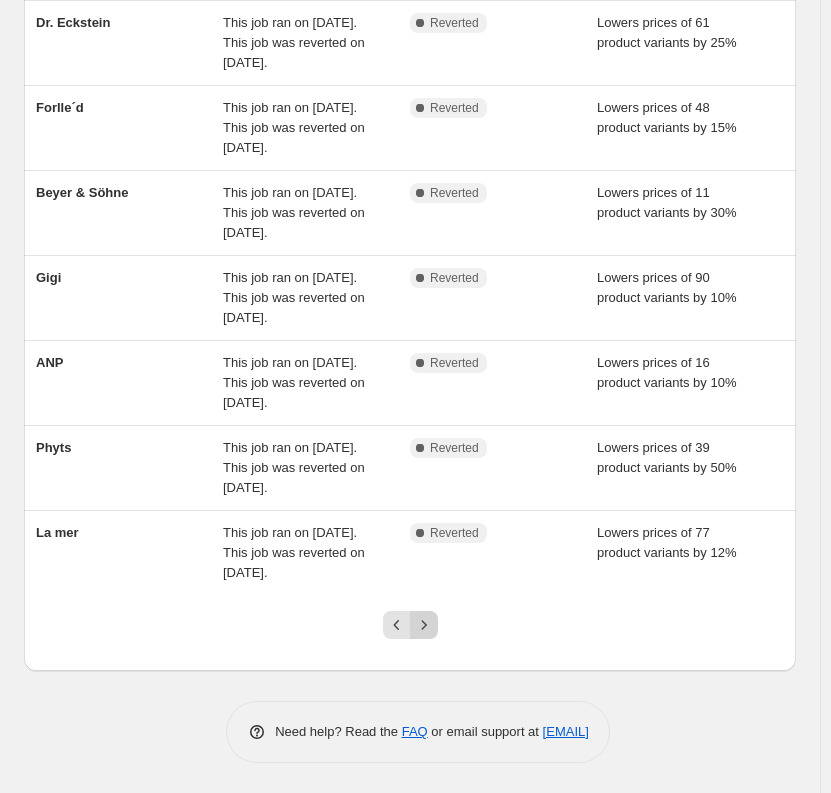 scroll, scrollTop: 0, scrollLeft: 0, axis: both 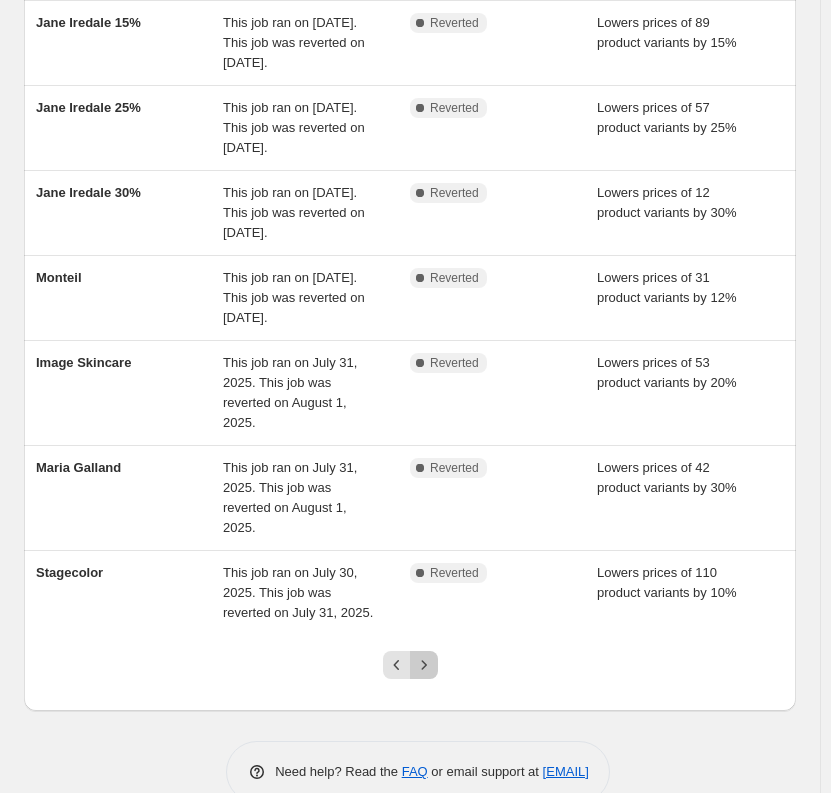 click 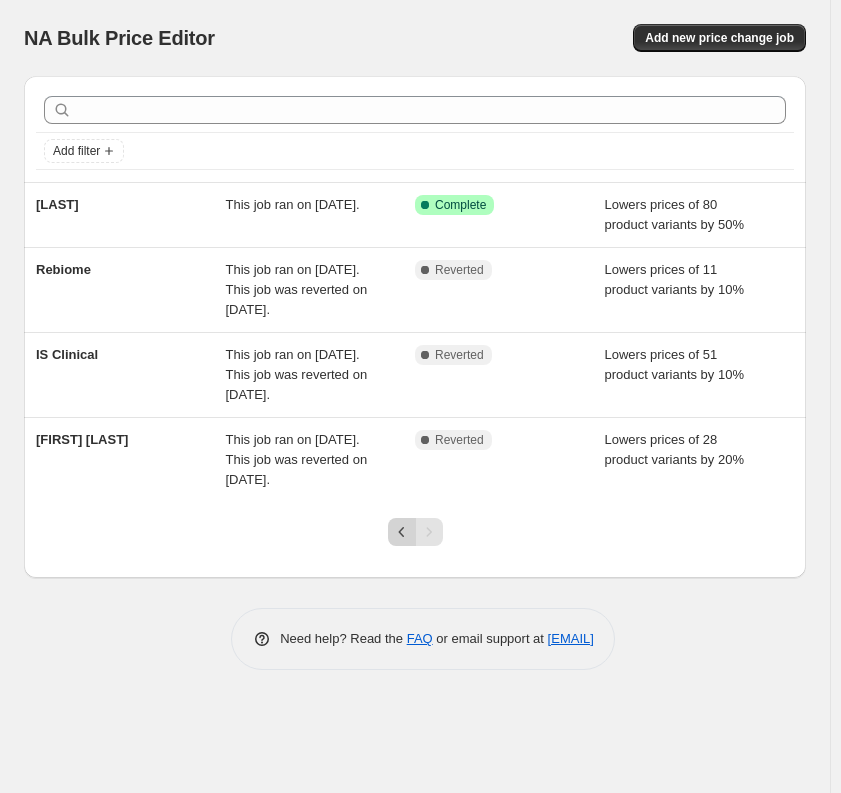 click 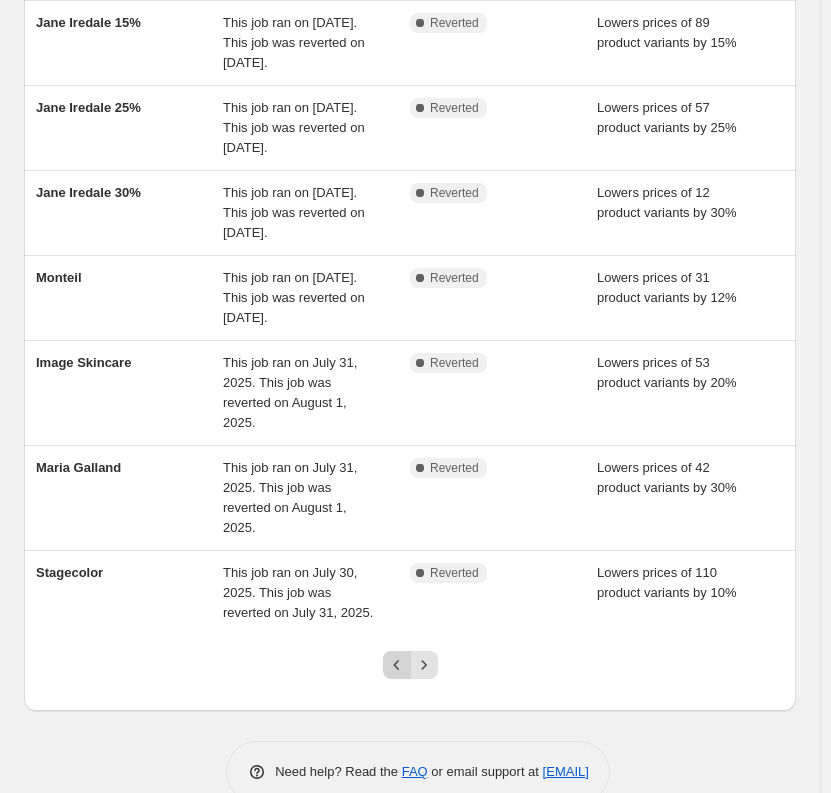 click 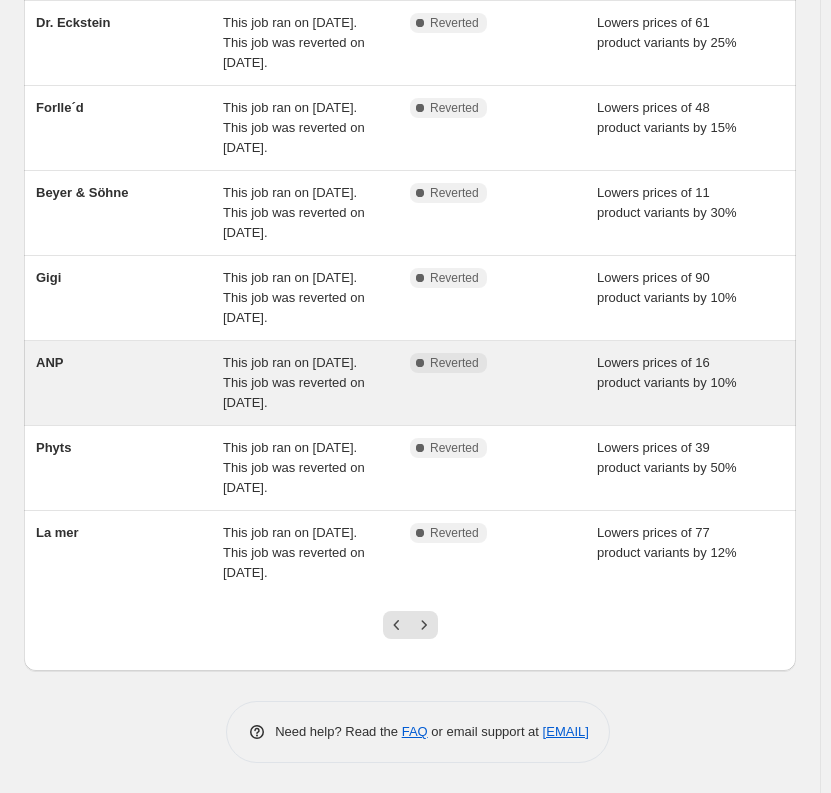 click on "This job ran on [DATE]. This job was reverted on [DATE]." at bounding box center [316, 383] 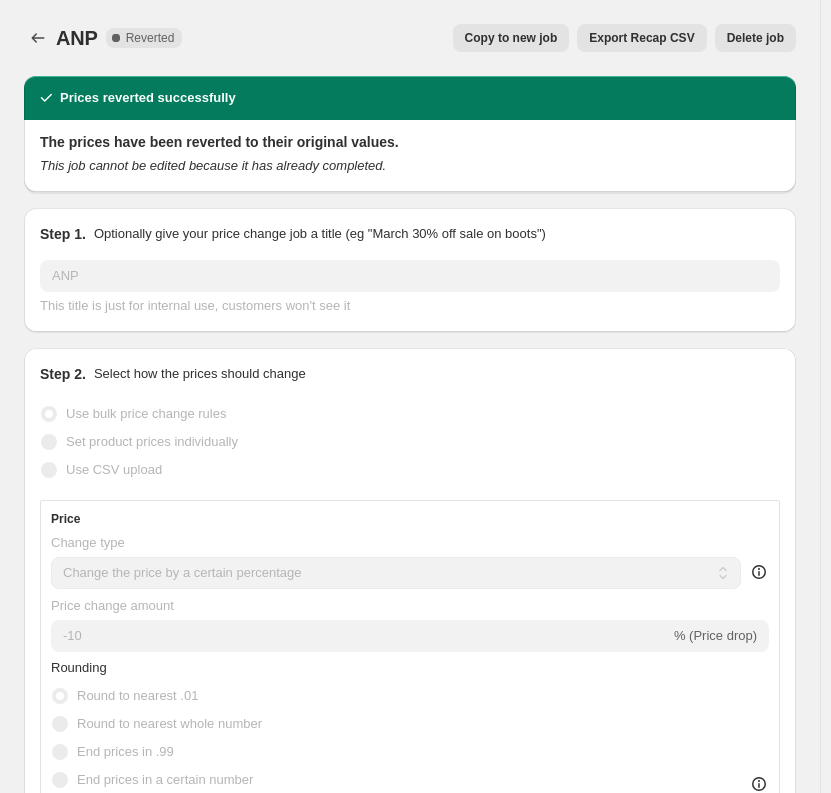 click on "Copy to new job" at bounding box center (511, 38) 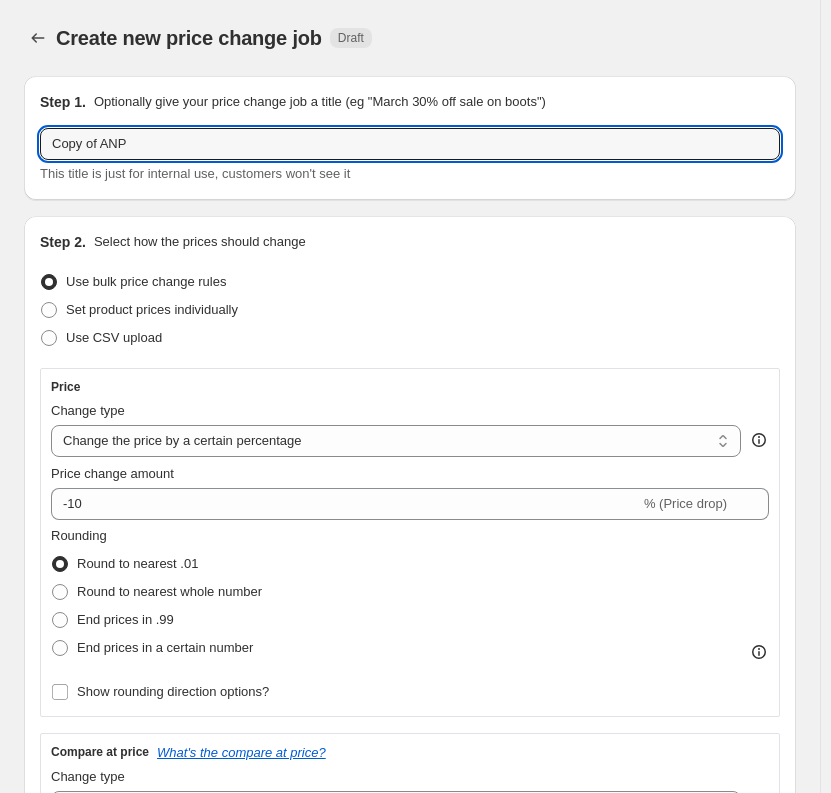 drag, startPoint x: 97, startPoint y: 144, endPoint x: -117, endPoint y: 149, distance: 214.05841 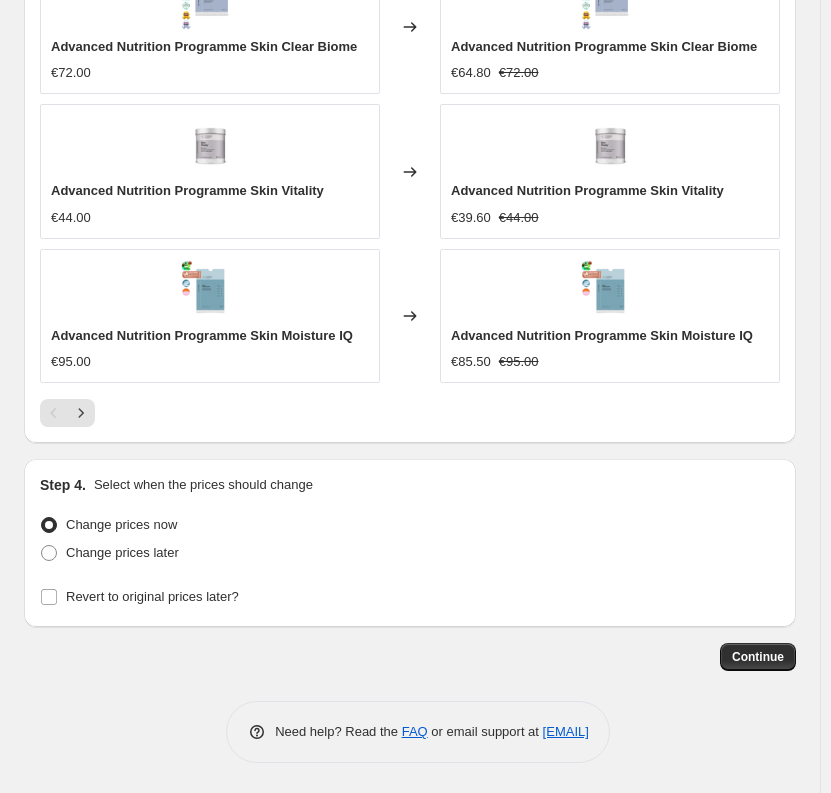 scroll, scrollTop: 1981, scrollLeft: 0, axis: vertical 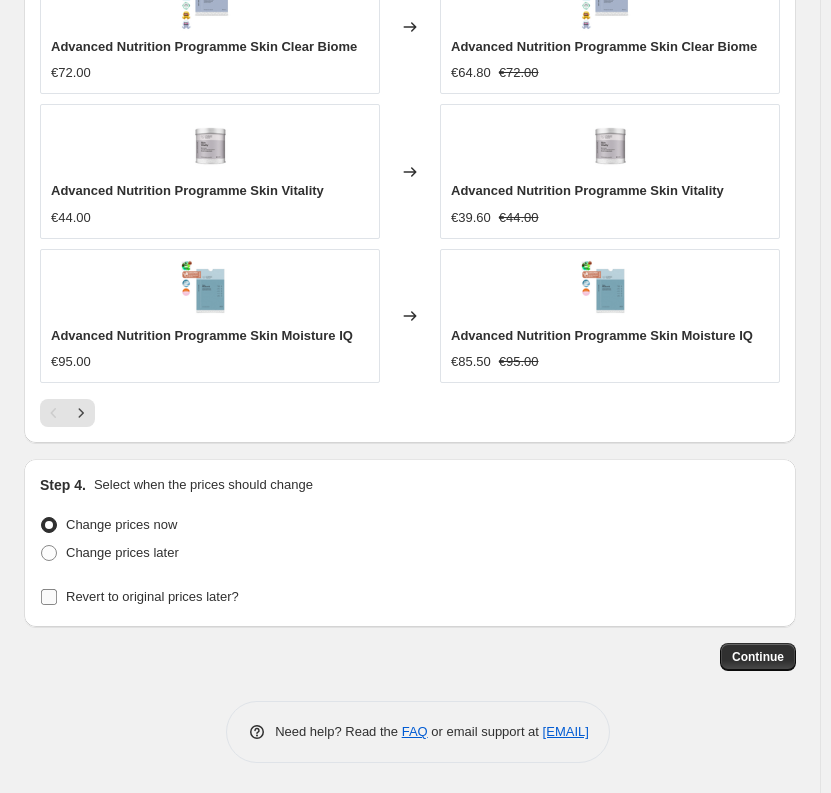click on "Revert to original prices later?" at bounding box center [152, 596] 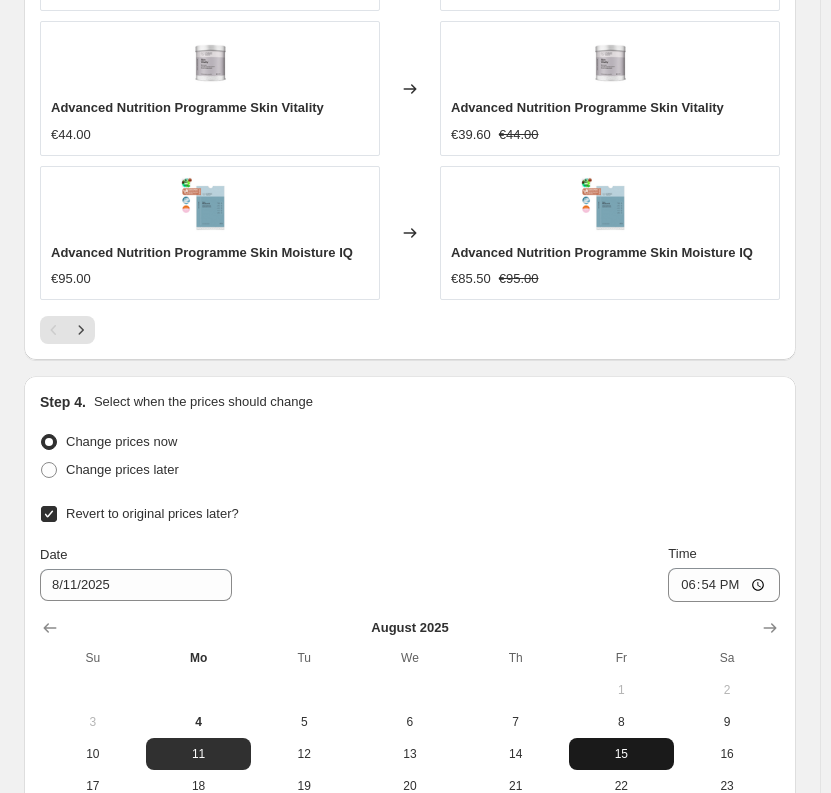 scroll, scrollTop: 2355, scrollLeft: 0, axis: vertical 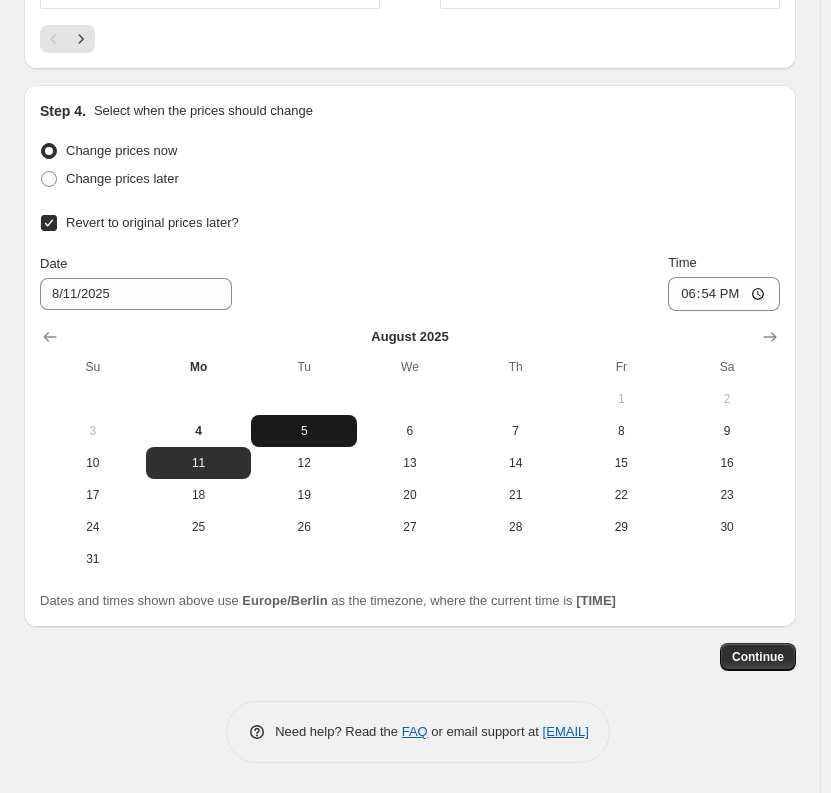click on "5" at bounding box center (304, 431) 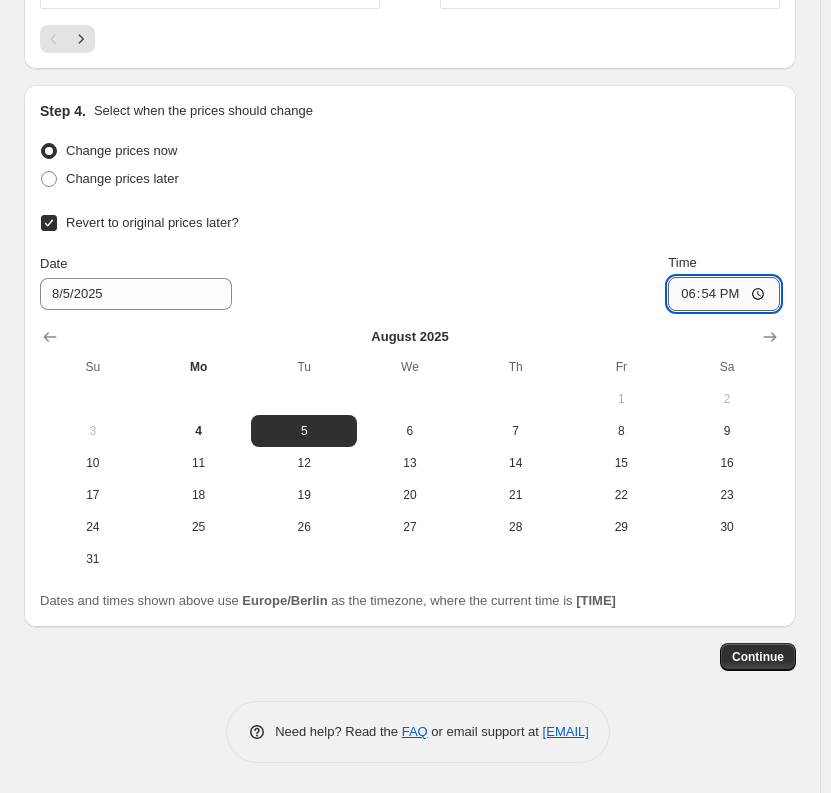 click on "18:54" at bounding box center [724, 294] 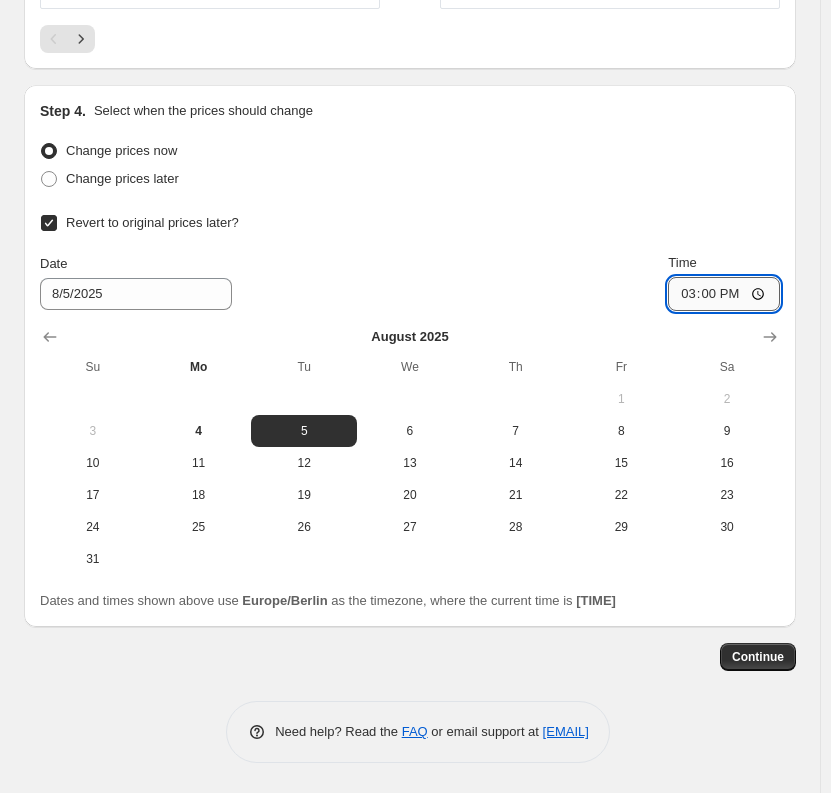 click on "15:00" at bounding box center [724, 294] 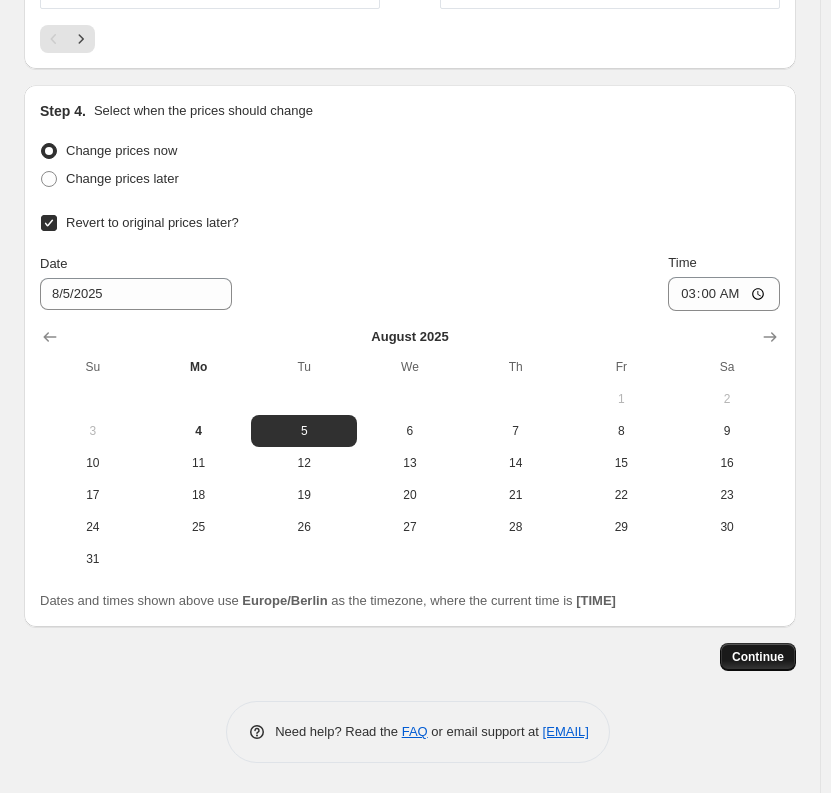 click on "Continue" at bounding box center [758, 657] 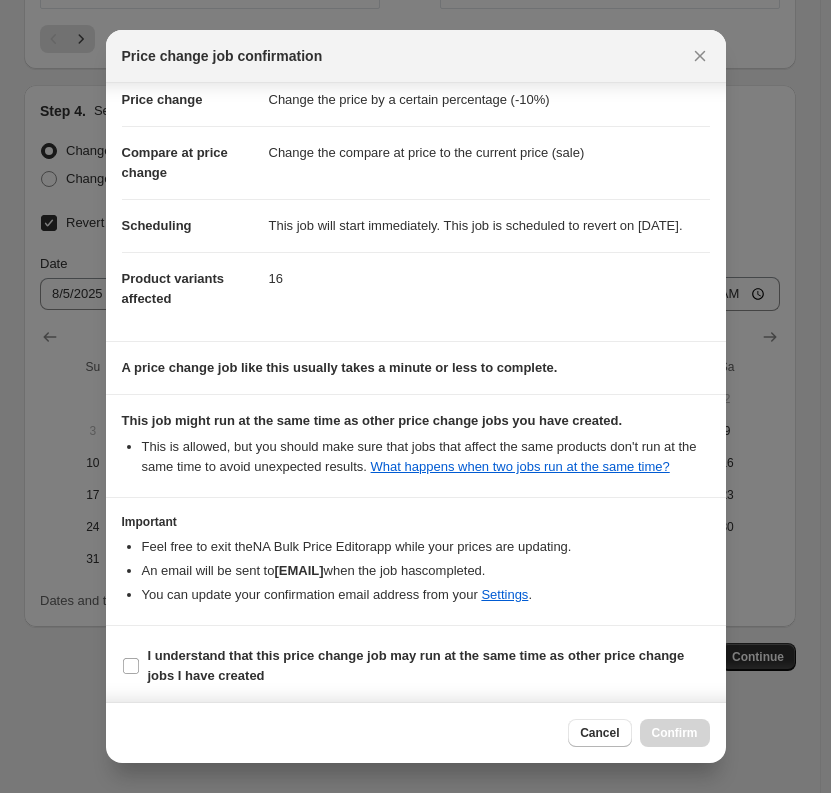 scroll, scrollTop: 69, scrollLeft: 0, axis: vertical 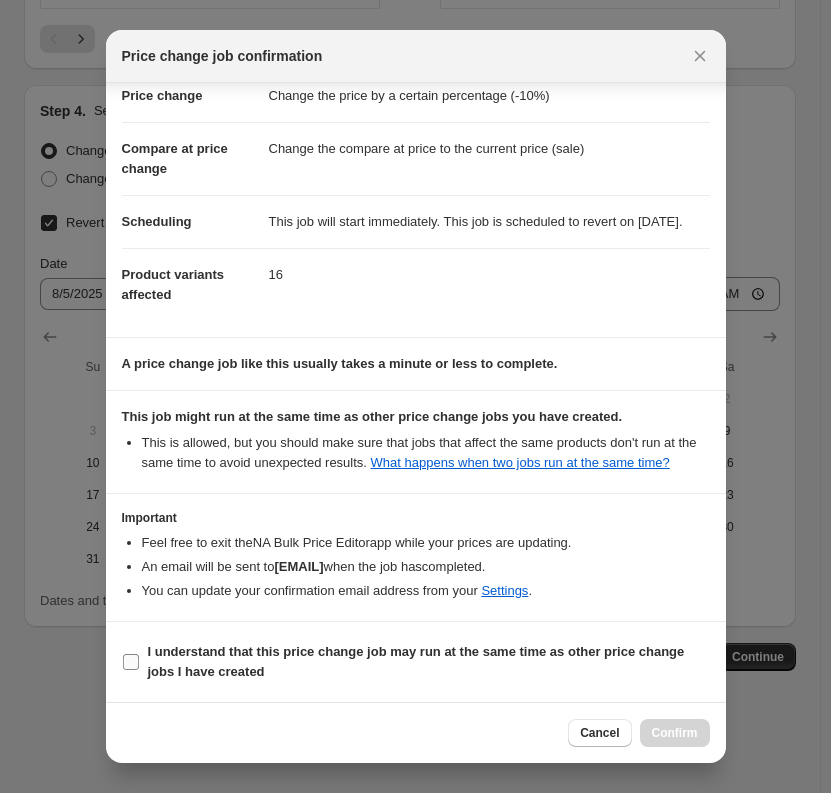 click on "I understand that this price change job may run at the same time as other price change jobs I have created" at bounding box center (416, 661) 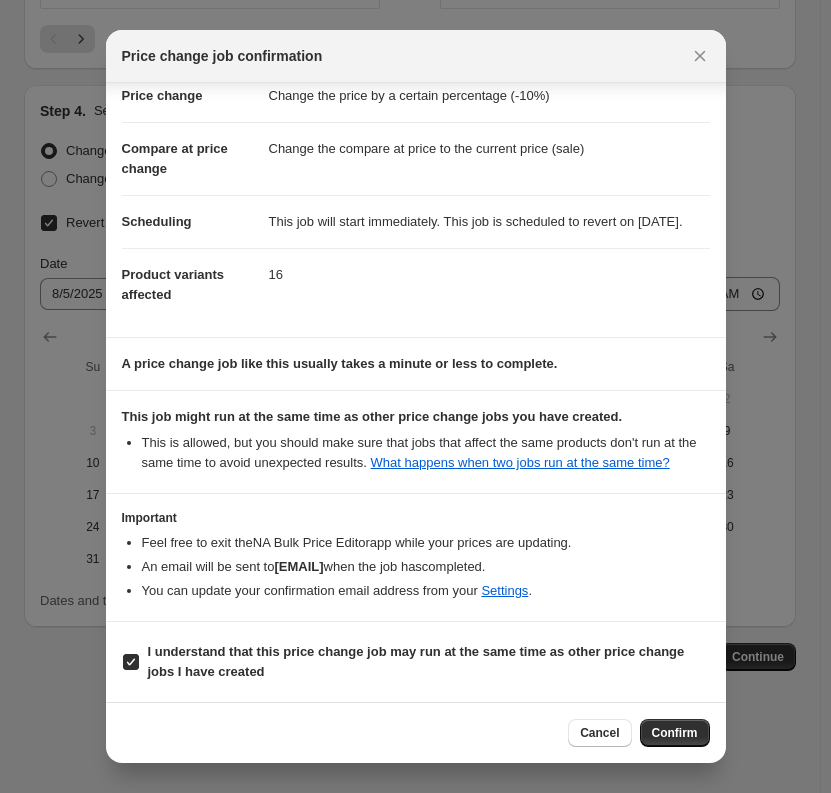 click on "Confirm" at bounding box center [675, 733] 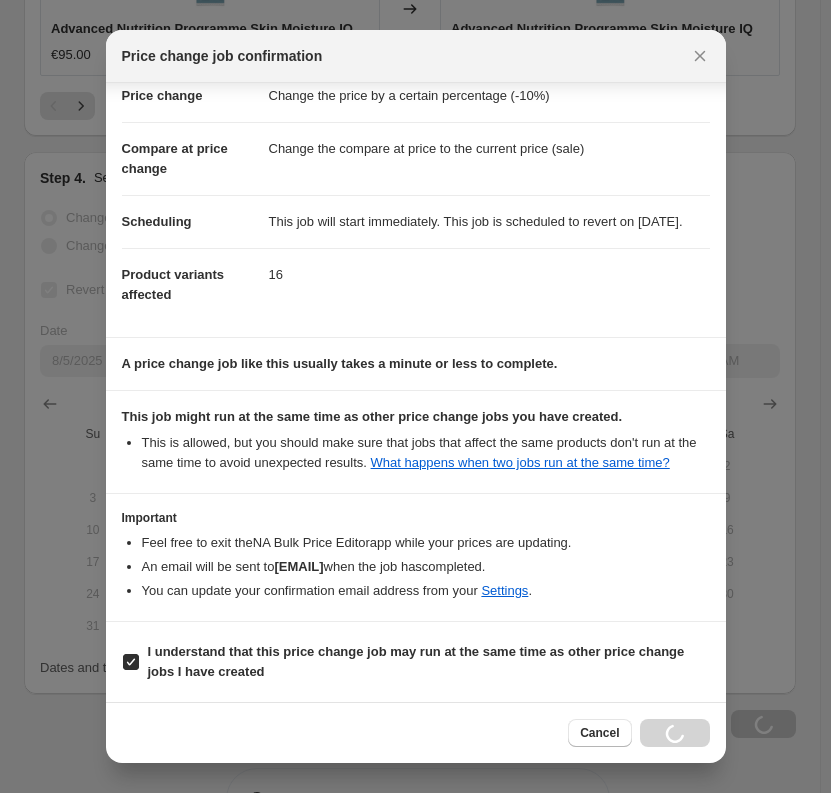 scroll, scrollTop: 2423, scrollLeft: 0, axis: vertical 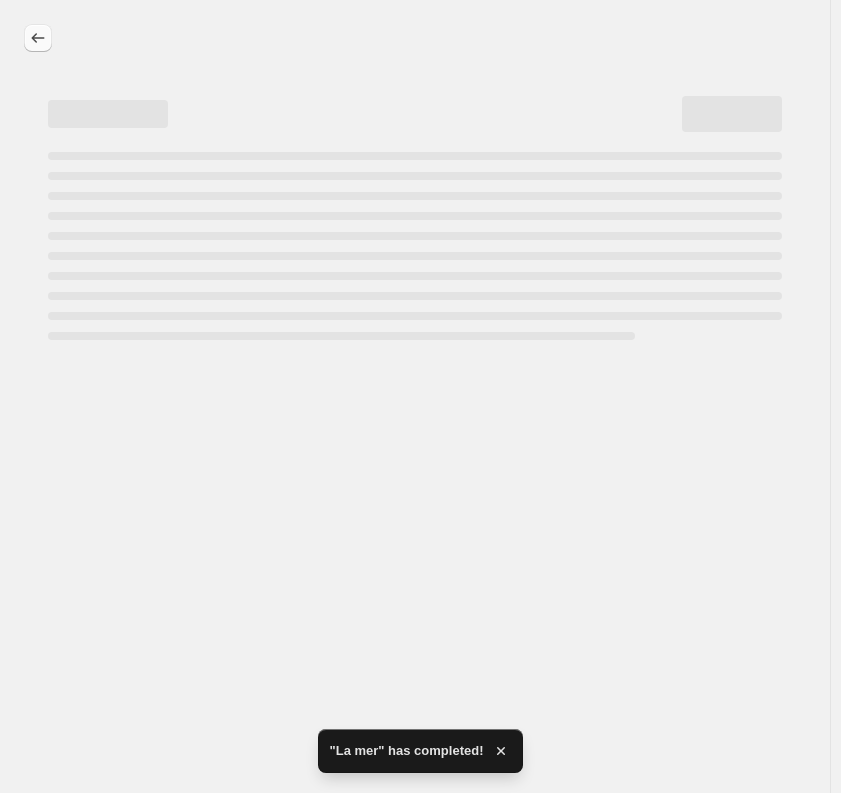 click 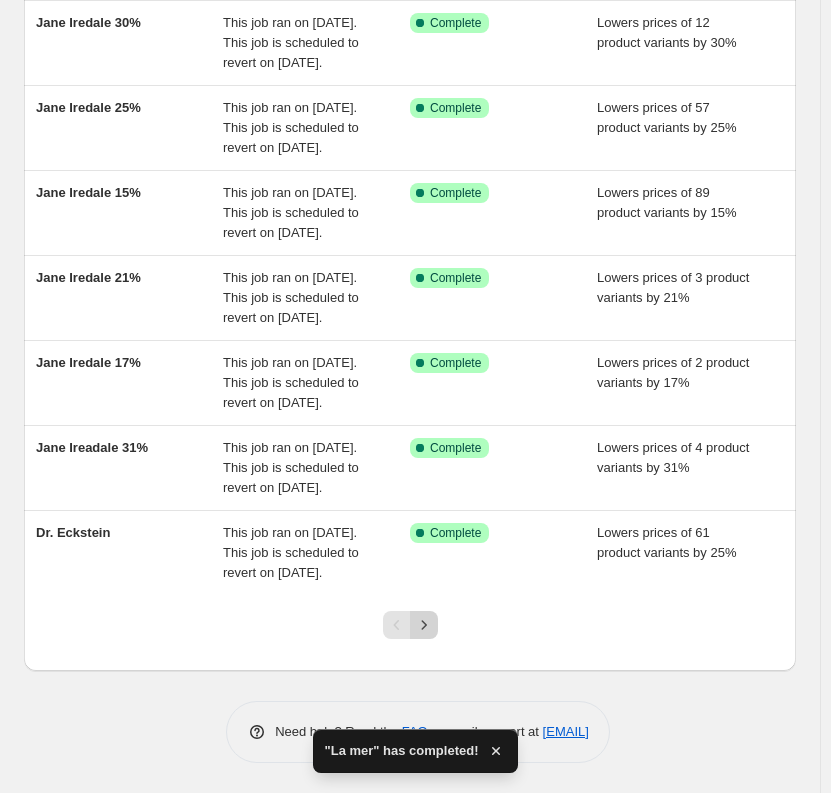 click 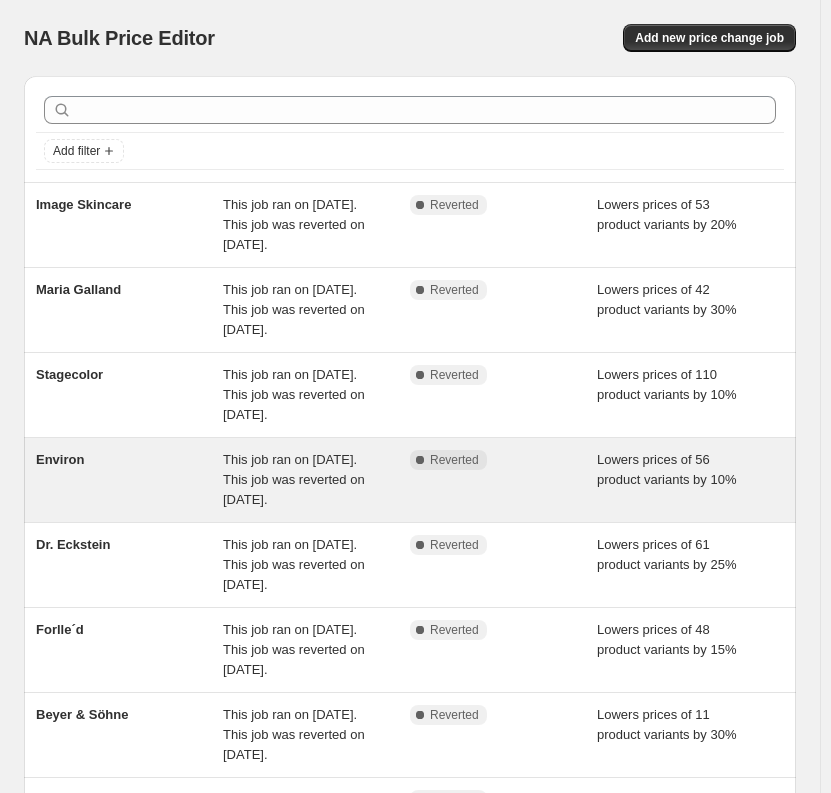 click on "This job ran on [DATE]. This job was reverted on [DATE]." at bounding box center (294, 479) 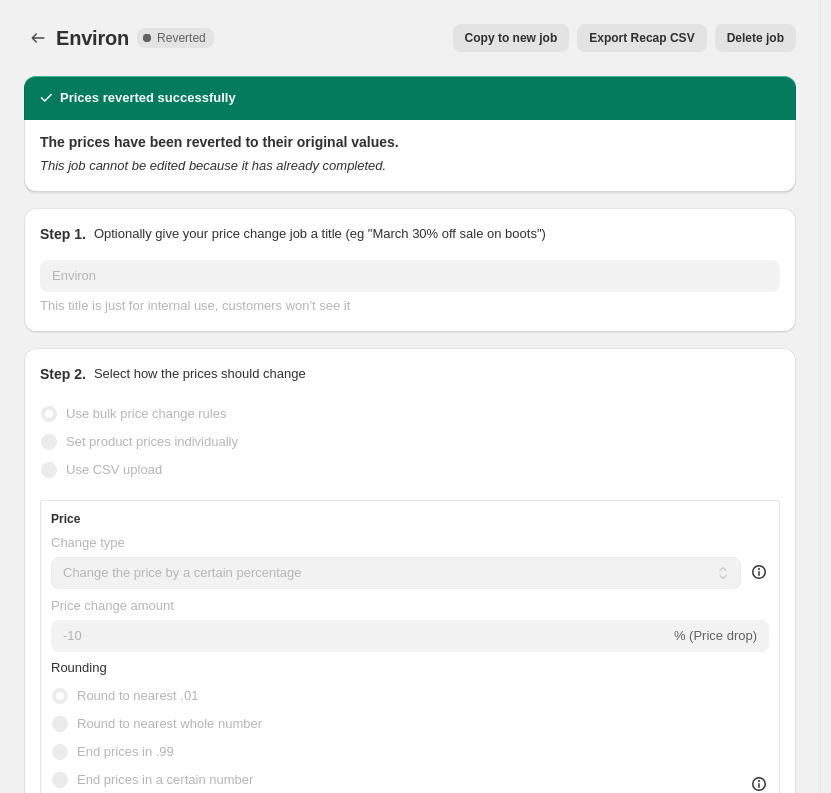 click on "Copy to new job" at bounding box center (511, 38) 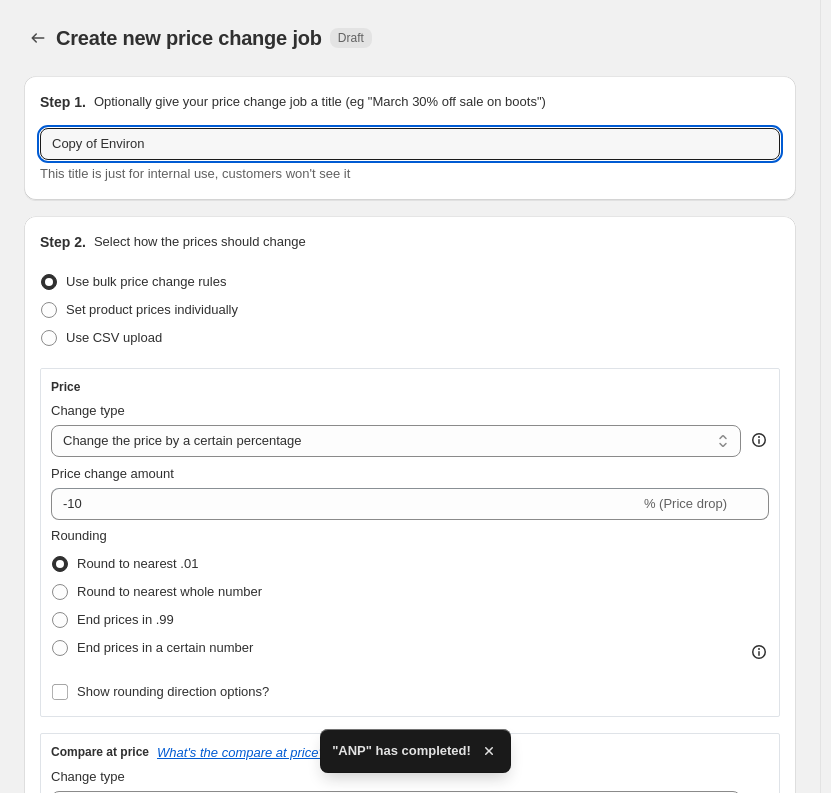 drag, startPoint x: 97, startPoint y: 145, endPoint x: -171, endPoint y: 145, distance: 268 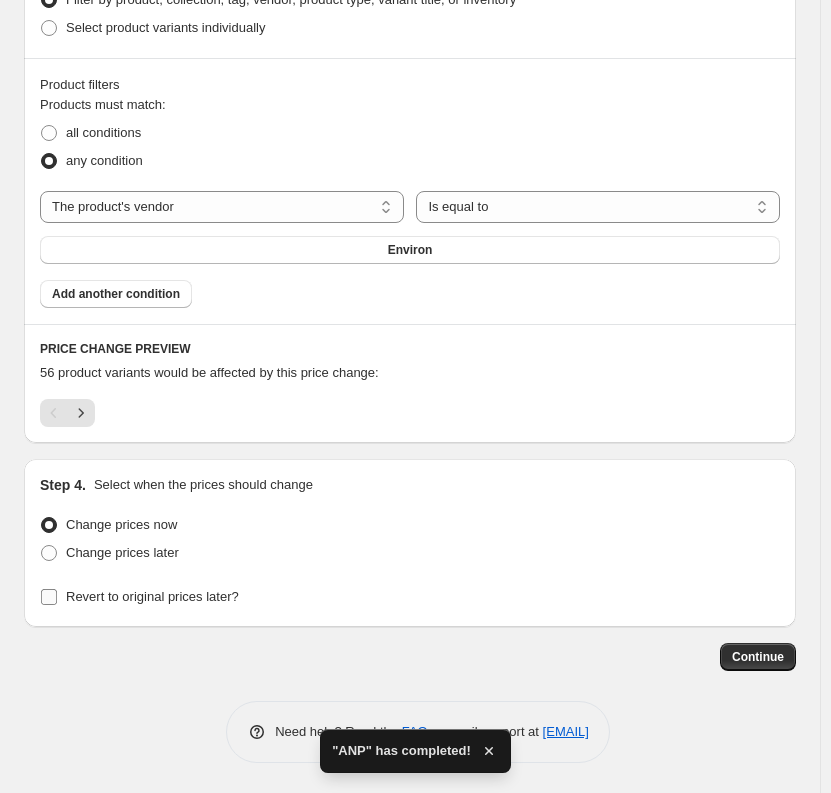 click on "Revert to original prices later?" at bounding box center [152, 596] 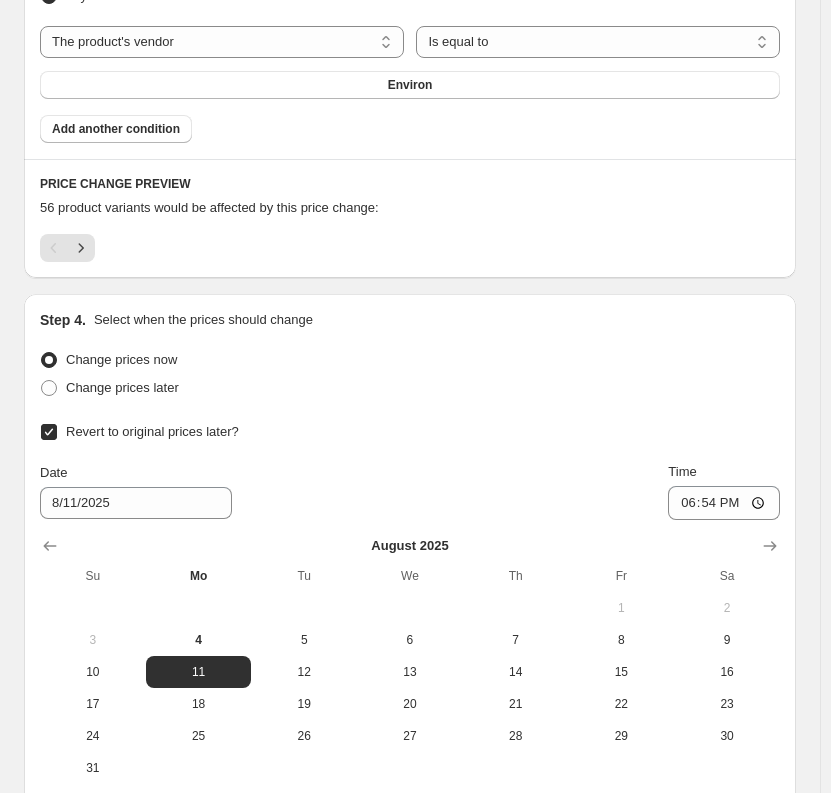 scroll, scrollTop: 1633, scrollLeft: 0, axis: vertical 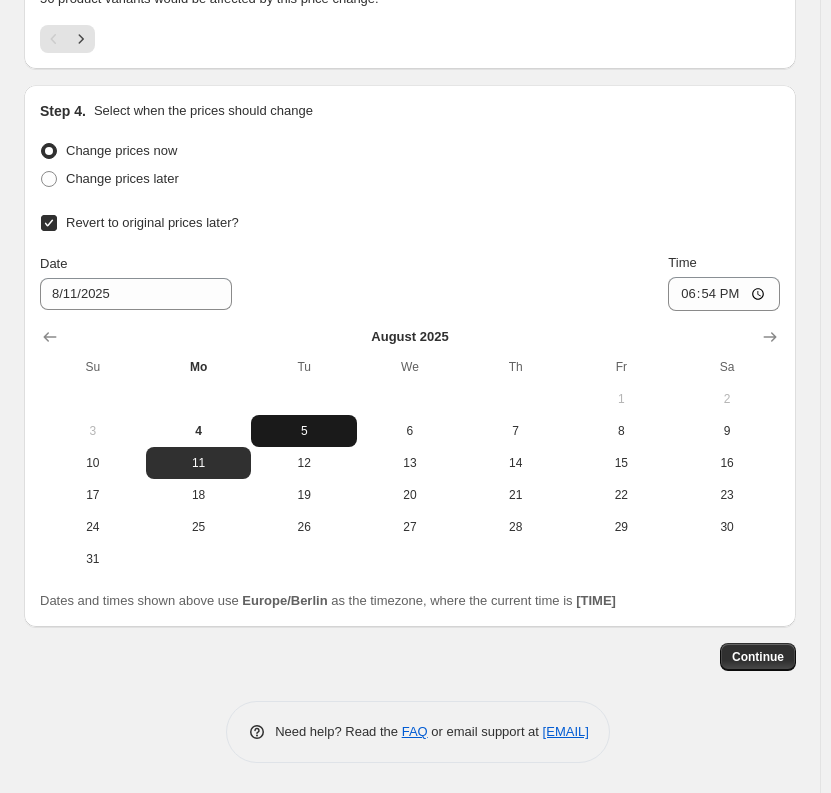 click on "5" at bounding box center [304, 431] 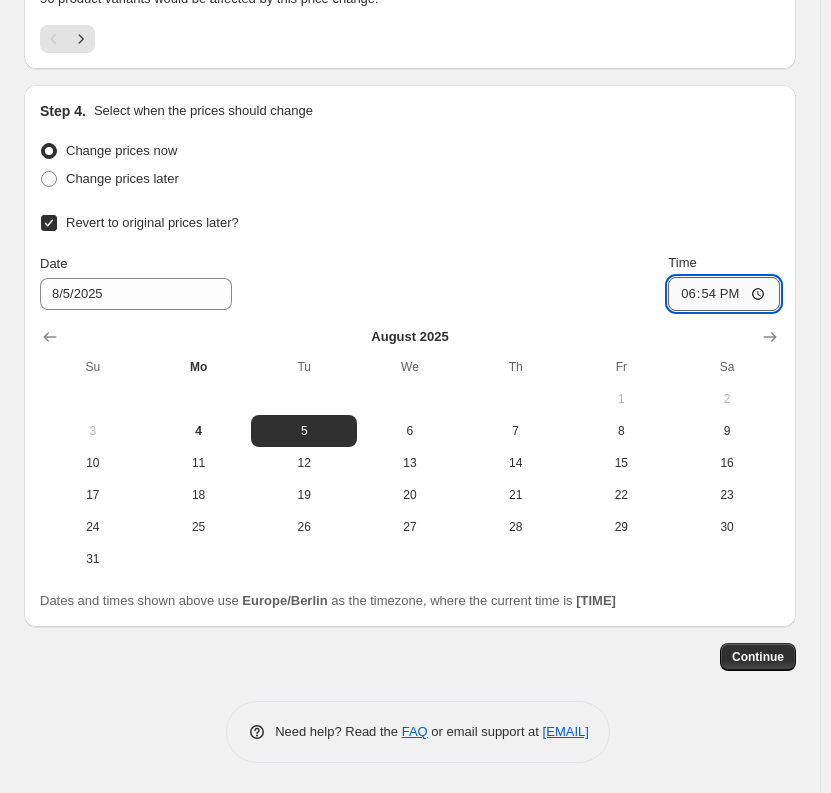 click on "18:54" at bounding box center (724, 294) 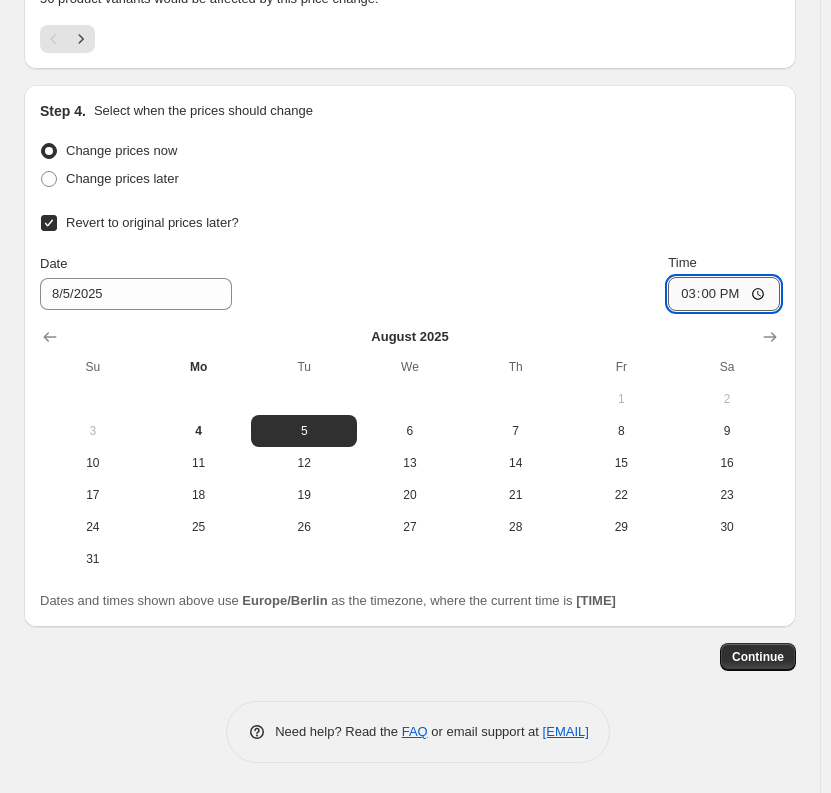 click on "15:00" at bounding box center [724, 294] 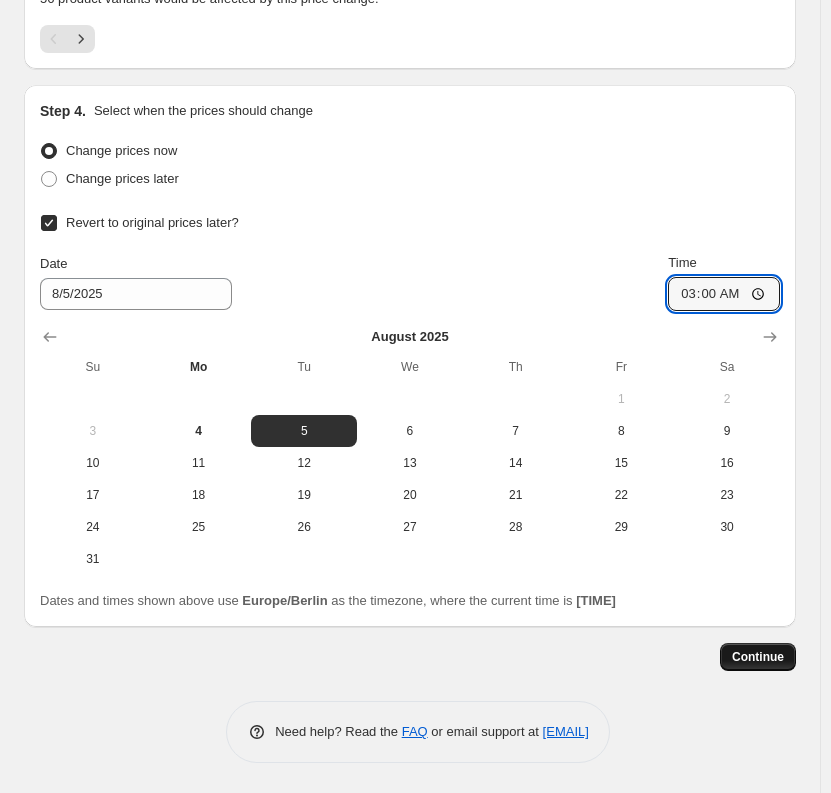 click on "Continue" at bounding box center (758, 657) 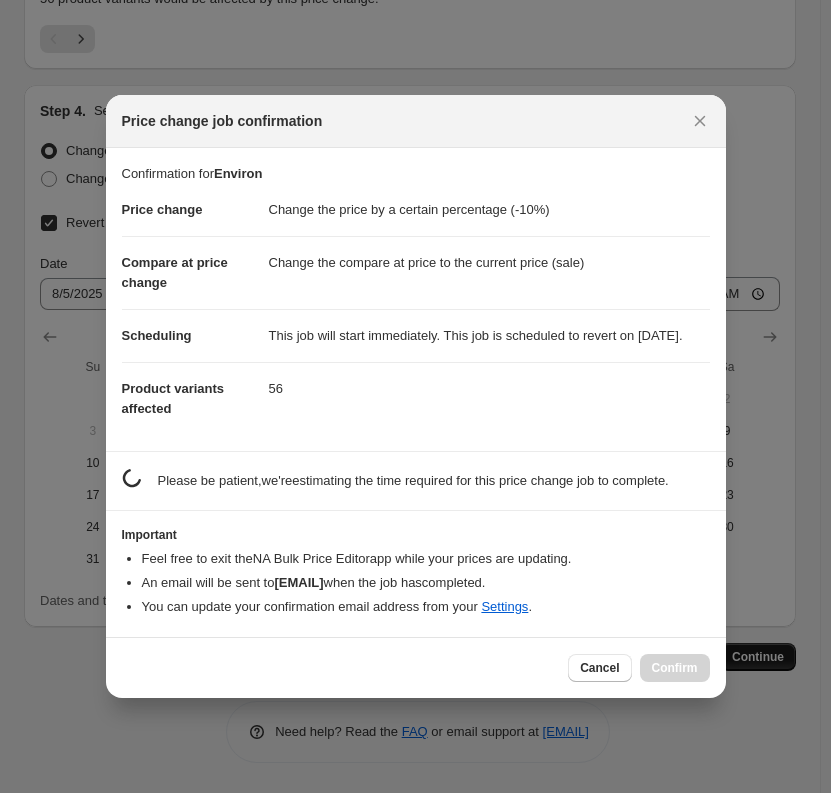 scroll, scrollTop: 0, scrollLeft: 0, axis: both 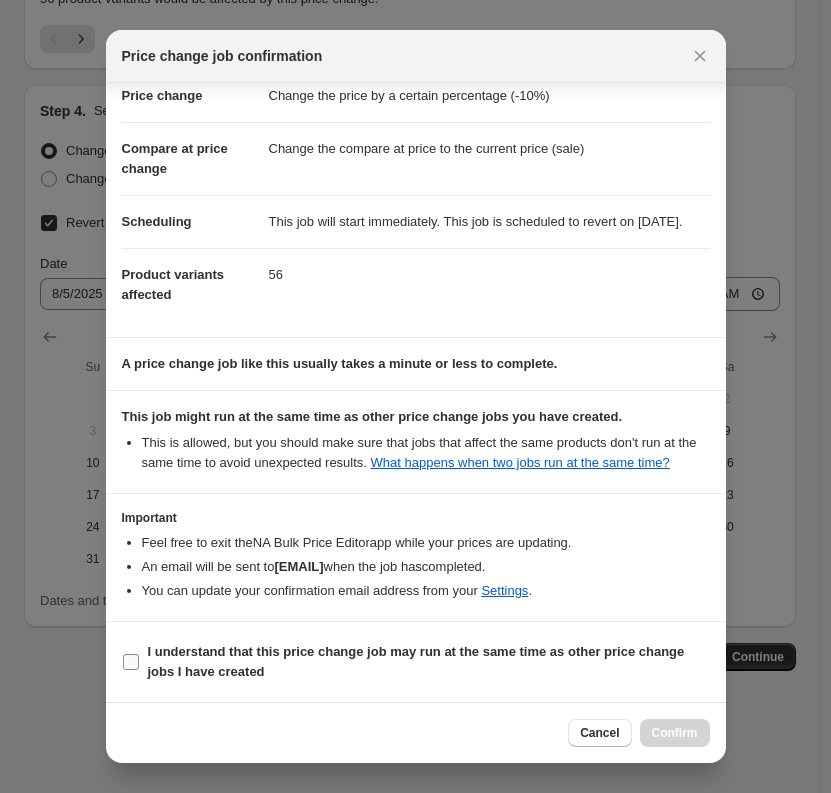 click on "I understand that this price change job may run at the same time as other price change jobs I have created" at bounding box center (416, 661) 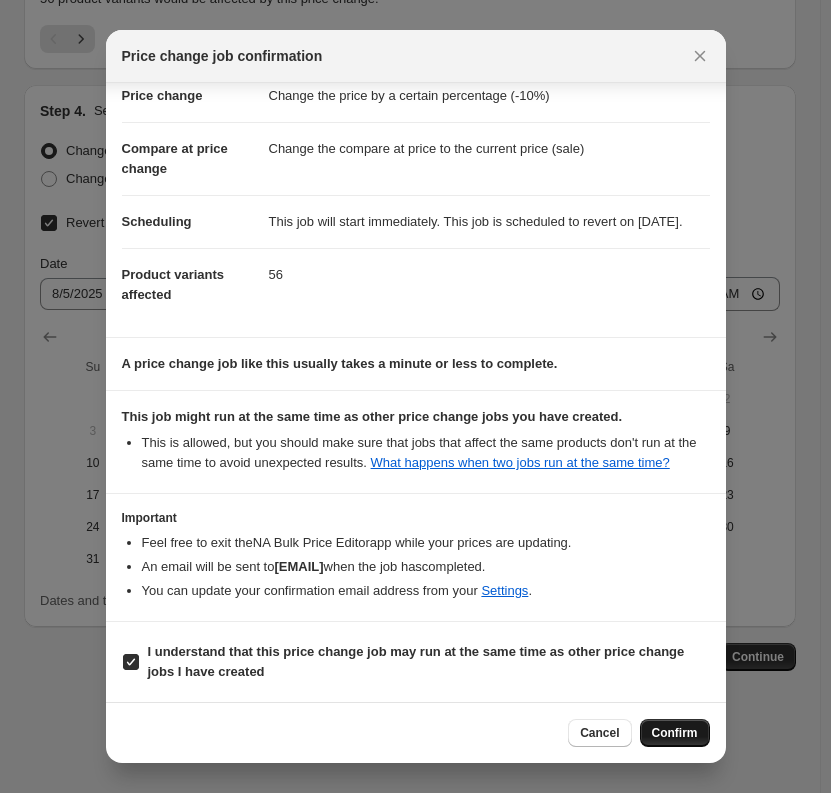 click on "Confirm" at bounding box center (675, 733) 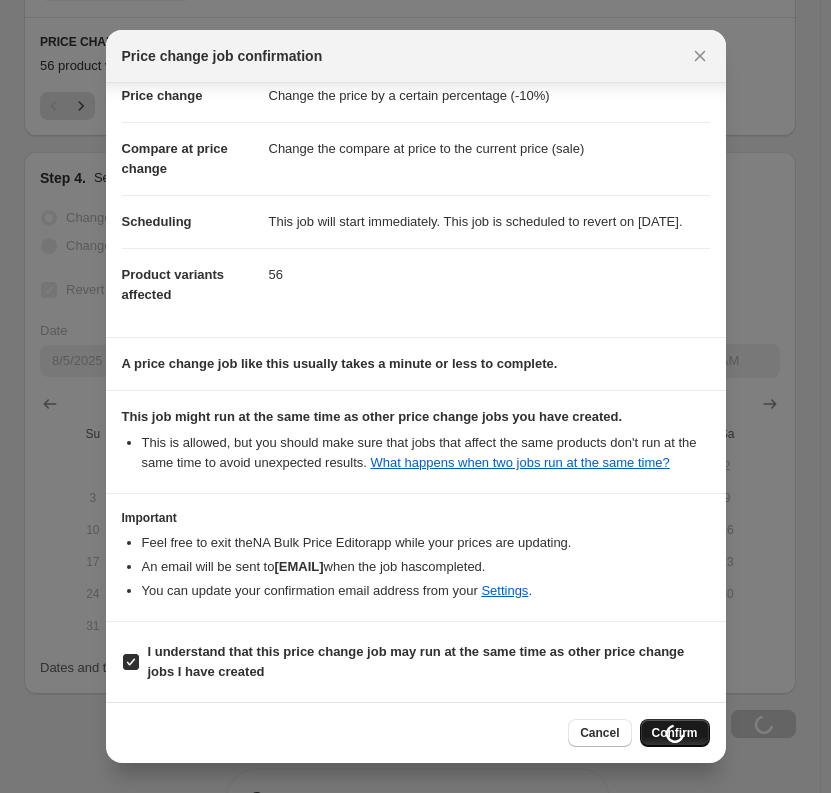 scroll, scrollTop: 1701, scrollLeft: 0, axis: vertical 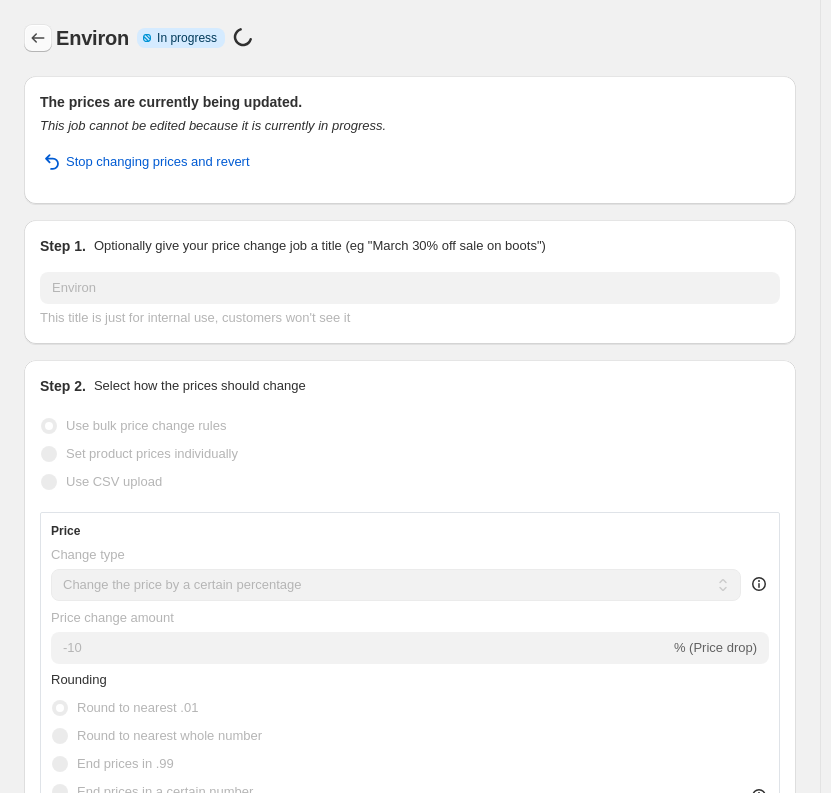 click 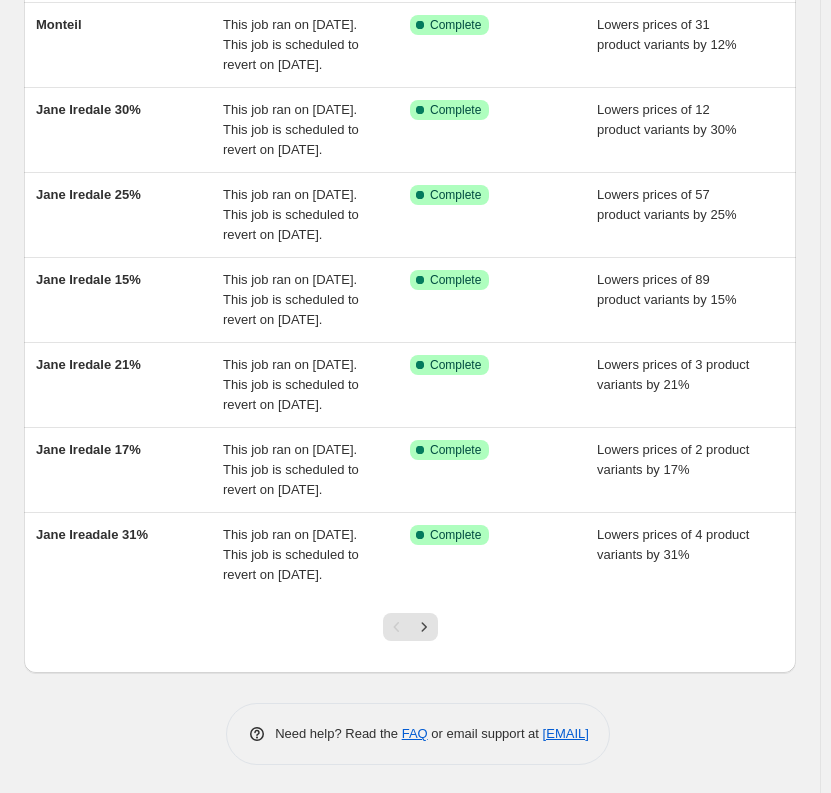 scroll, scrollTop: 437, scrollLeft: 0, axis: vertical 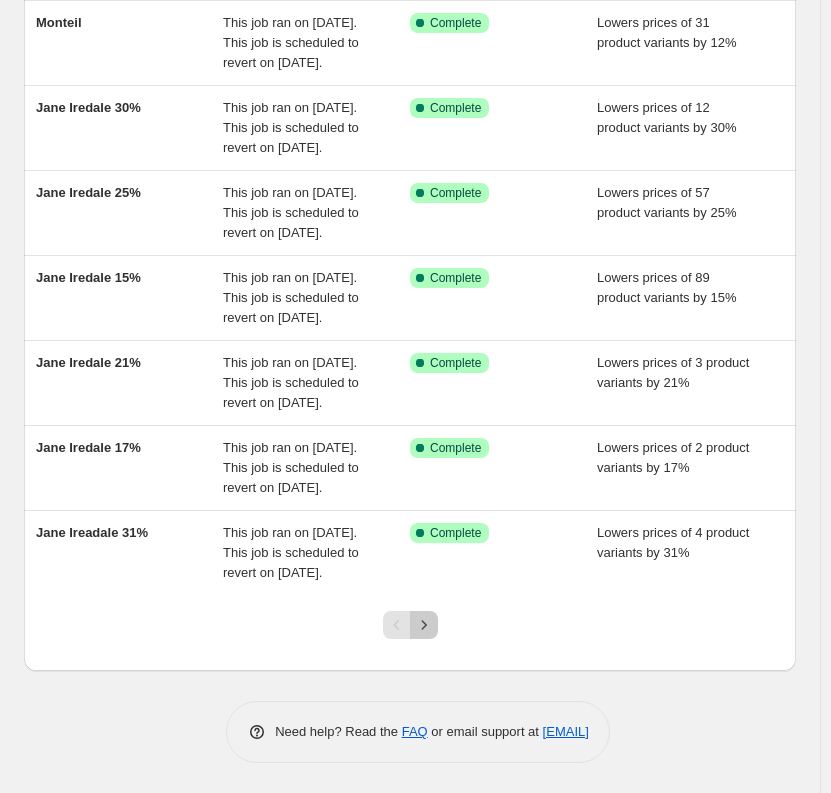 click 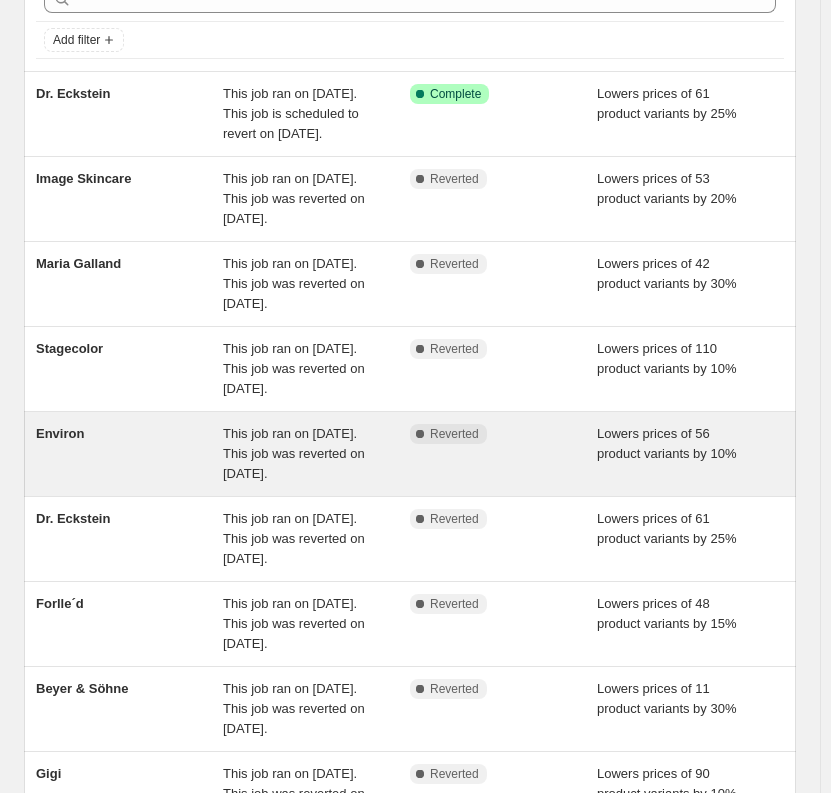 scroll, scrollTop: 200, scrollLeft: 0, axis: vertical 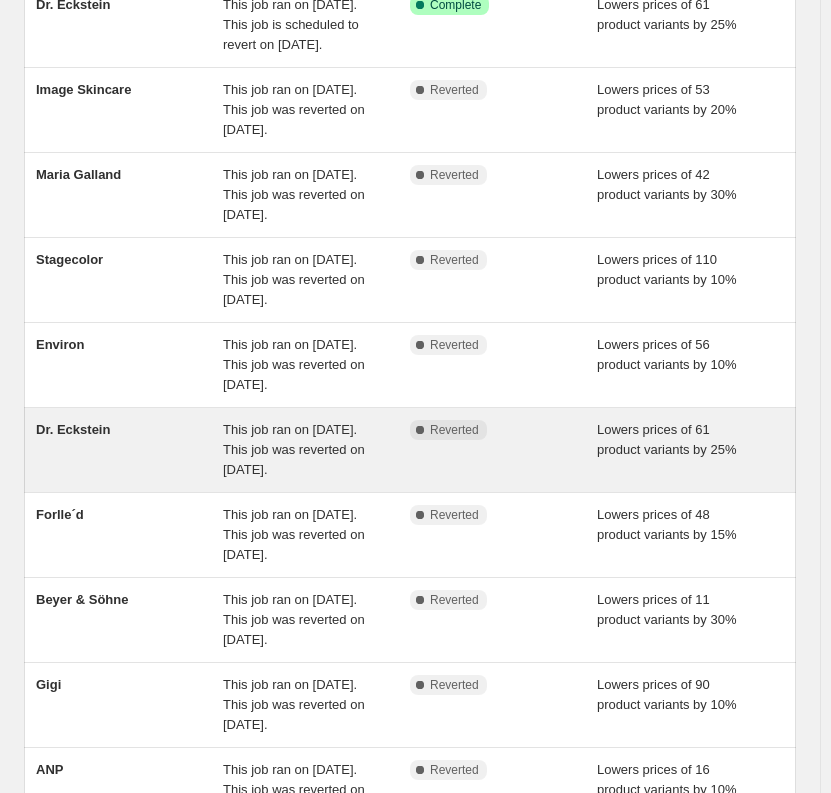 click on "This job ran on [DATE]. This job was reverted on [DATE]." at bounding box center (294, 449) 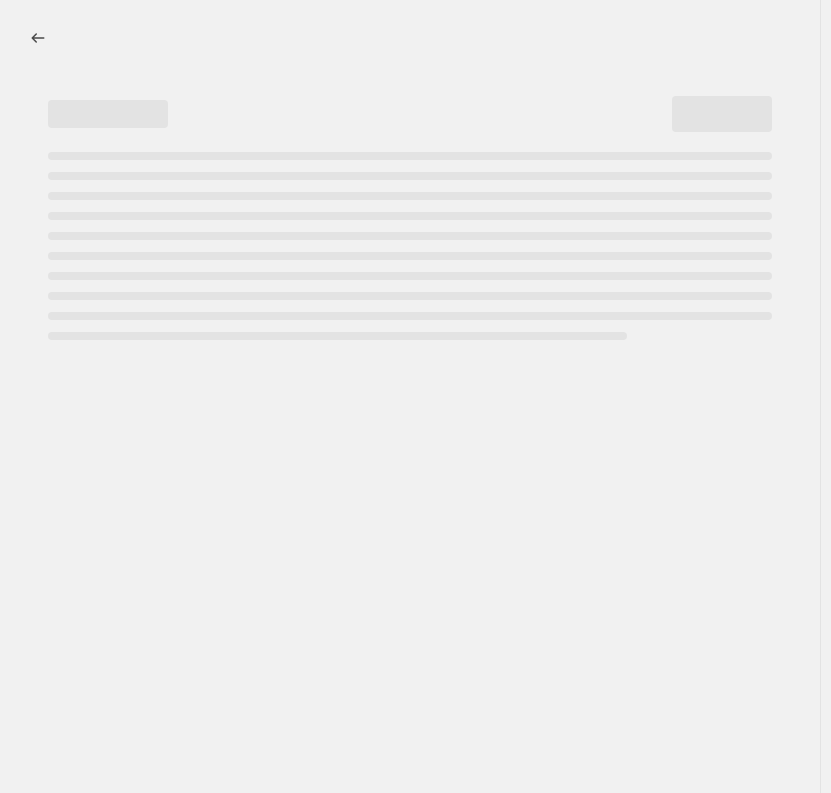 scroll, scrollTop: 0, scrollLeft: 0, axis: both 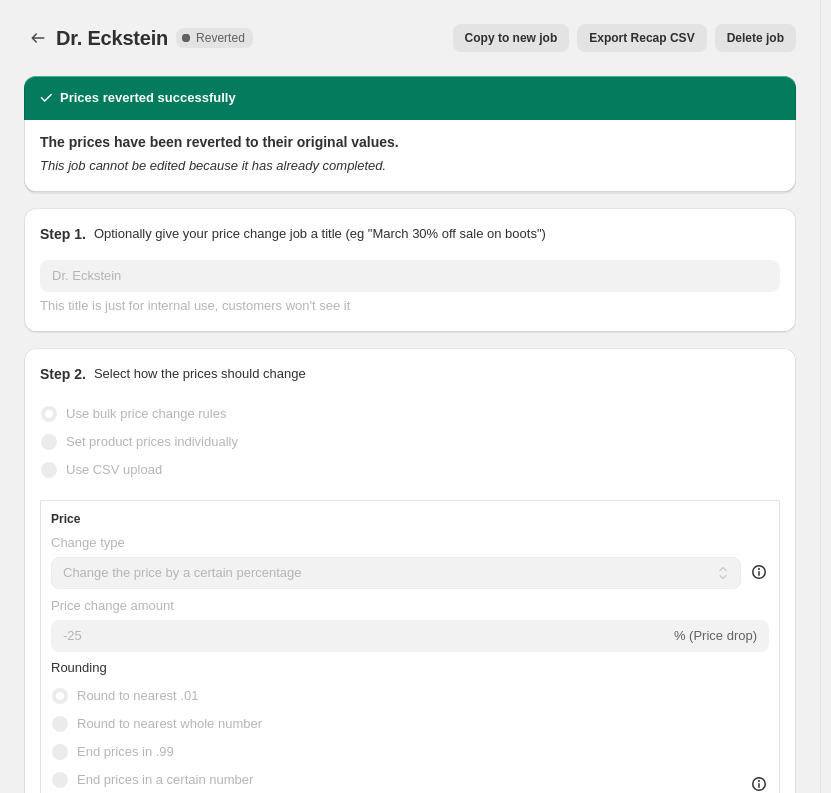 click on "Delete job" at bounding box center [755, 38] 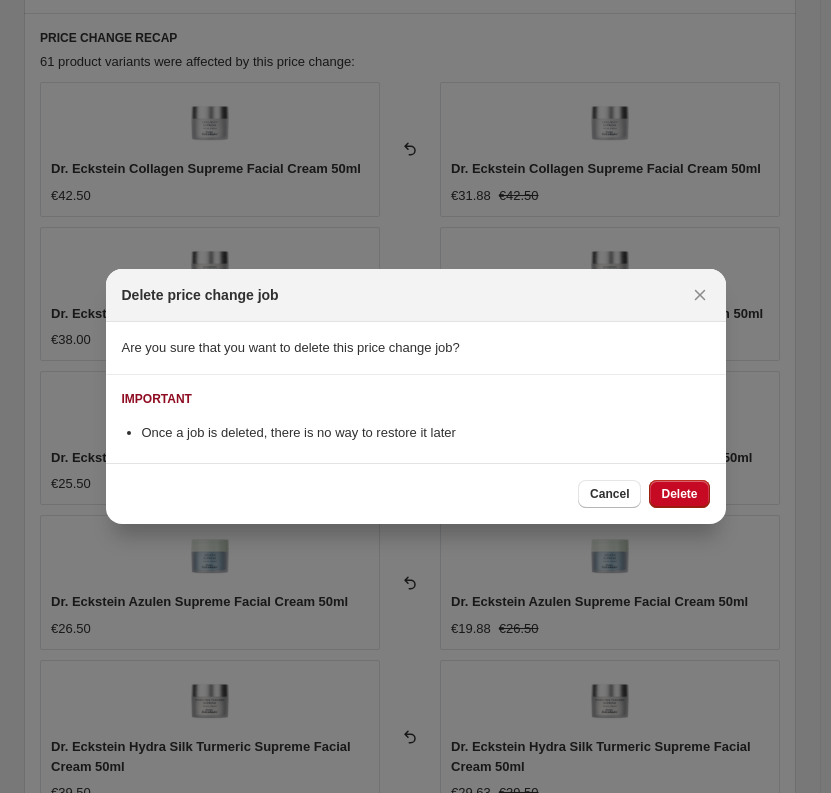 scroll, scrollTop: 0, scrollLeft: 0, axis: both 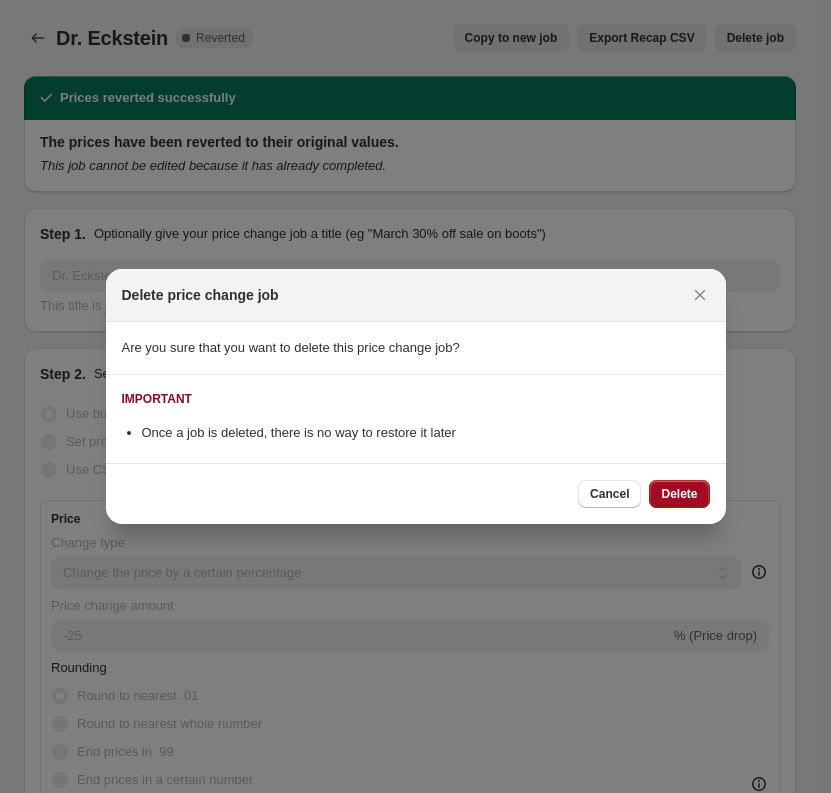 click on "Delete" at bounding box center (679, 494) 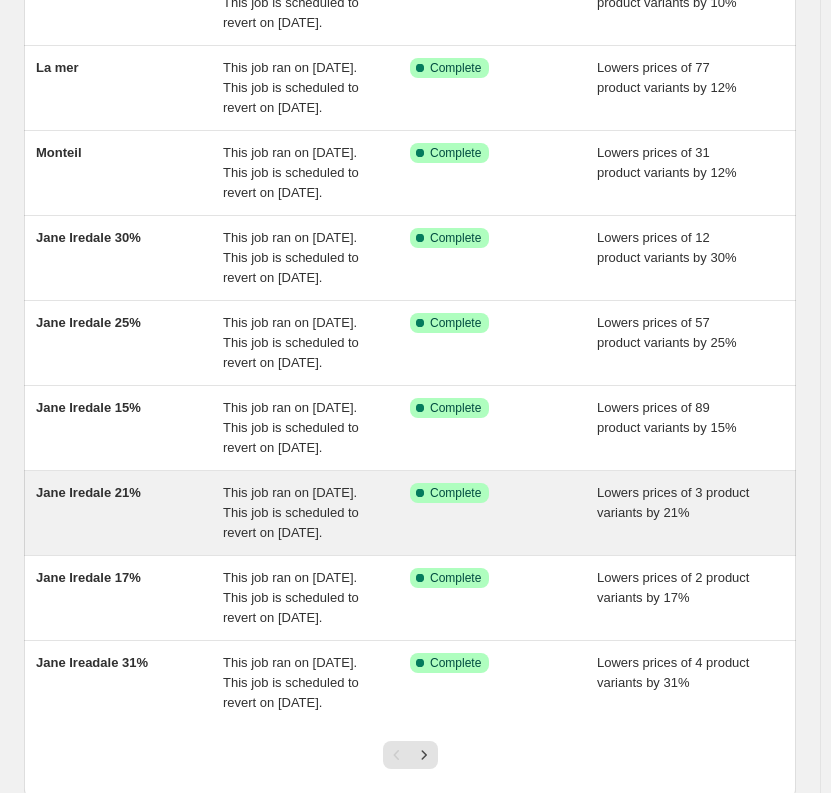 scroll, scrollTop: 437, scrollLeft: 0, axis: vertical 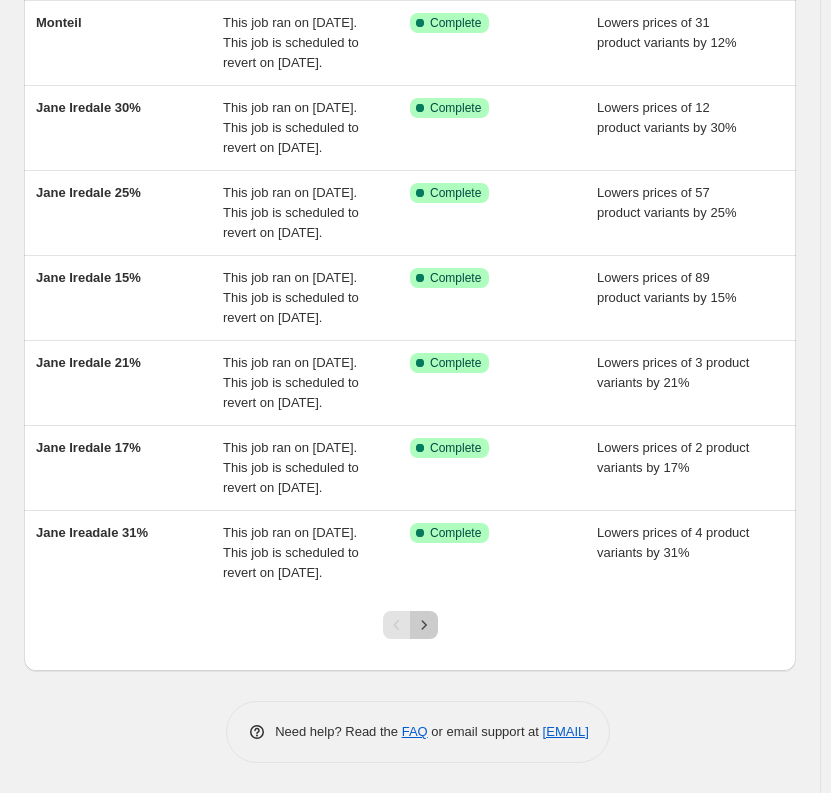 click at bounding box center [424, 625] 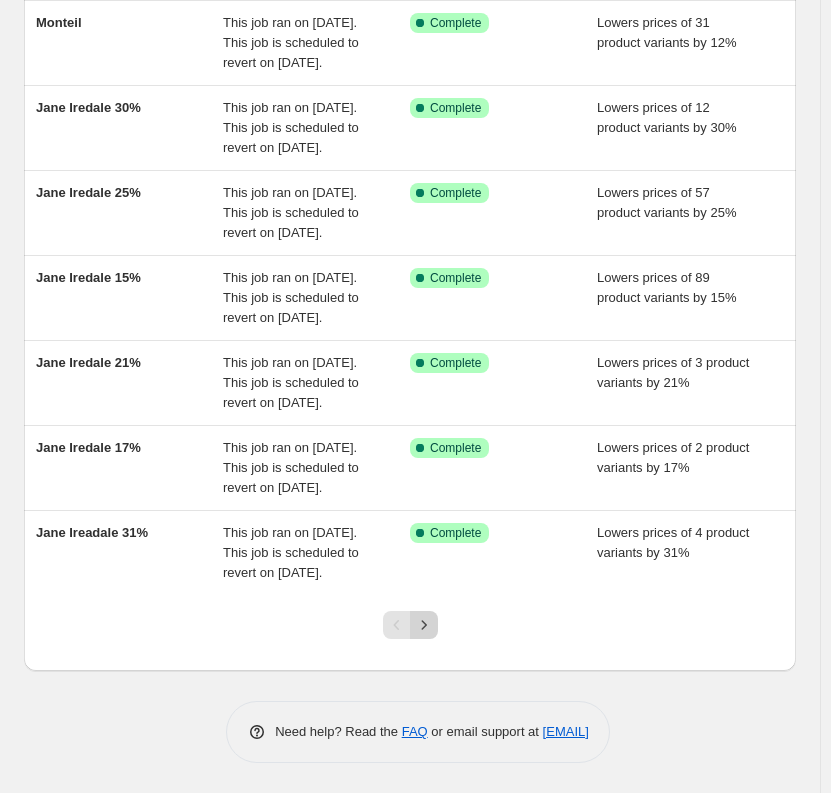 scroll, scrollTop: 0, scrollLeft: 0, axis: both 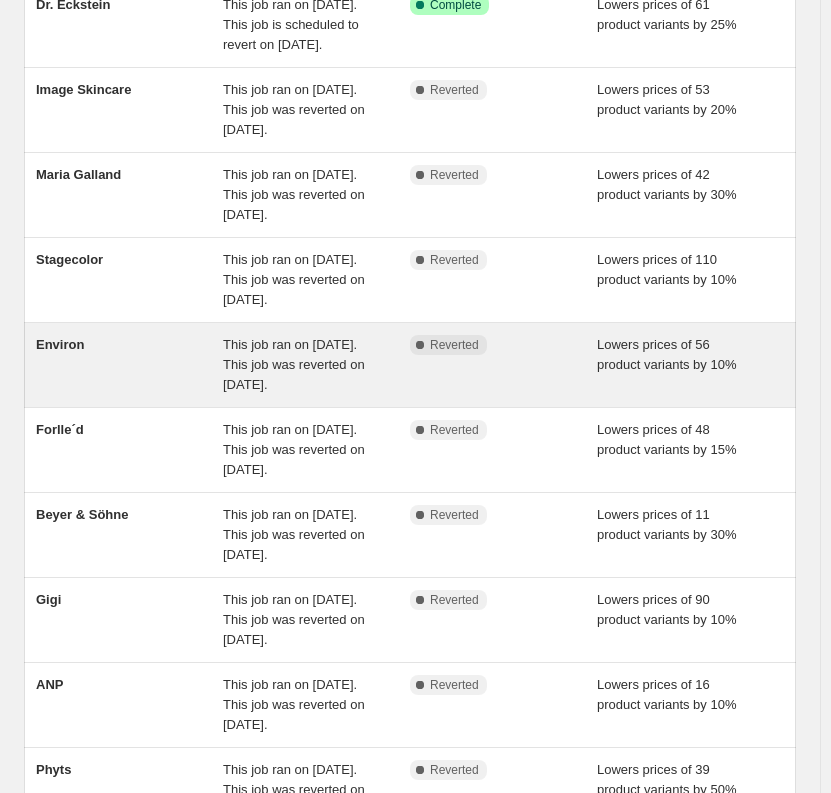 click on "This job ran on [DATE]. This job was reverted on [DATE]." at bounding box center [316, 365] 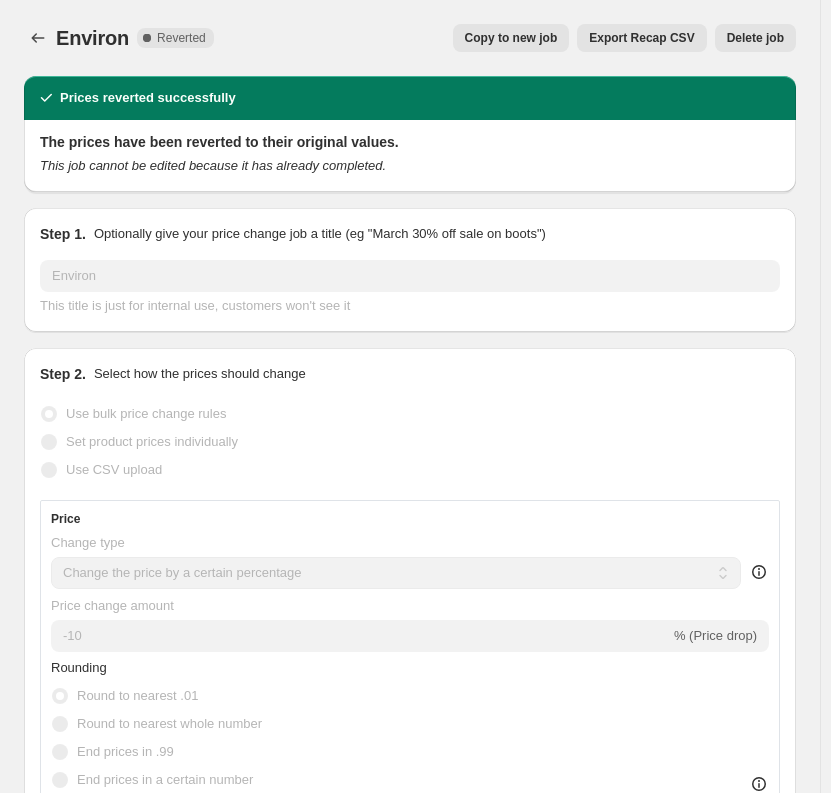 click on "Delete job" at bounding box center (755, 38) 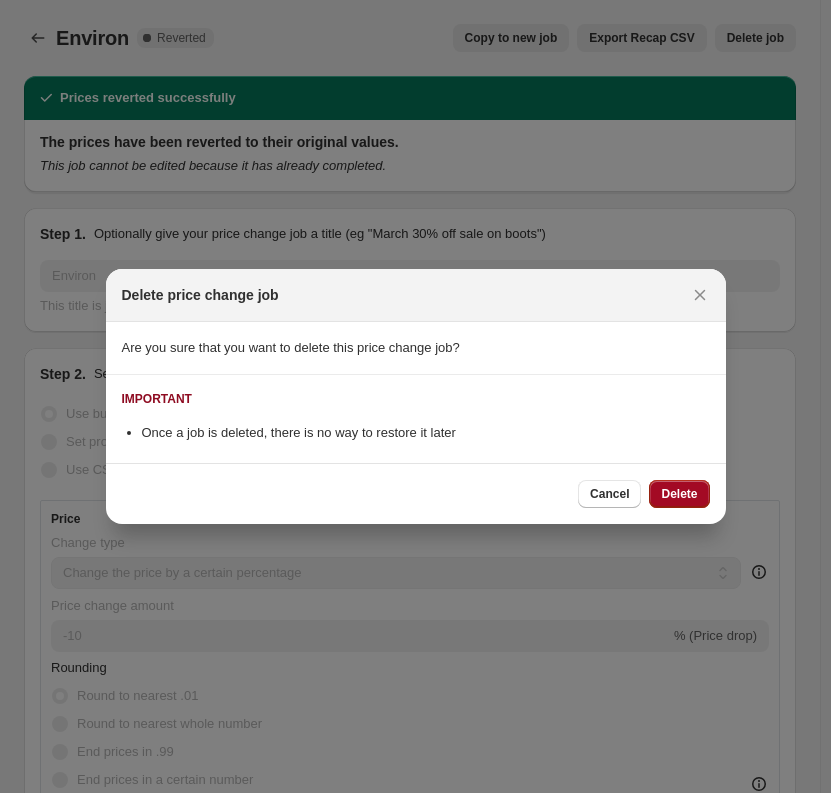 click on "Delete" at bounding box center [679, 494] 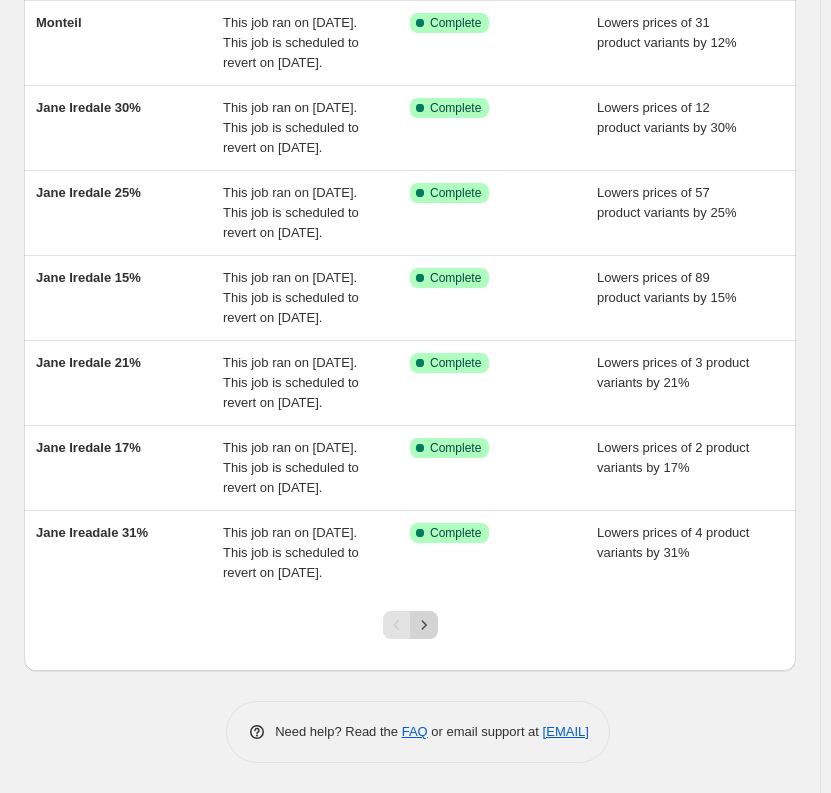 click 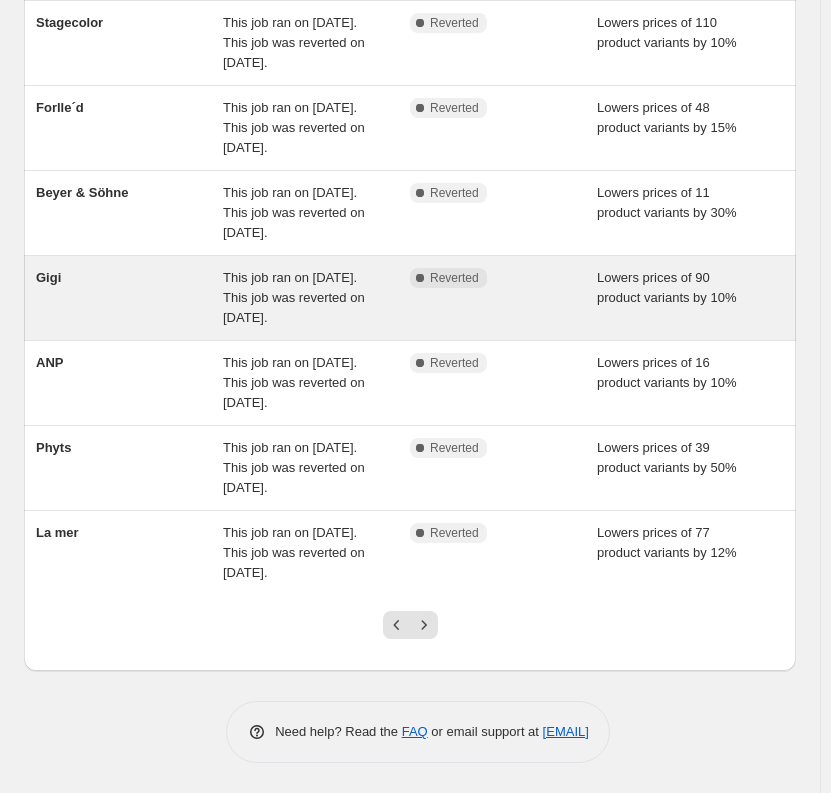 click on "Gigi This job ran on [DATE]. This job was reverted on [DATE]. Complete Reverted Lowers prices of 90 product variants by 10%" at bounding box center (410, 298) 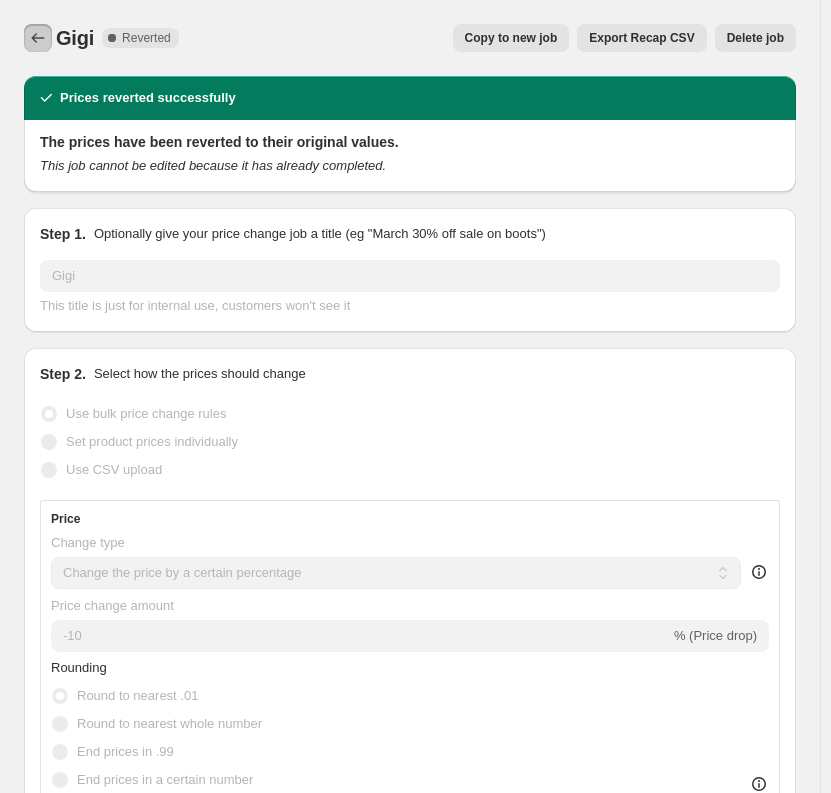 click at bounding box center [38, 38] 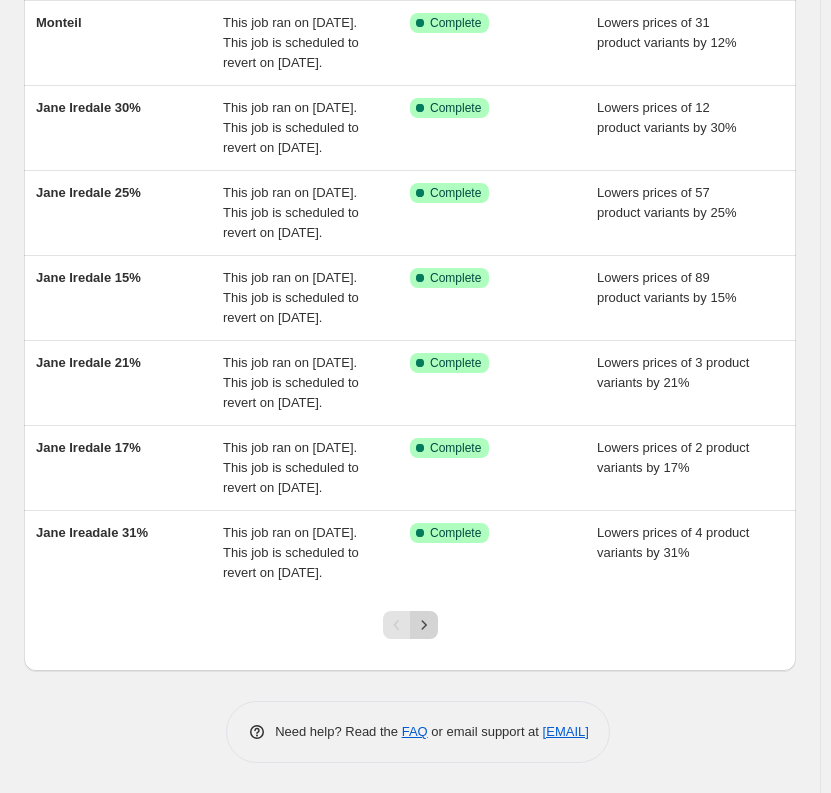 click 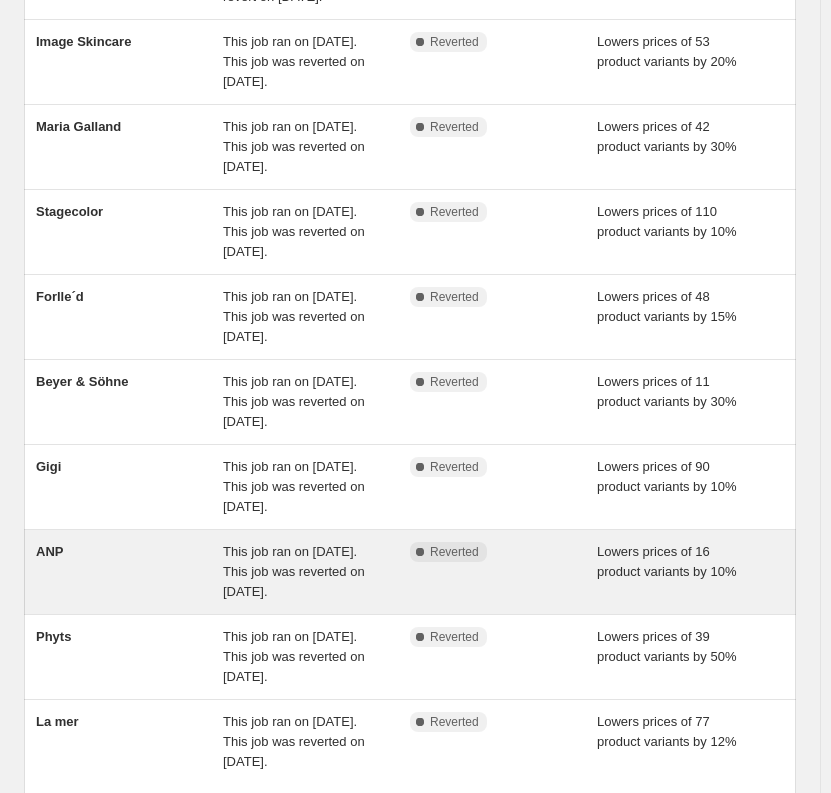 scroll, scrollTop: 337, scrollLeft: 0, axis: vertical 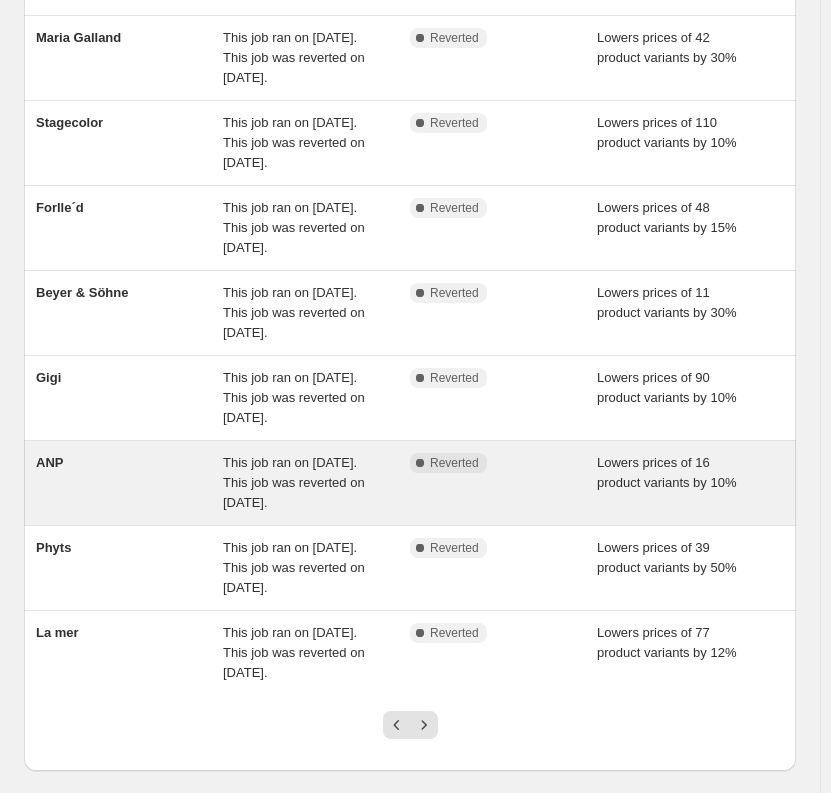 click on "This job ran on [DATE]. This job was reverted on [DATE]." at bounding box center [294, 482] 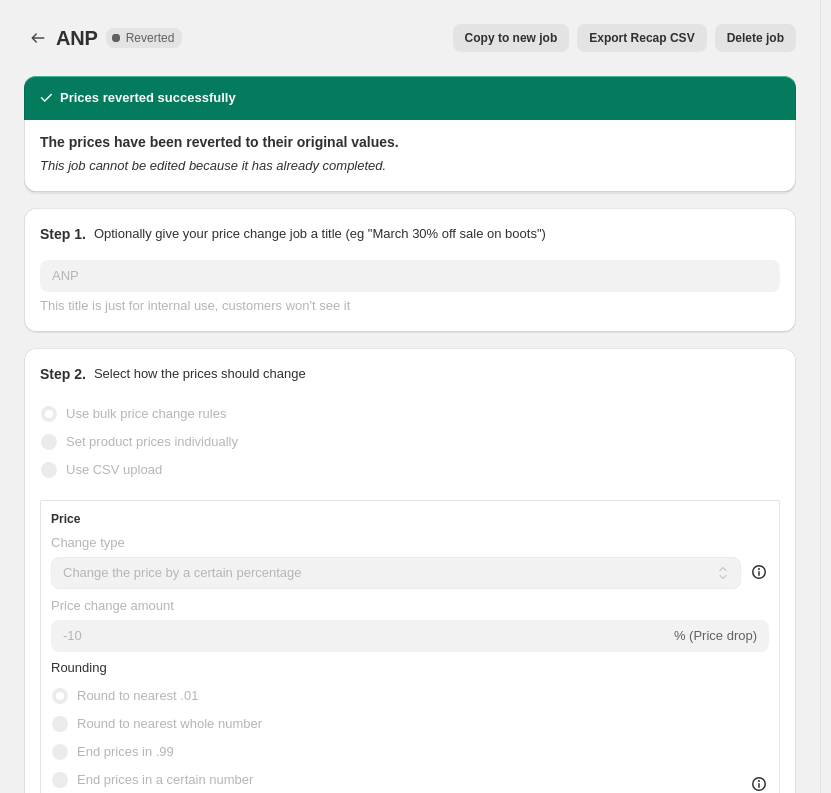 click on "Delete job" at bounding box center [755, 38] 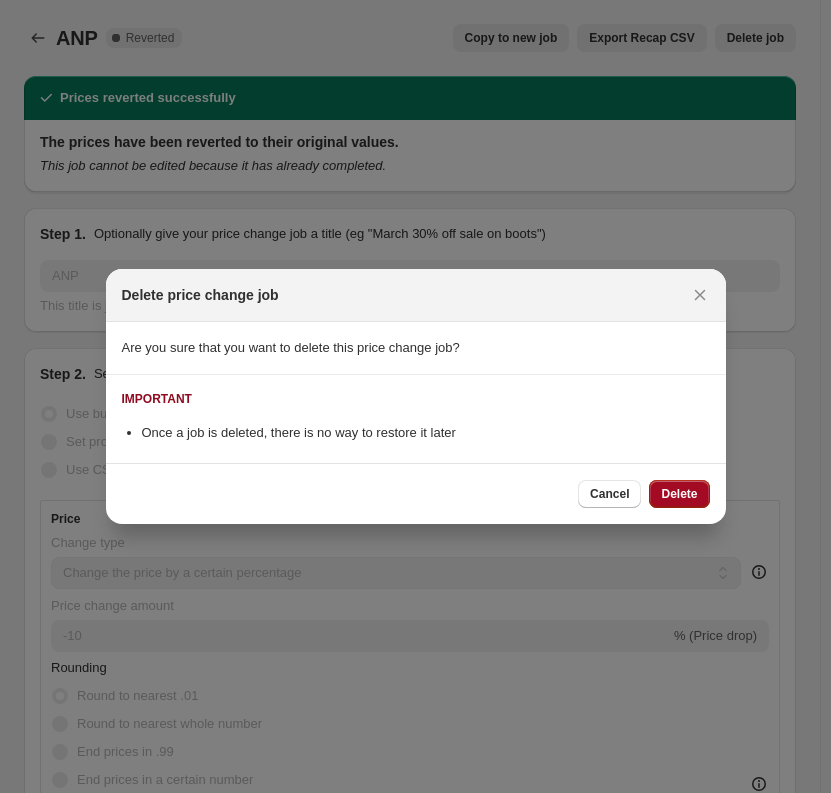 click on "Delete" at bounding box center (679, 494) 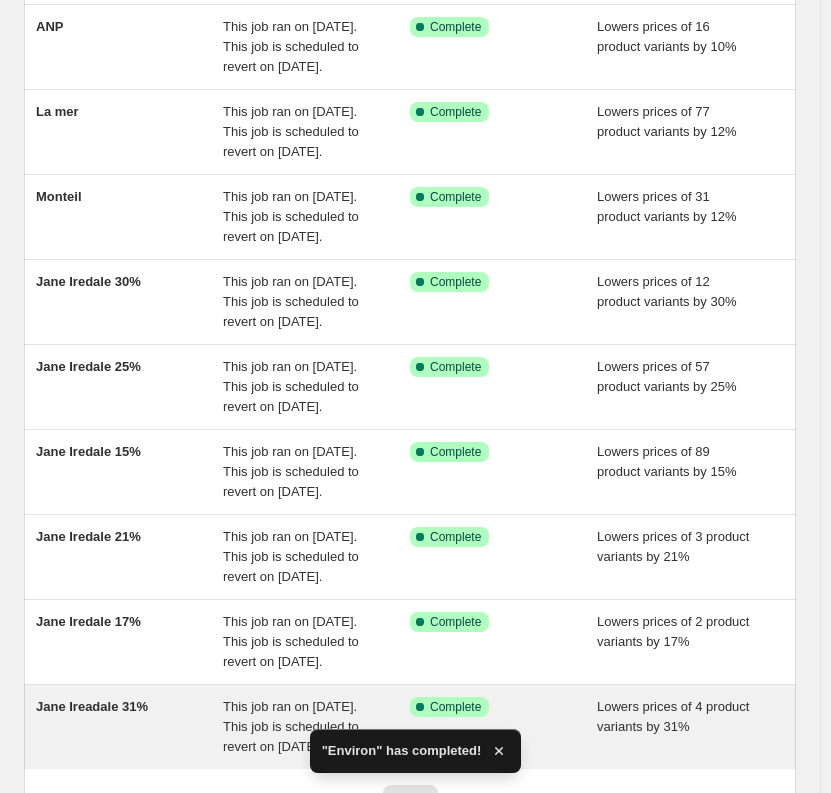 scroll, scrollTop: 437, scrollLeft: 0, axis: vertical 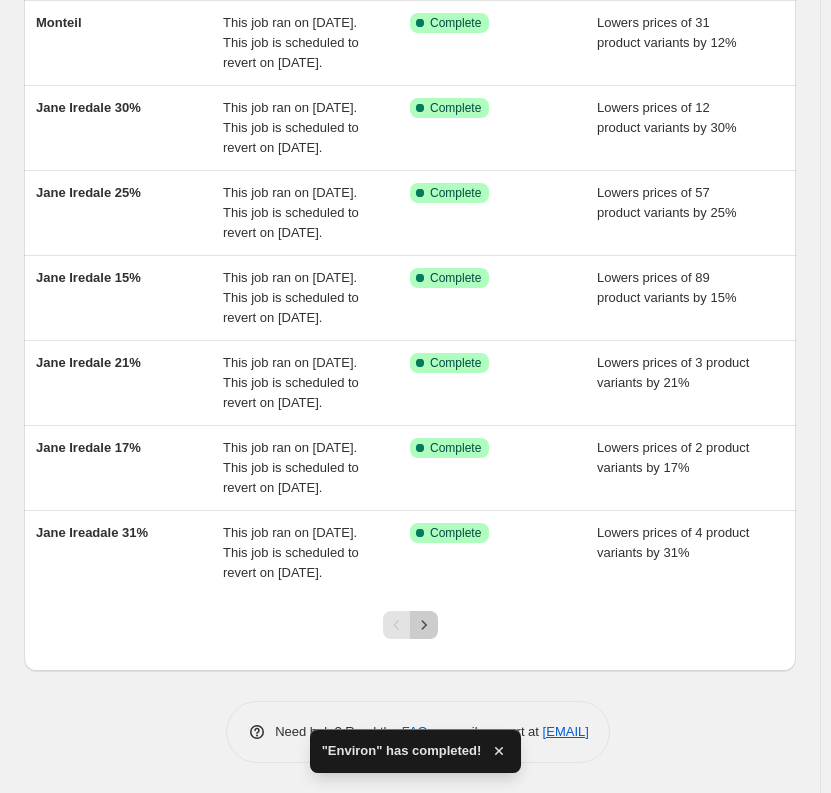 click 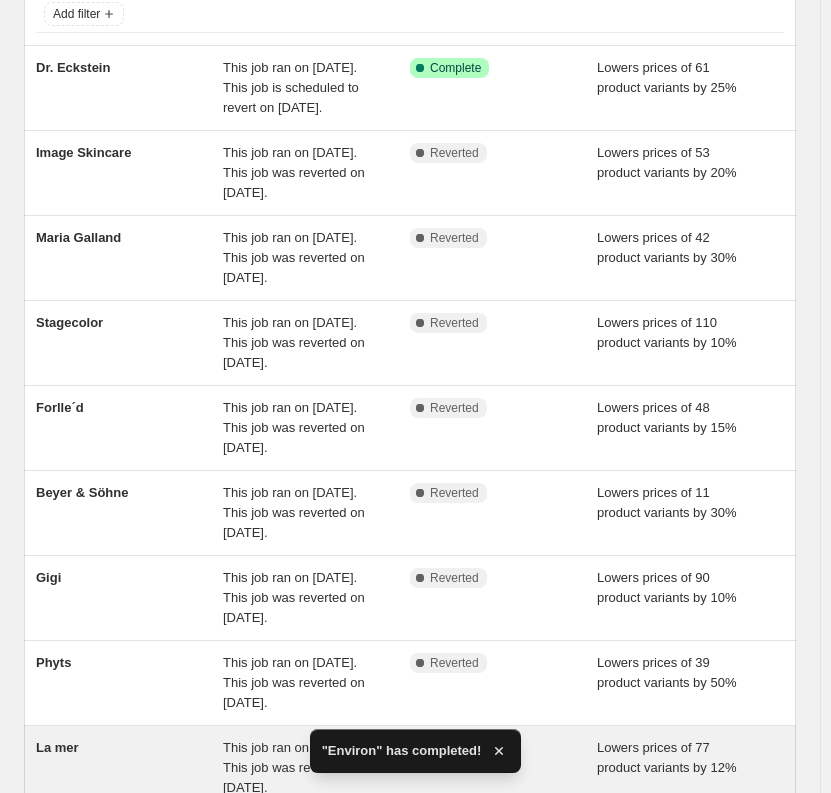 scroll, scrollTop: 437, scrollLeft: 0, axis: vertical 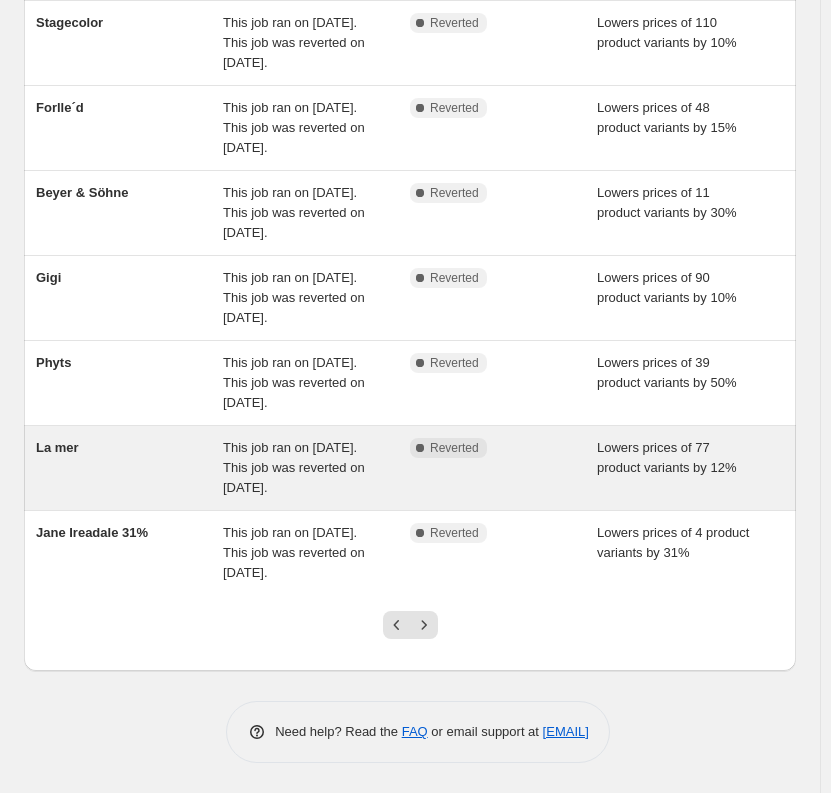 click on "This job ran on [DATE]. This job was reverted on [DATE]." at bounding box center [294, 467] 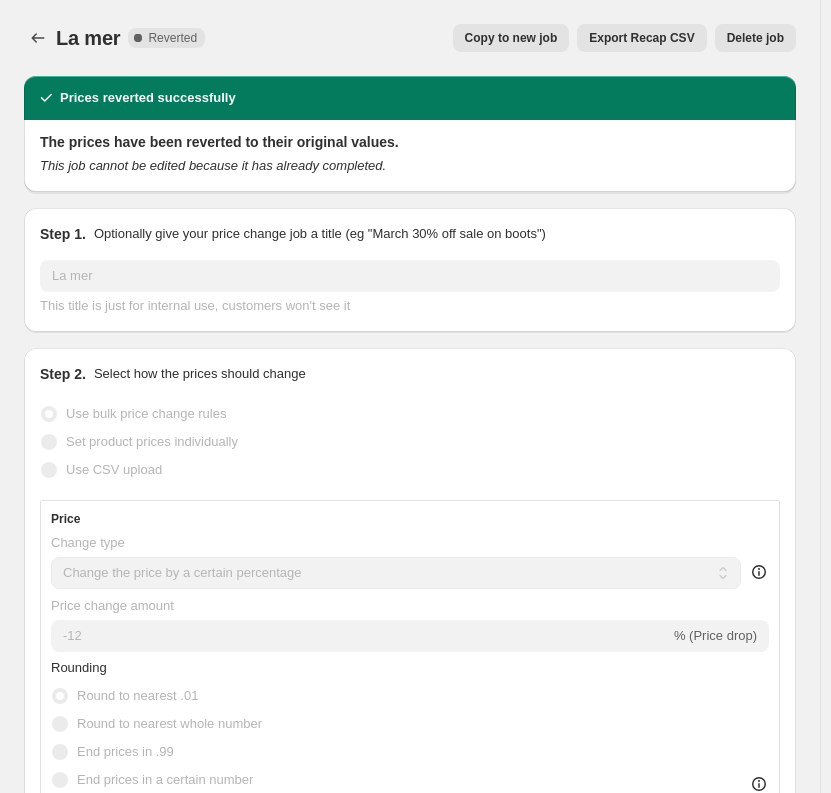 click on "Delete job" at bounding box center (755, 38) 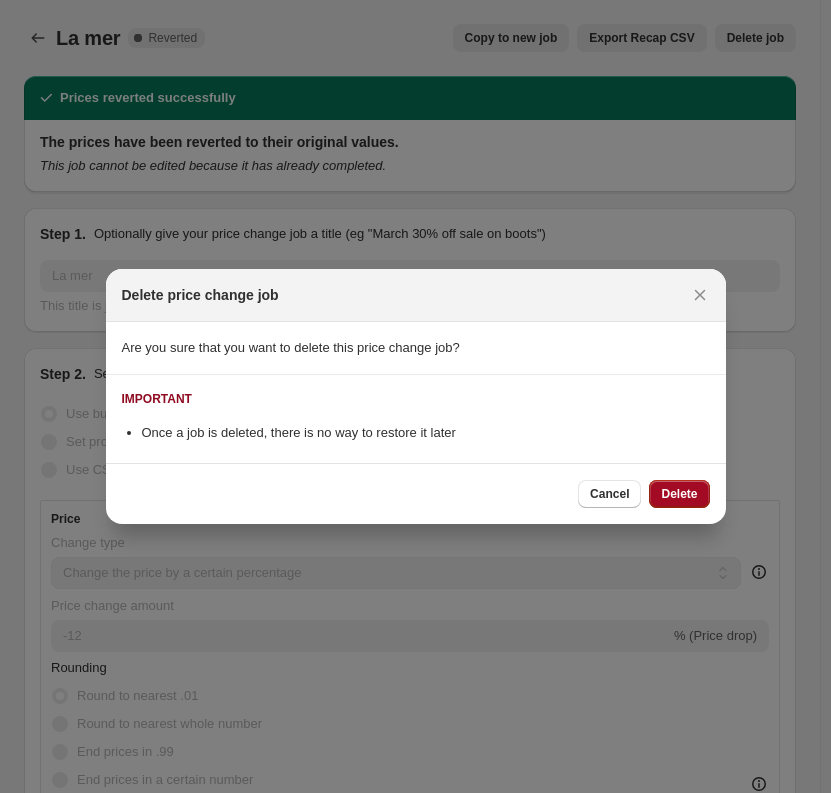 click on "Delete" at bounding box center (679, 494) 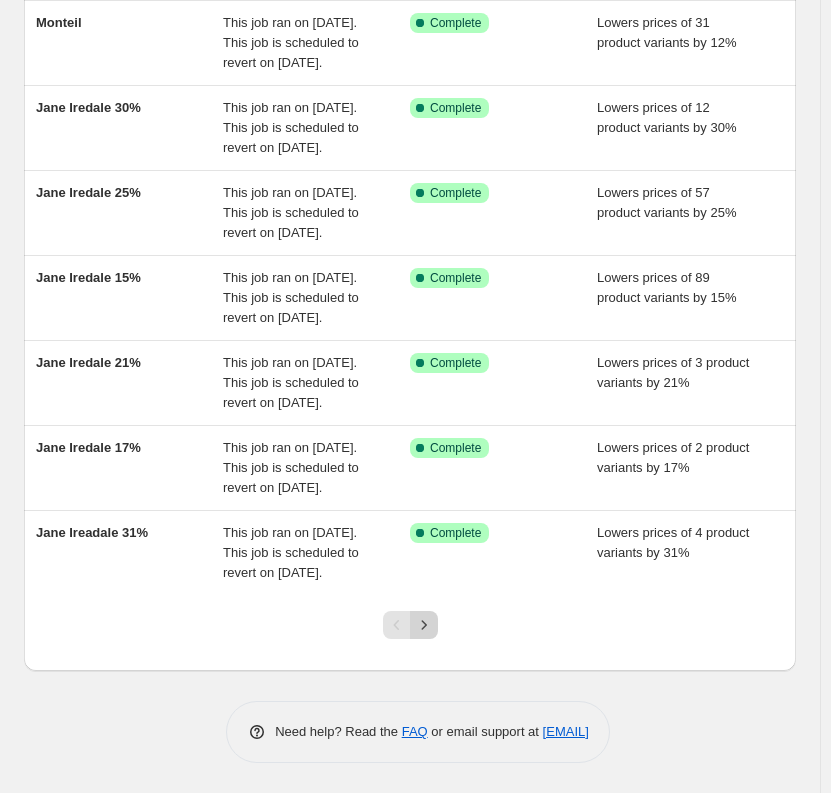 click 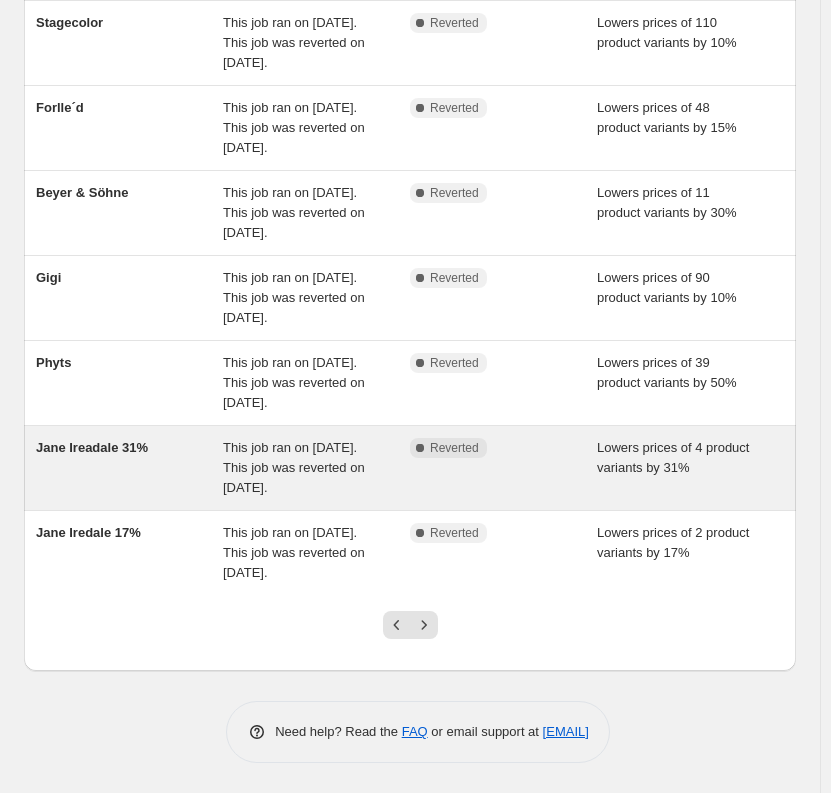 click on "This job ran on [DATE]. This job was reverted on [DATE]." at bounding box center [316, 468] 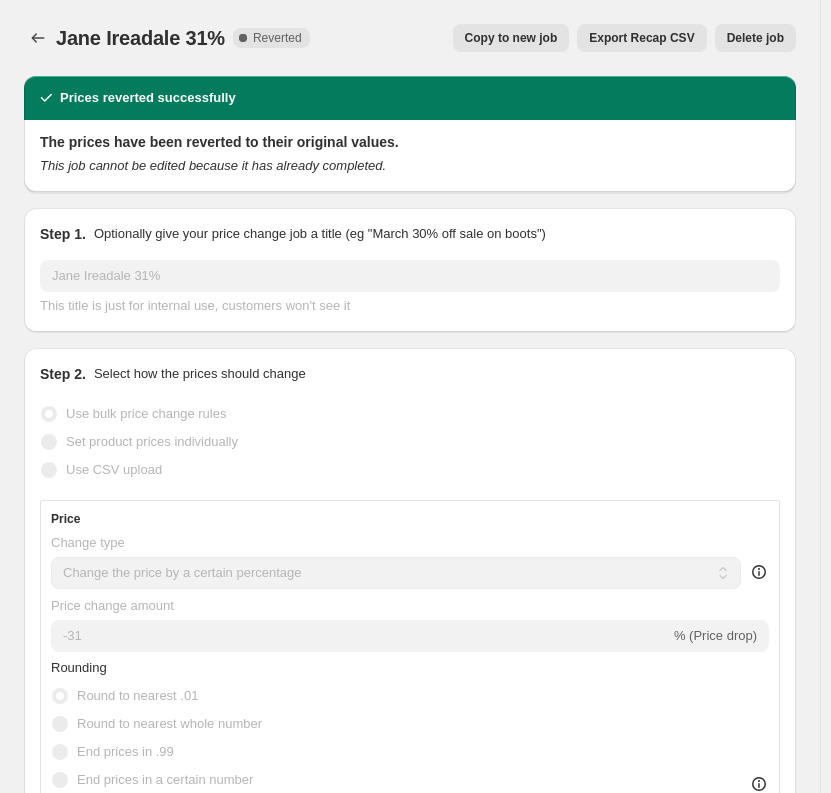 click on "Delete job" at bounding box center (755, 38) 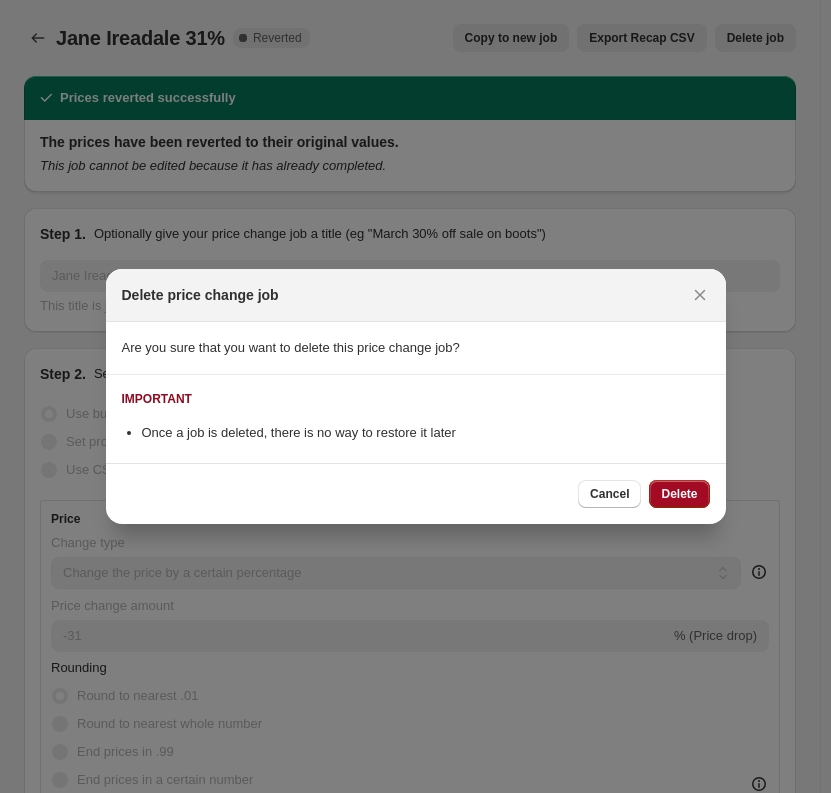 click on "Delete" at bounding box center (679, 494) 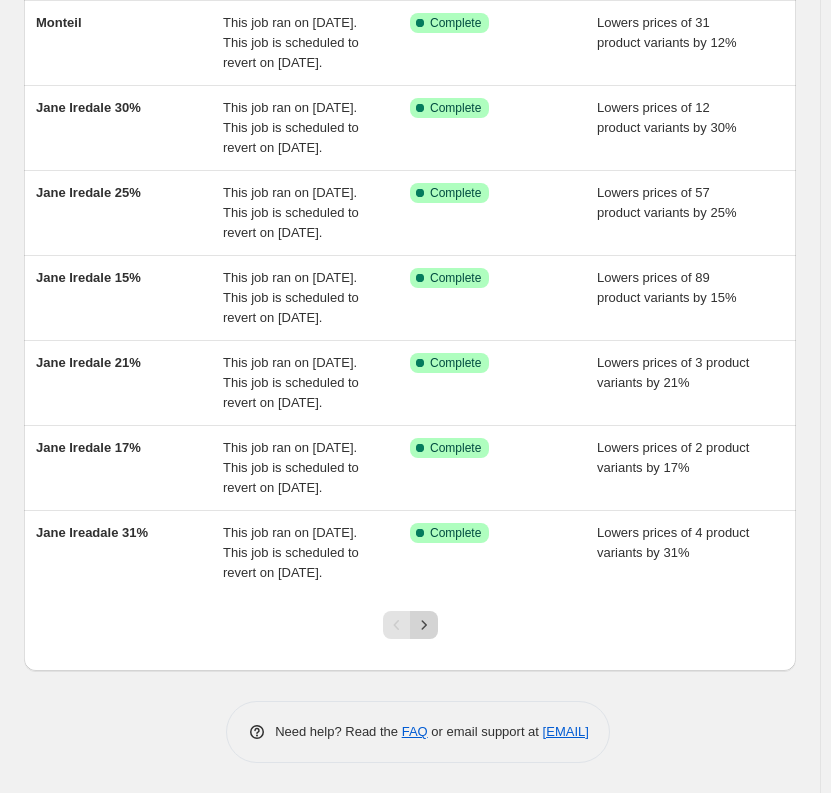 click at bounding box center [424, 625] 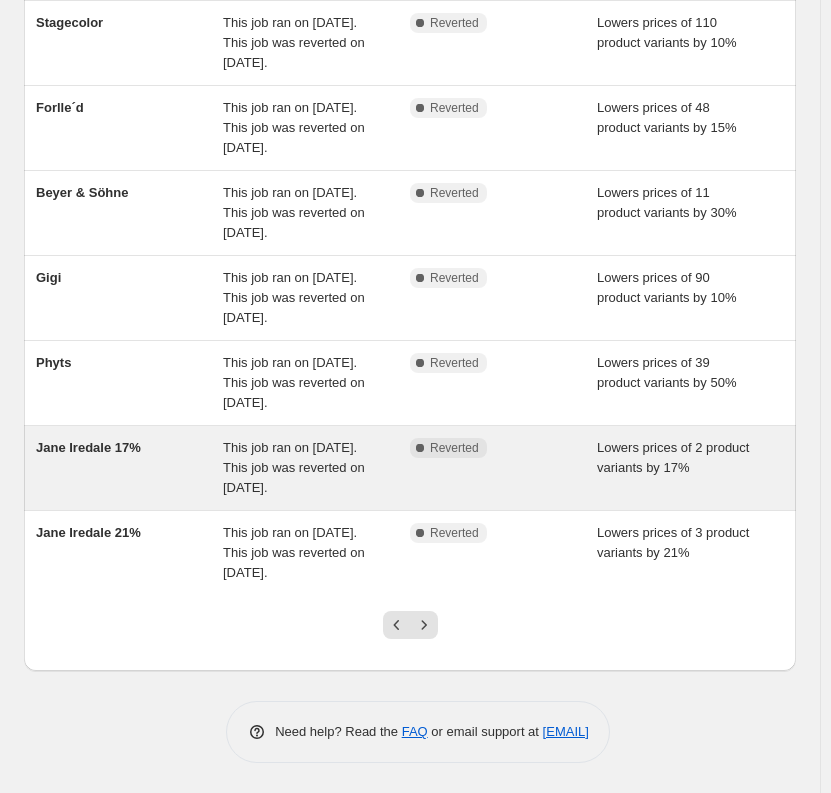click on "This job ran on [DATE]. This job was reverted on [DATE]." at bounding box center (294, 467) 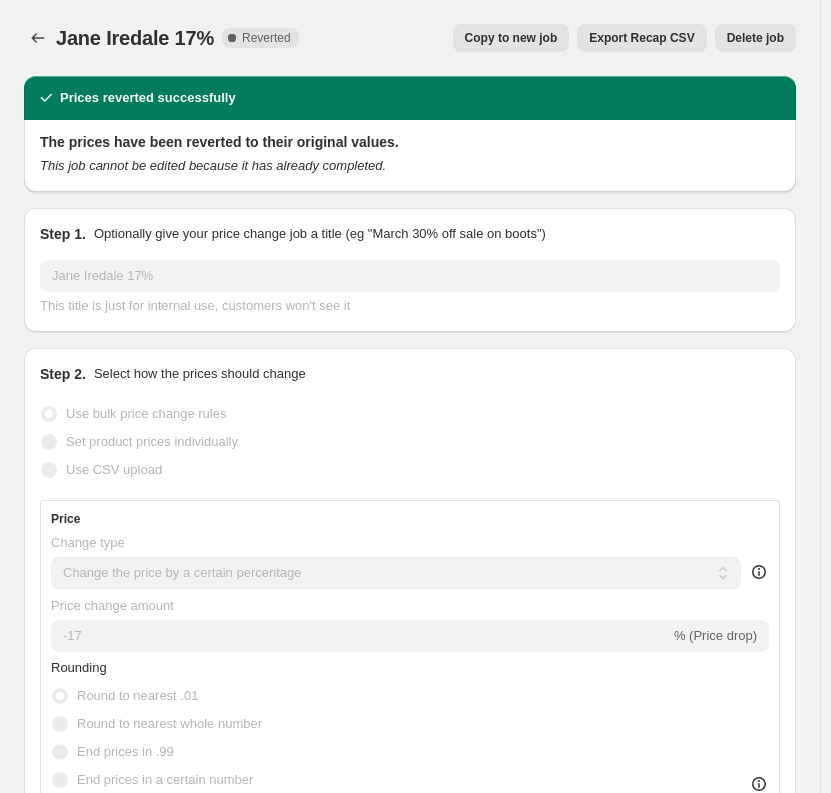 click on "Delete job" at bounding box center (755, 38) 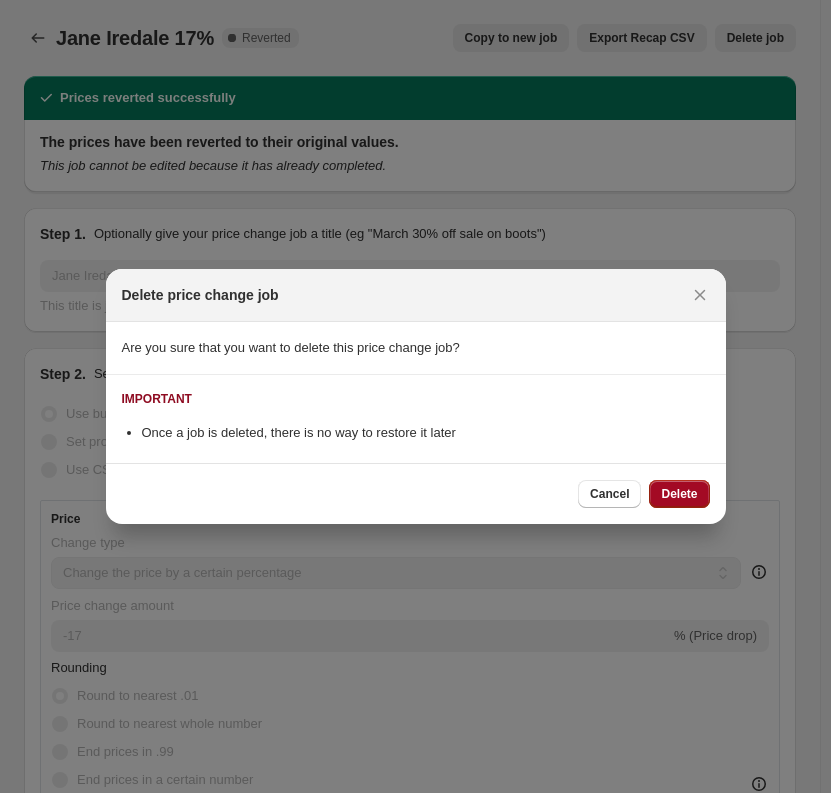 click on "Delete" at bounding box center (679, 494) 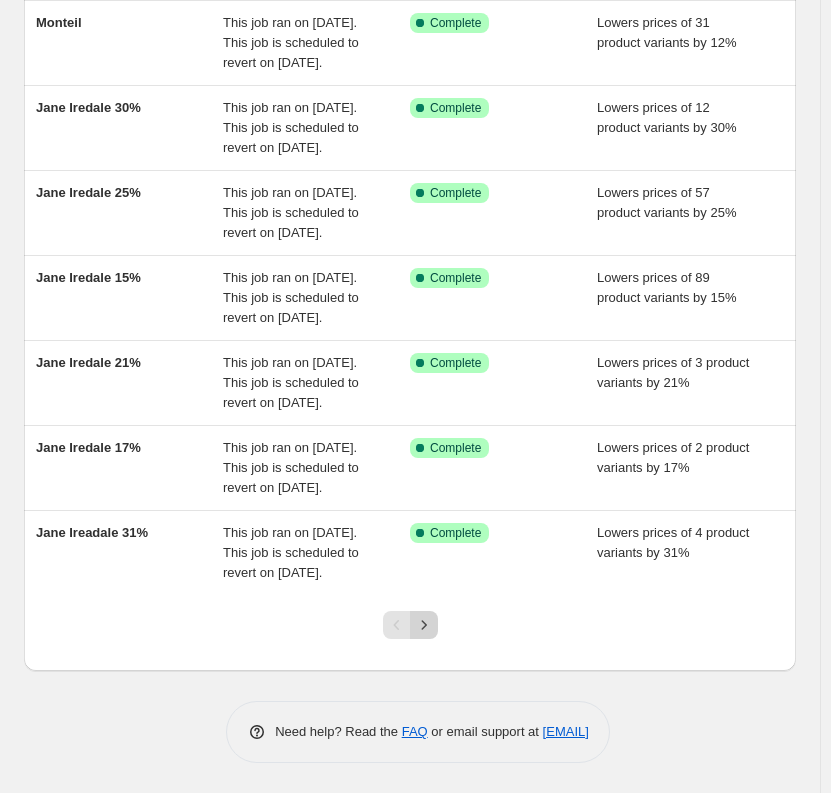 click 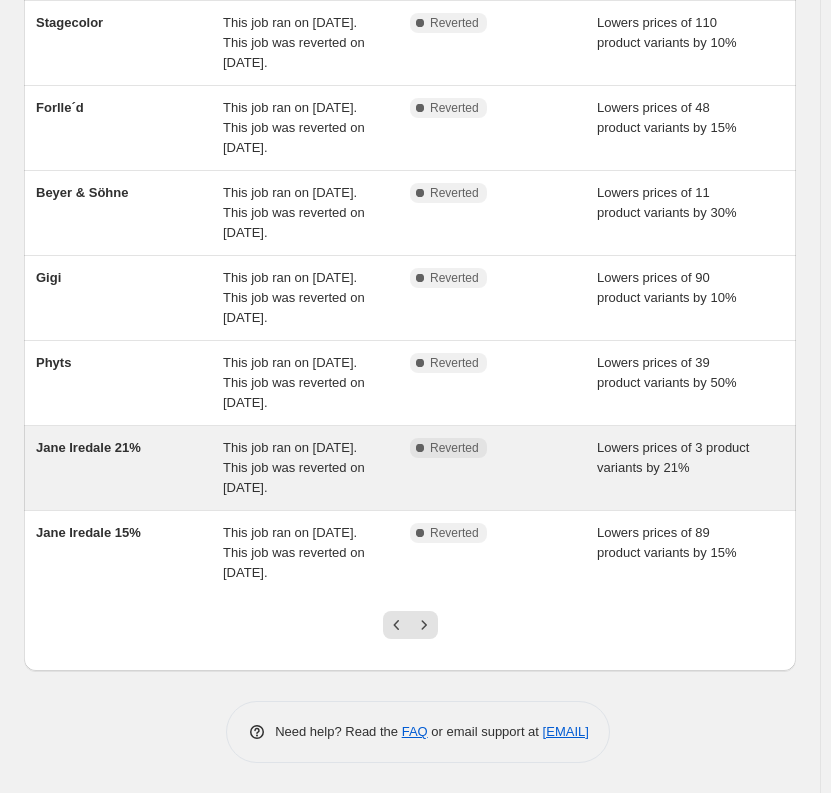 click on "This job ran on [DATE]. This job was reverted on [DATE]." at bounding box center (316, 468) 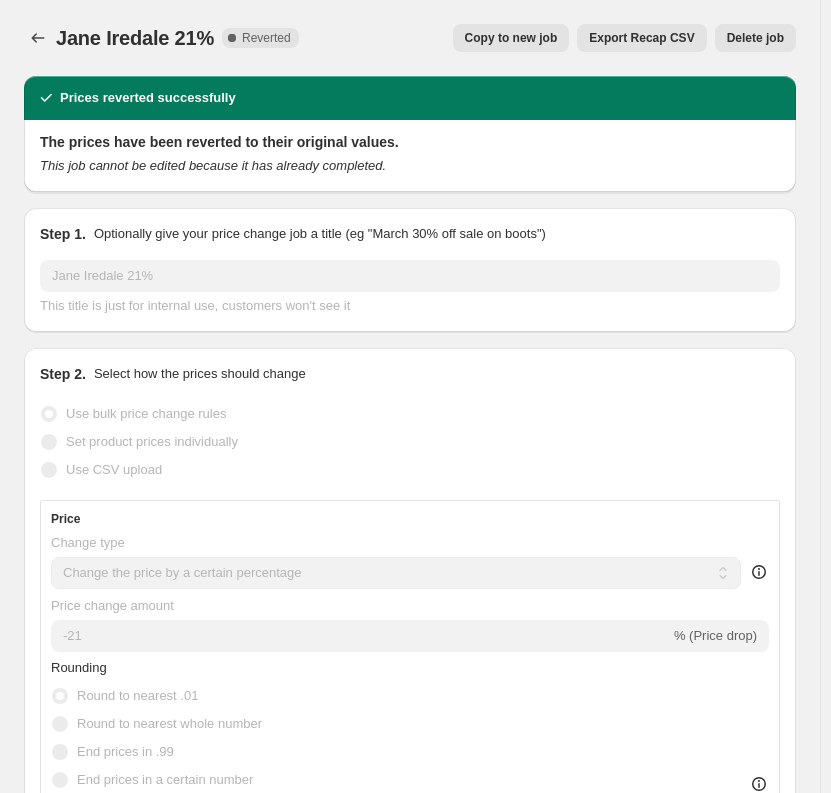 click on "Delete job" at bounding box center (755, 38) 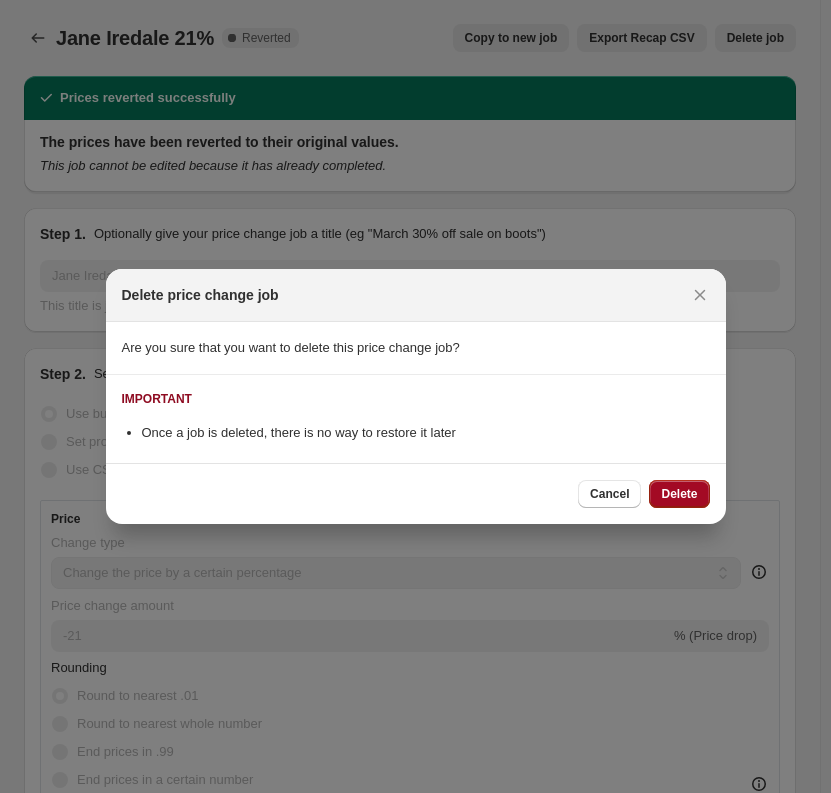 click on "Delete" at bounding box center (679, 494) 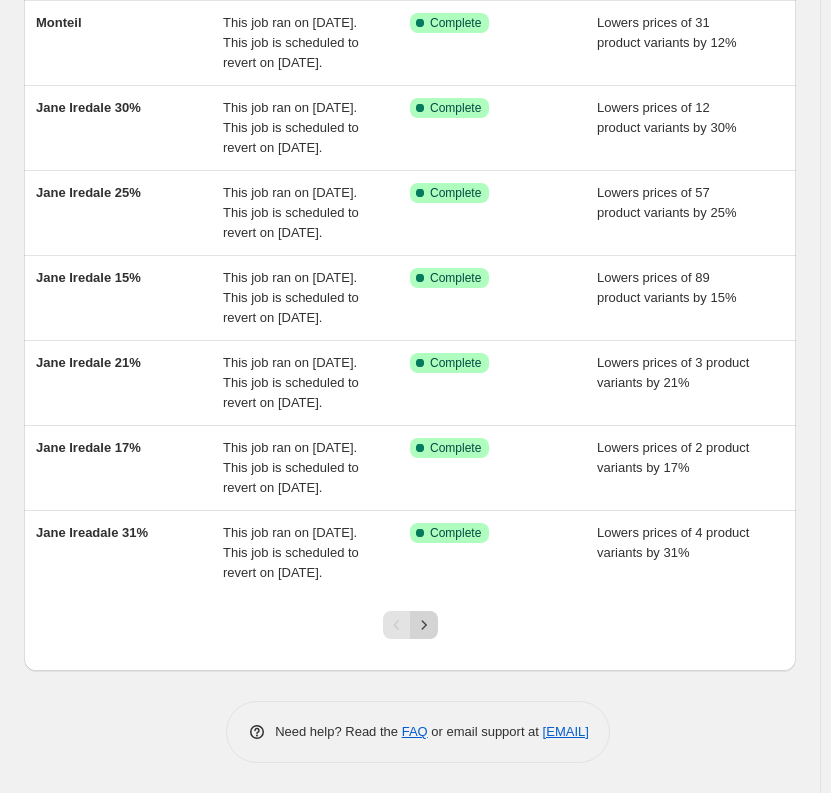 click 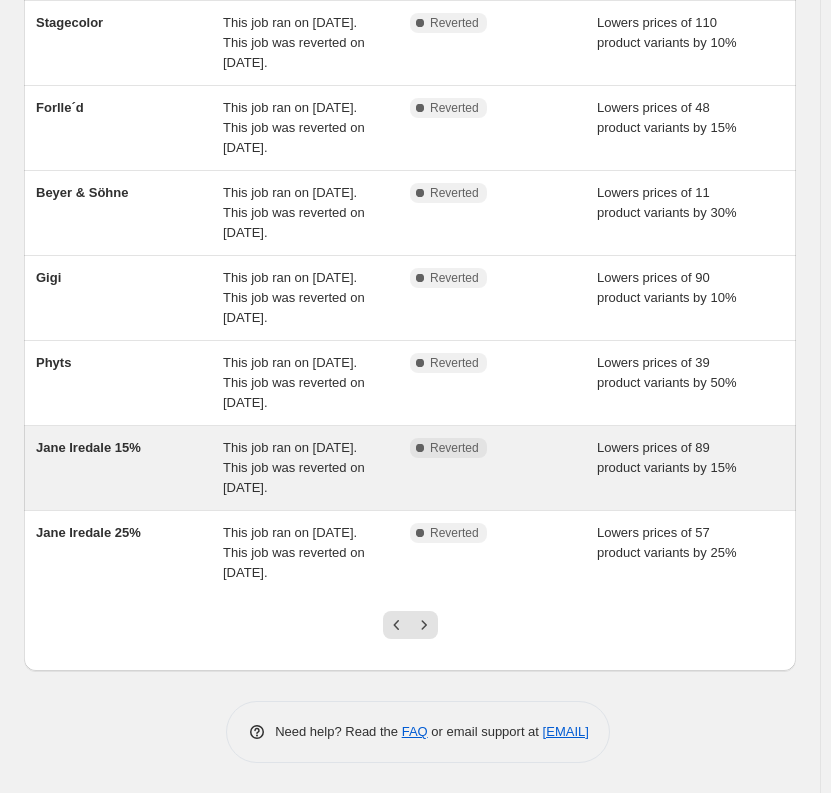 click on "This job ran on [DATE]. This job was reverted on [DATE]." at bounding box center [294, 467] 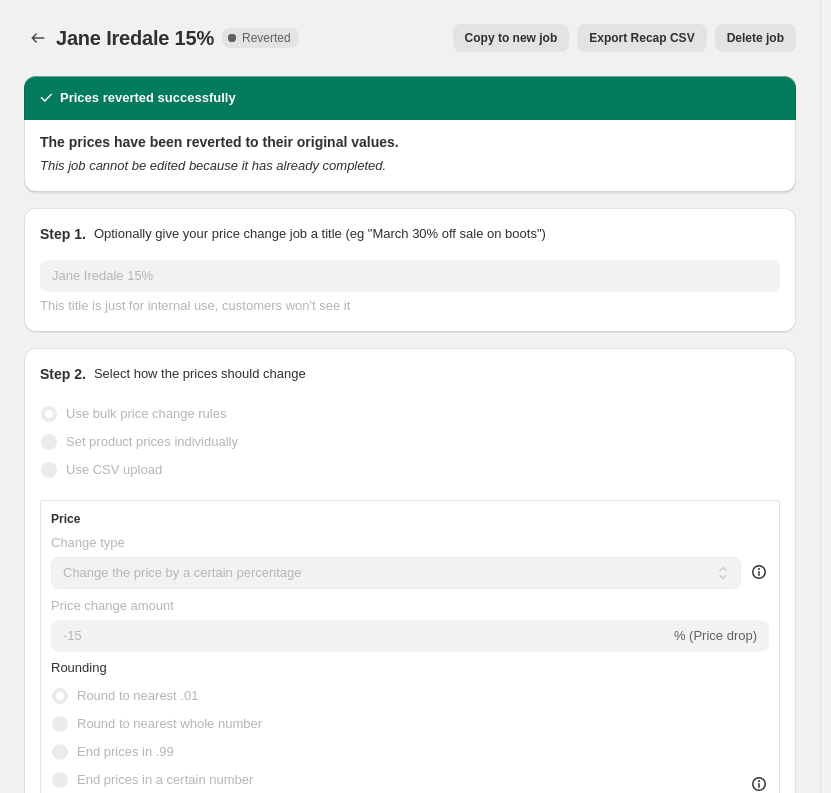 click on "Delete job" at bounding box center [755, 38] 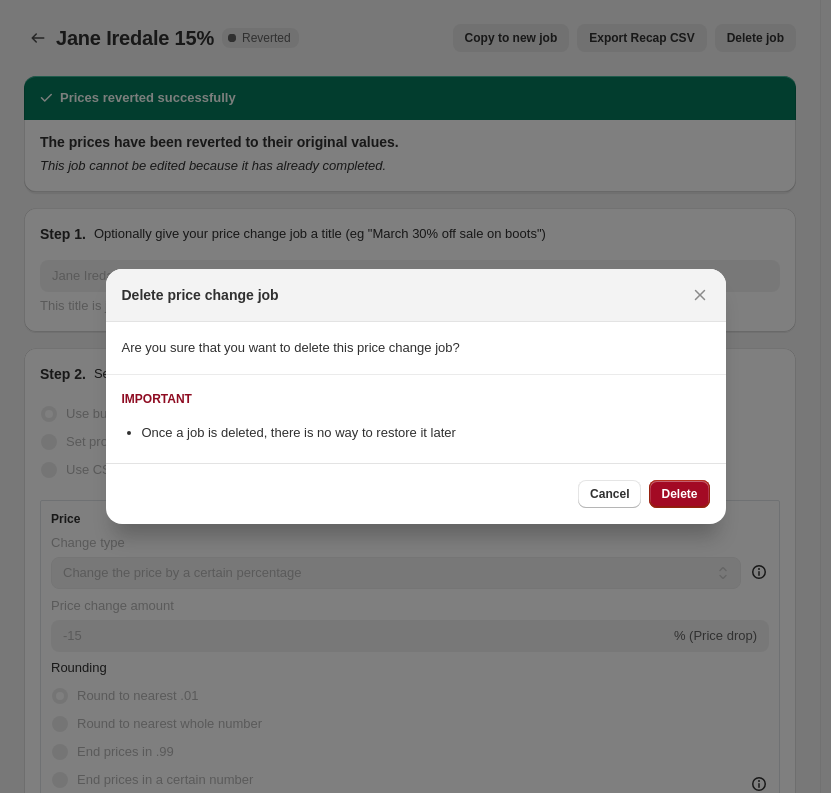 click on "Delete" at bounding box center (679, 494) 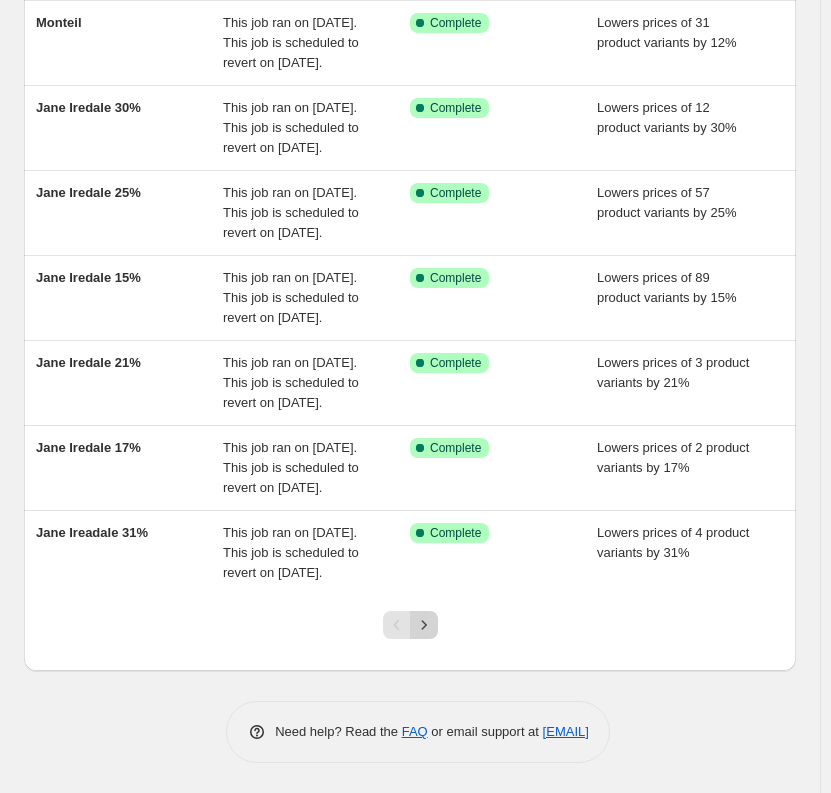 click 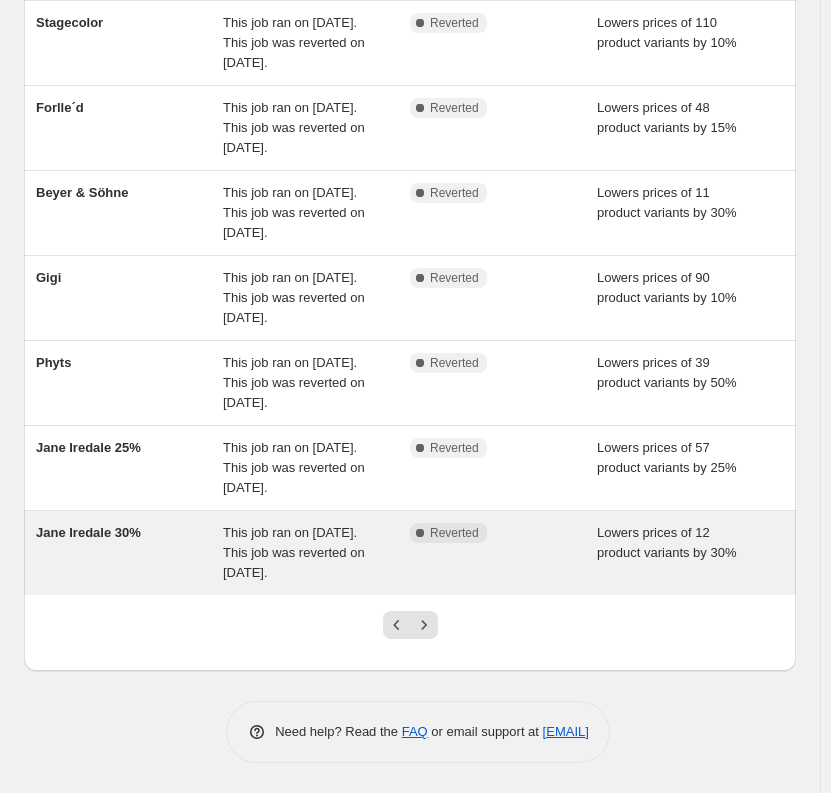 click on "Reverted" at bounding box center (454, 533) 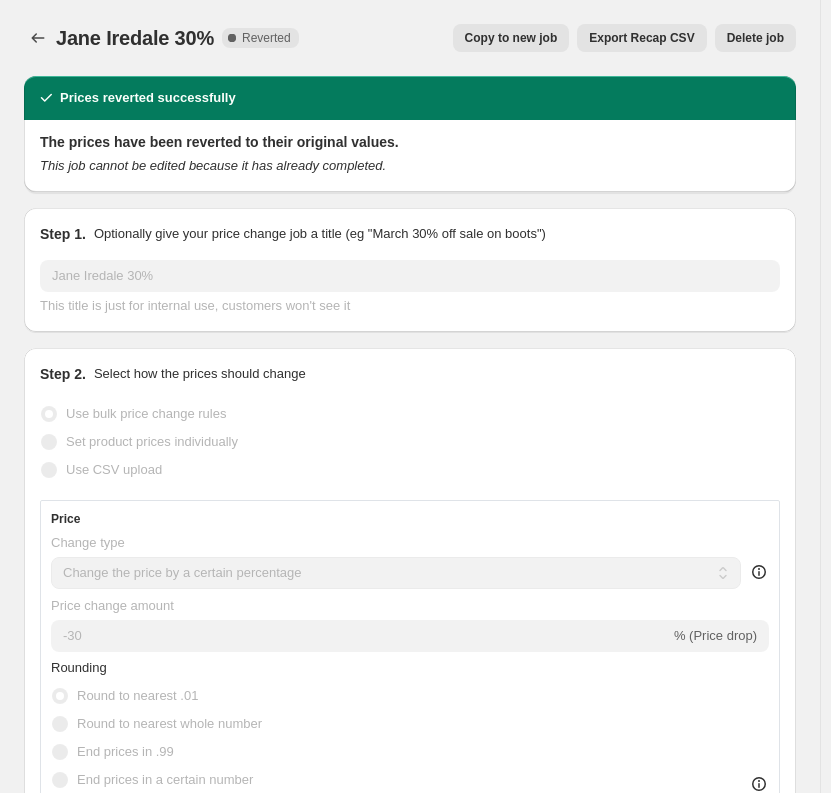 click on "Jane Iredale 30%. This page is ready Jane Iredale 30% Complete Reverted Copy to new job Export Recap CSV Delete job More actions Copy to new job Export Recap CSV Delete job" at bounding box center (410, 38) 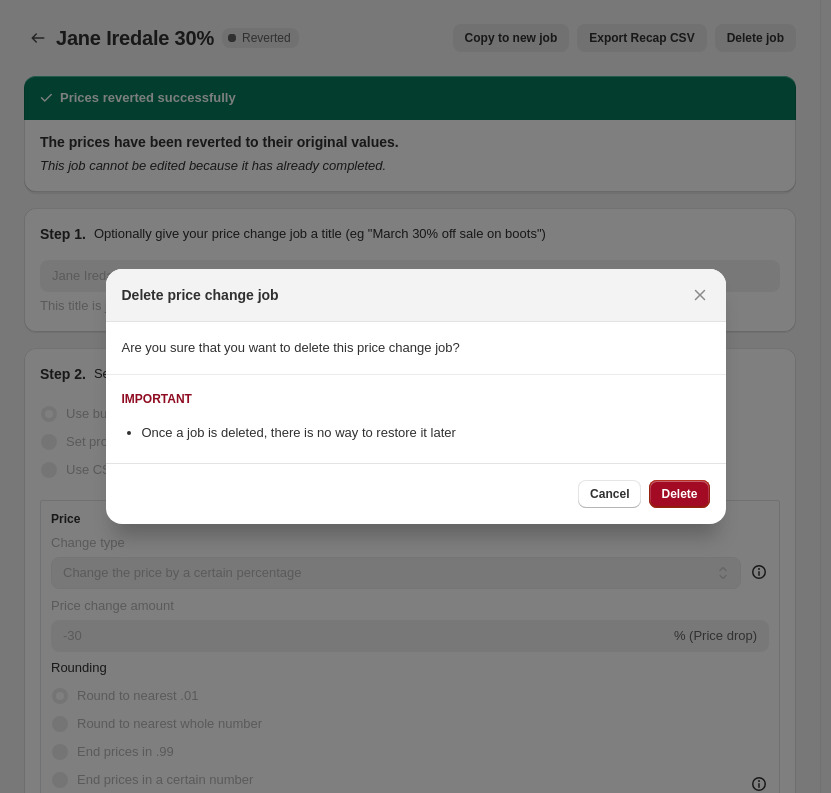 click on "Delete" at bounding box center (679, 494) 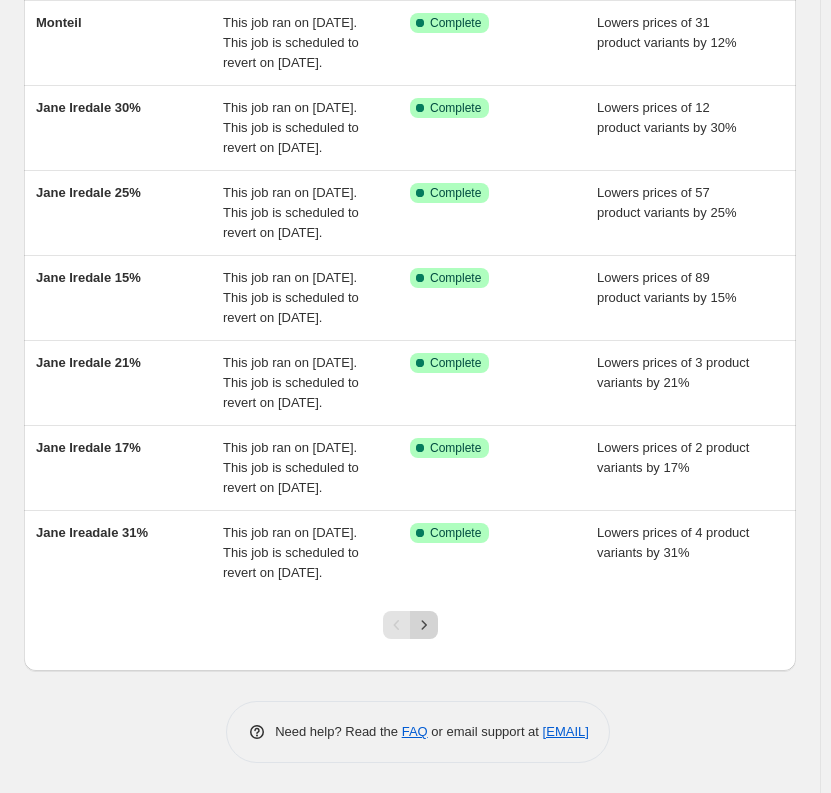 click 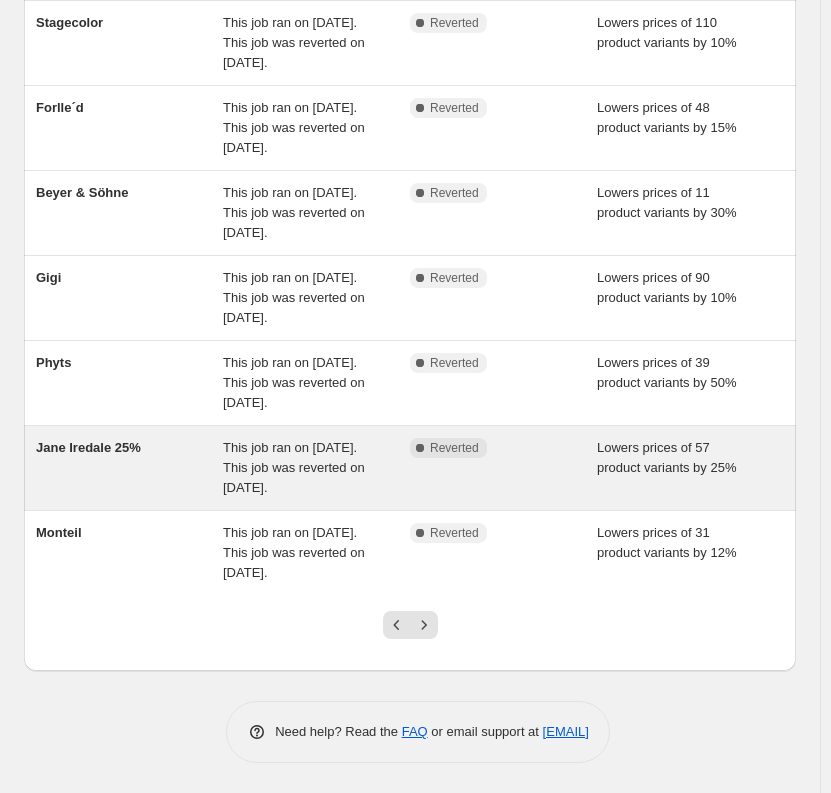 click on "This job ran on [DATE]. This job was reverted on [DATE]." at bounding box center (294, 467) 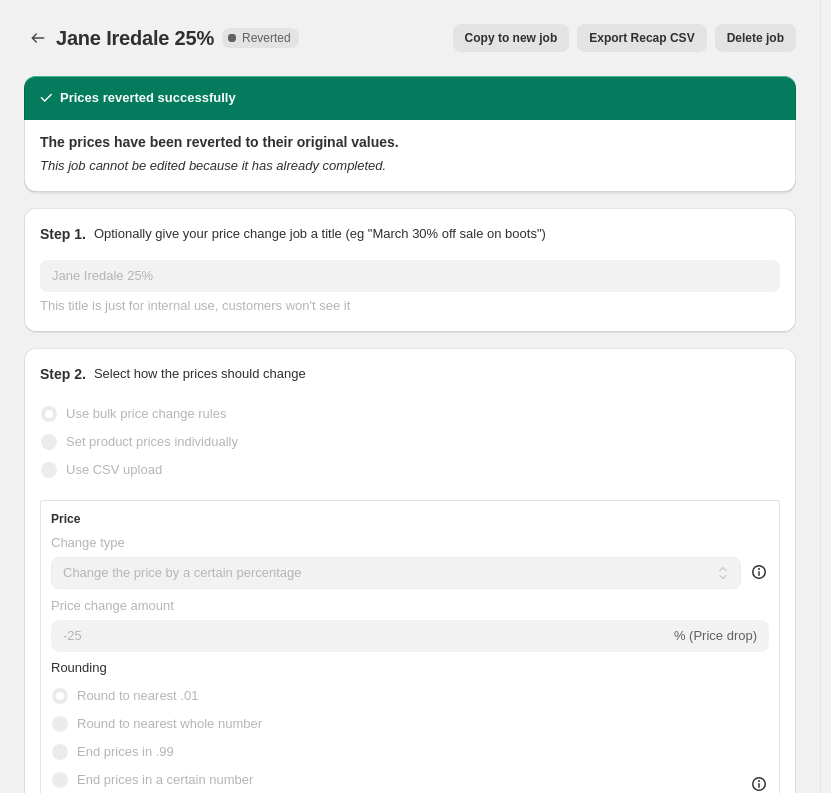 click on "Delete job" at bounding box center [755, 38] 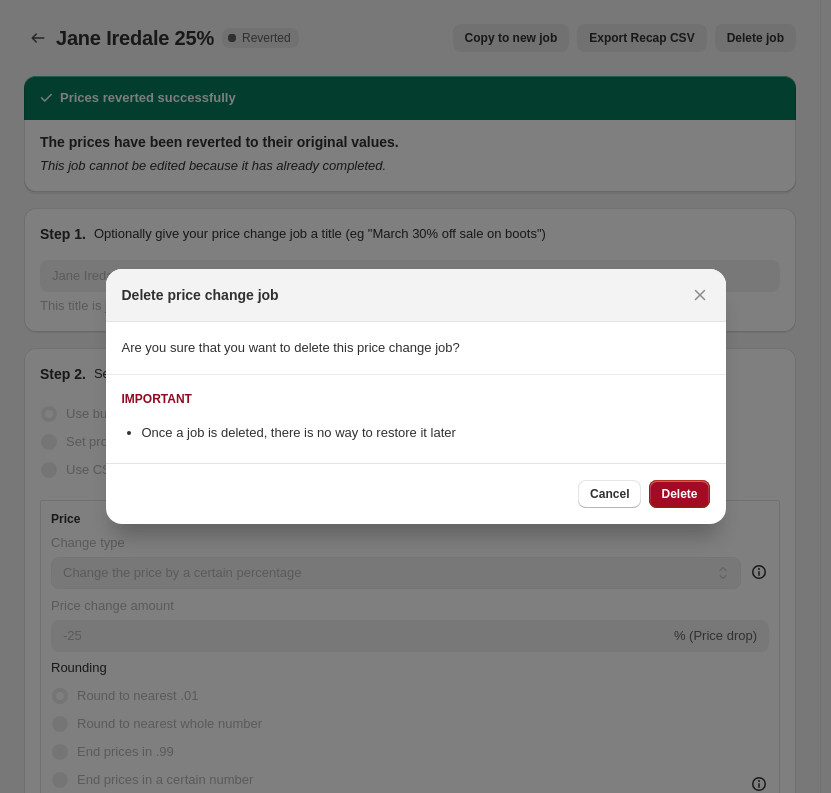 click on "Delete" at bounding box center (679, 494) 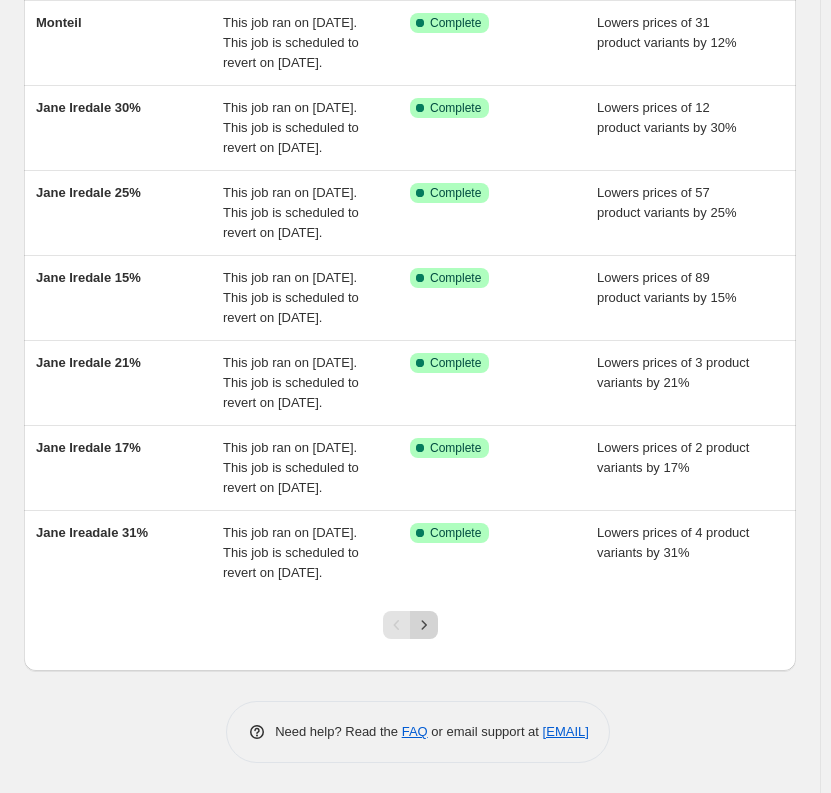 click 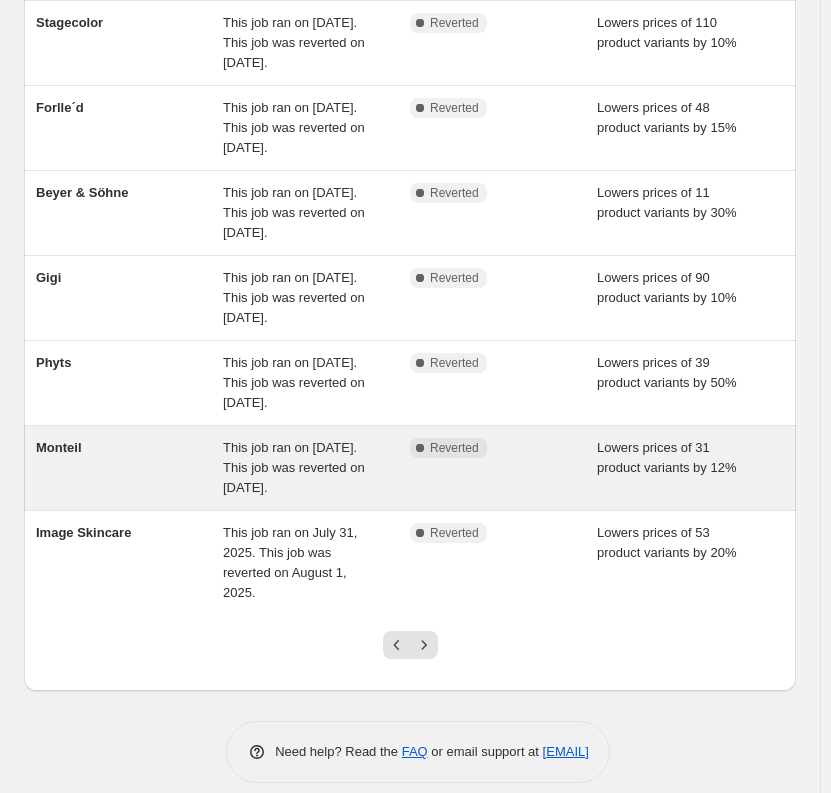 click on "Complete Reverted" at bounding box center (503, 468) 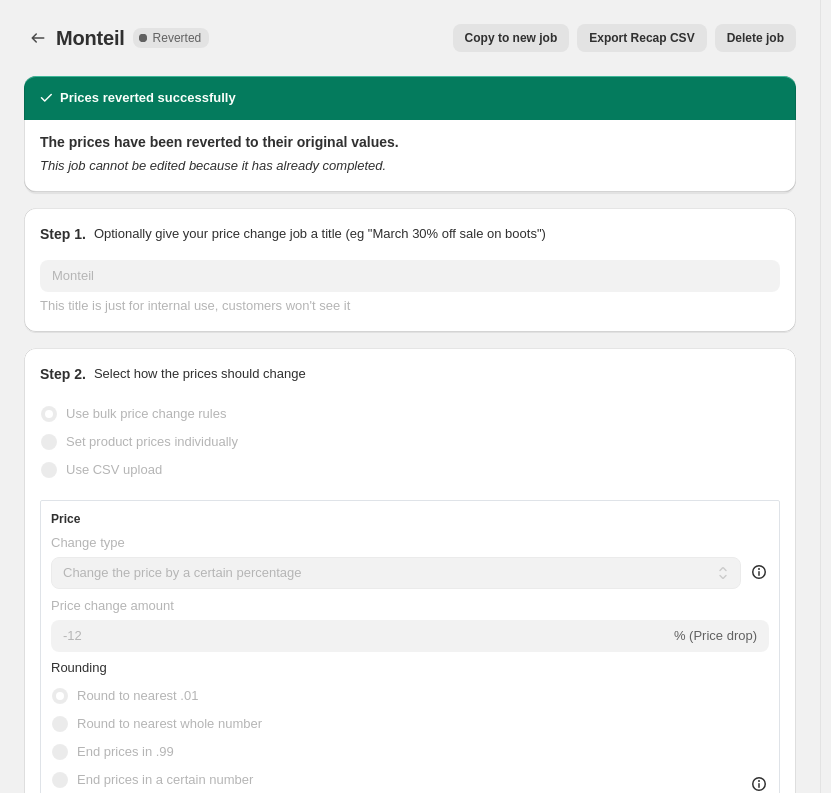 click on "Delete job" at bounding box center (755, 38) 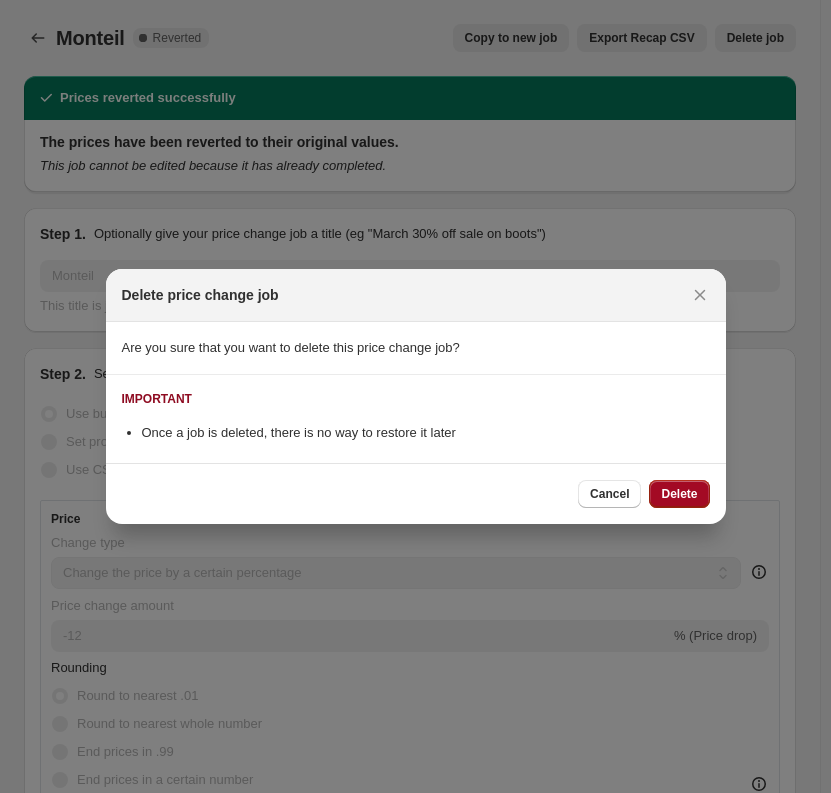 click on "Delete" at bounding box center [679, 494] 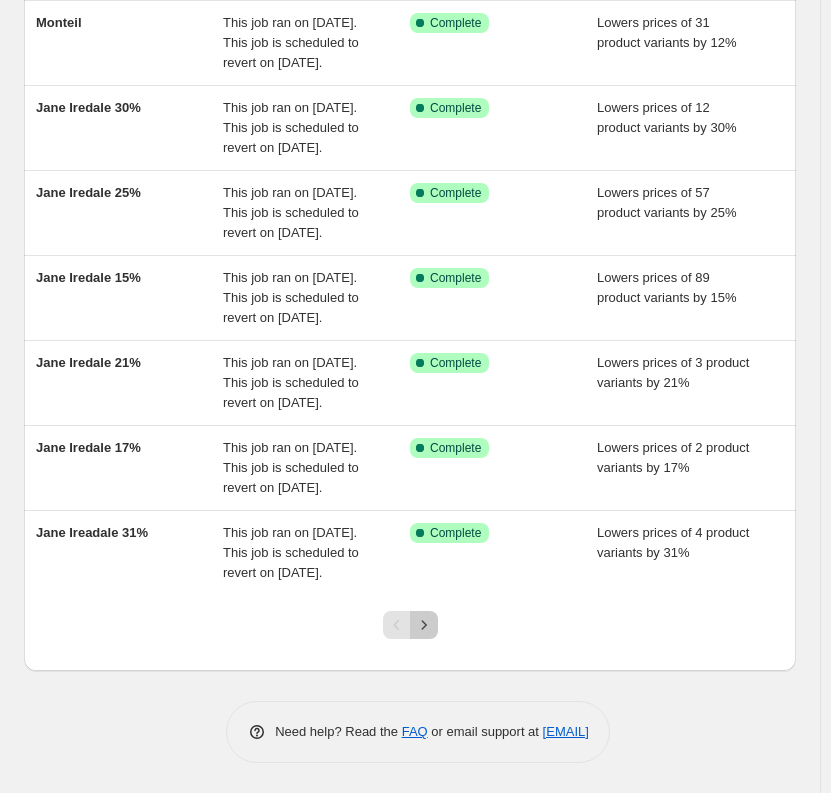 click 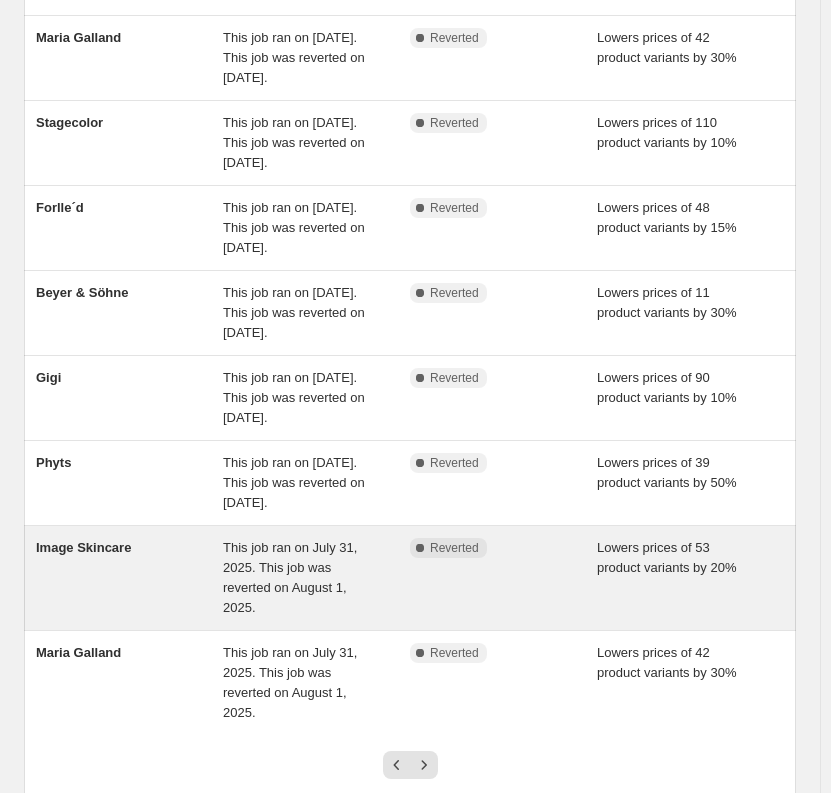 click on "This job ran on July 31, 2025. This job was reverted on August 1, 2025." at bounding box center [290, 577] 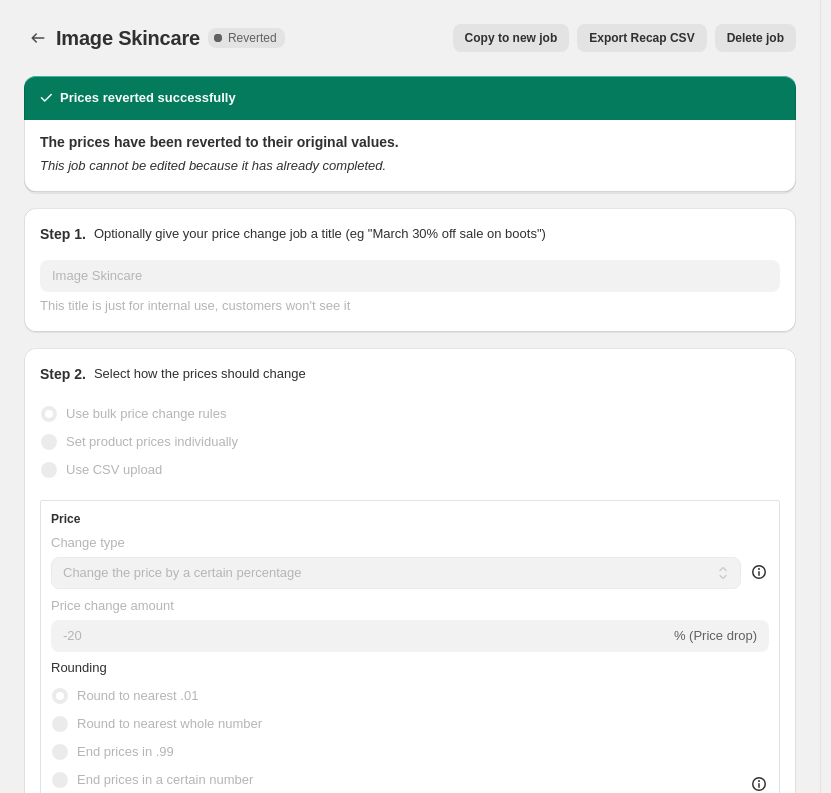click on "Delete job" at bounding box center (755, 38) 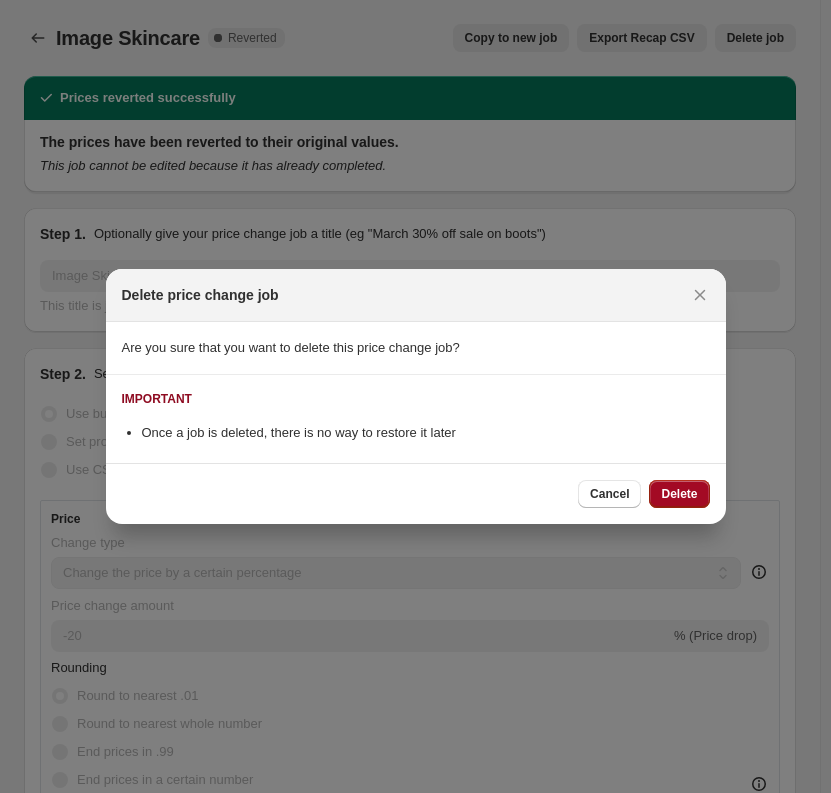click on "Delete" at bounding box center [679, 494] 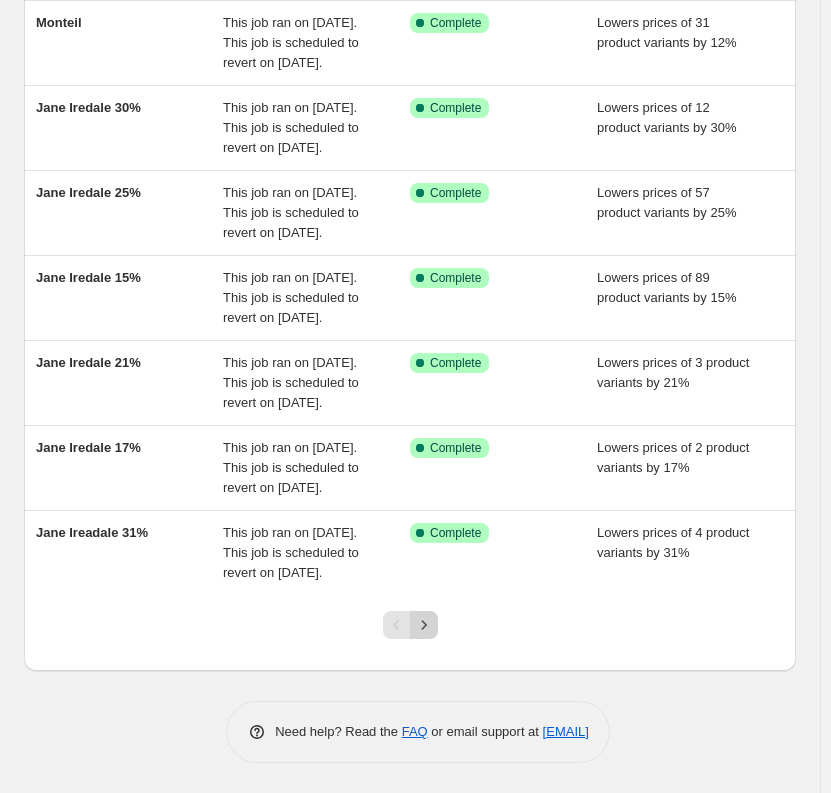click 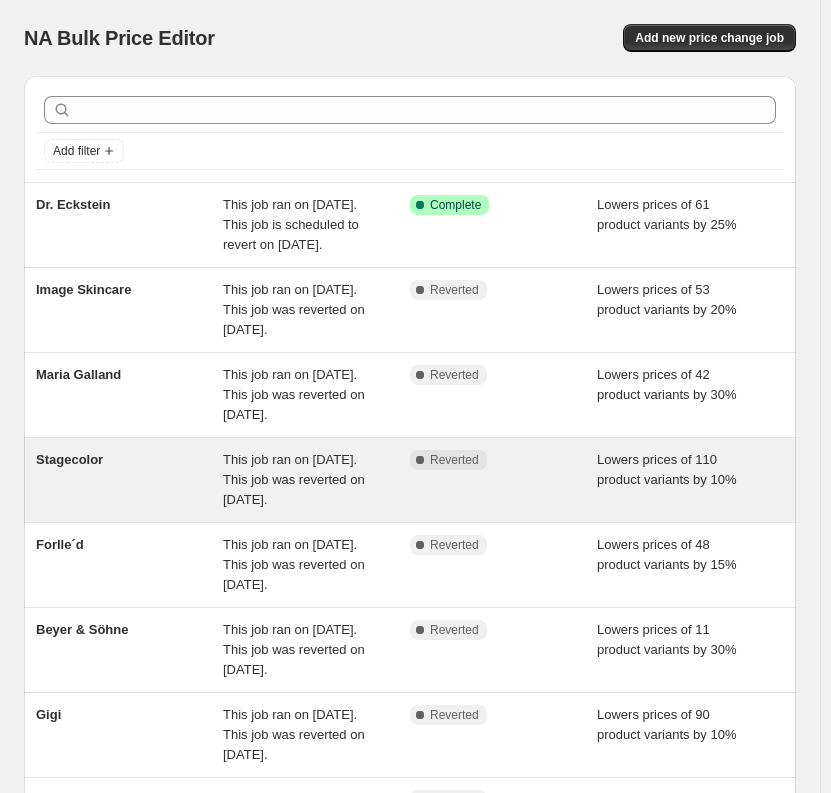 click on "This job ran on [DATE]. This job was reverted on [DATE]." at bounding box center (316, 480) 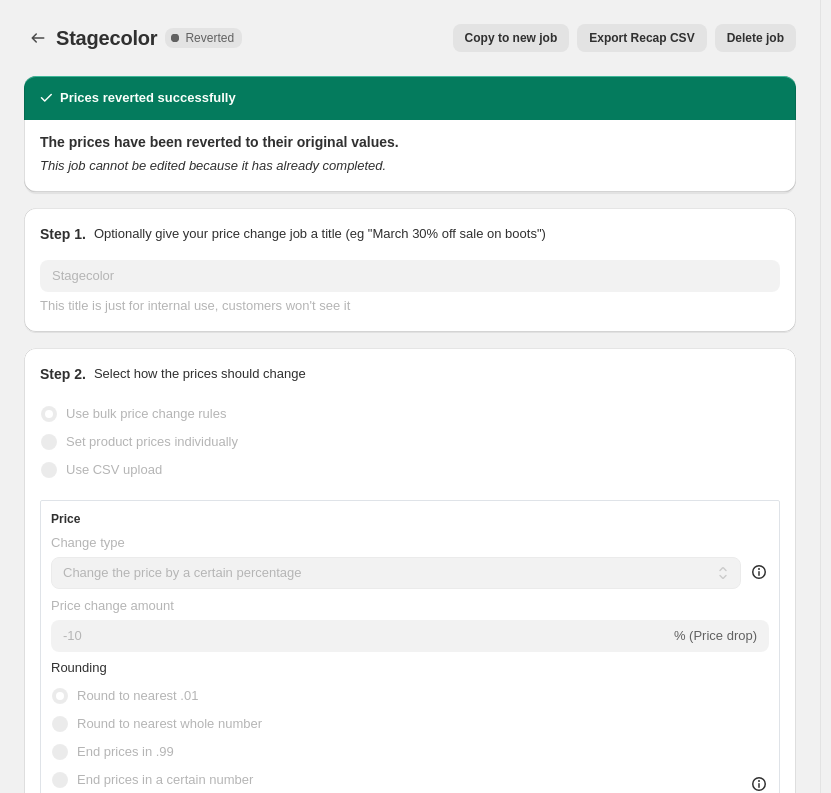 click on "Delete job" at bounding box center [755, 38] 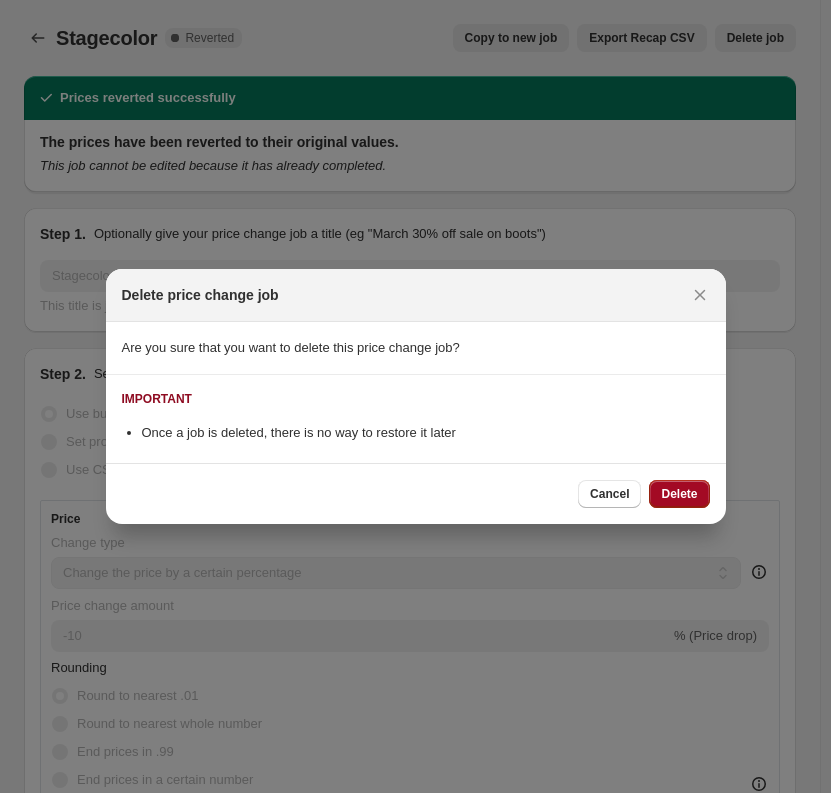 click on "Delete" at bounding box center (679, 494) 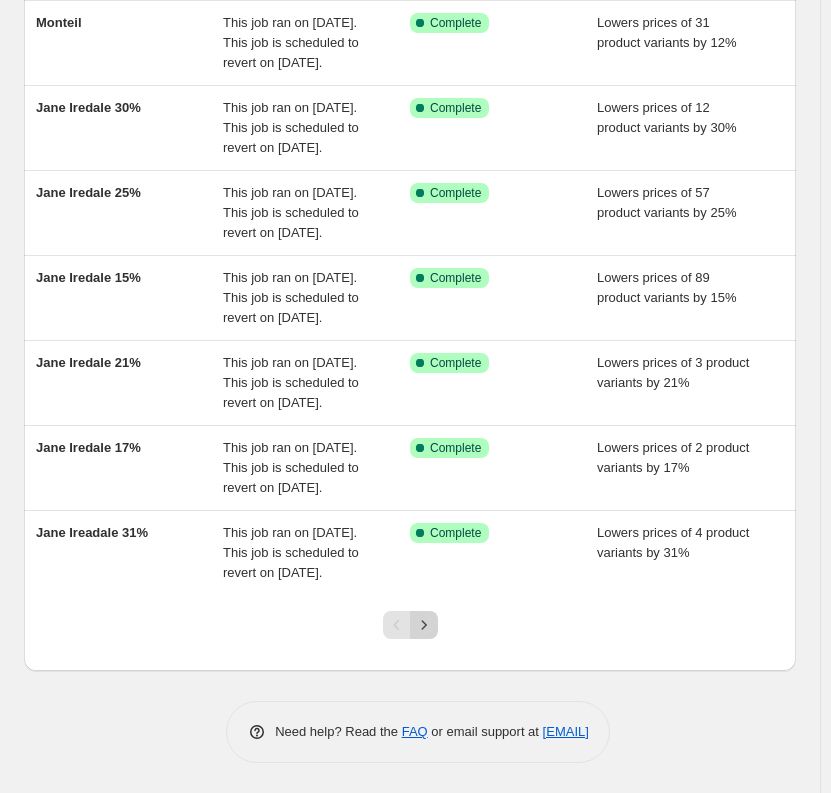 click 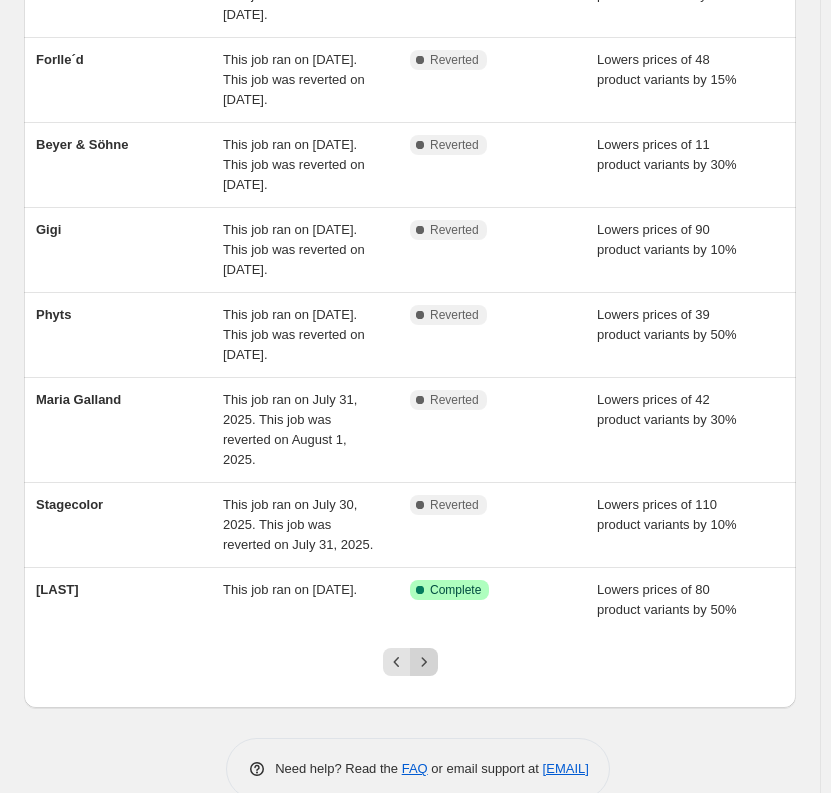 click 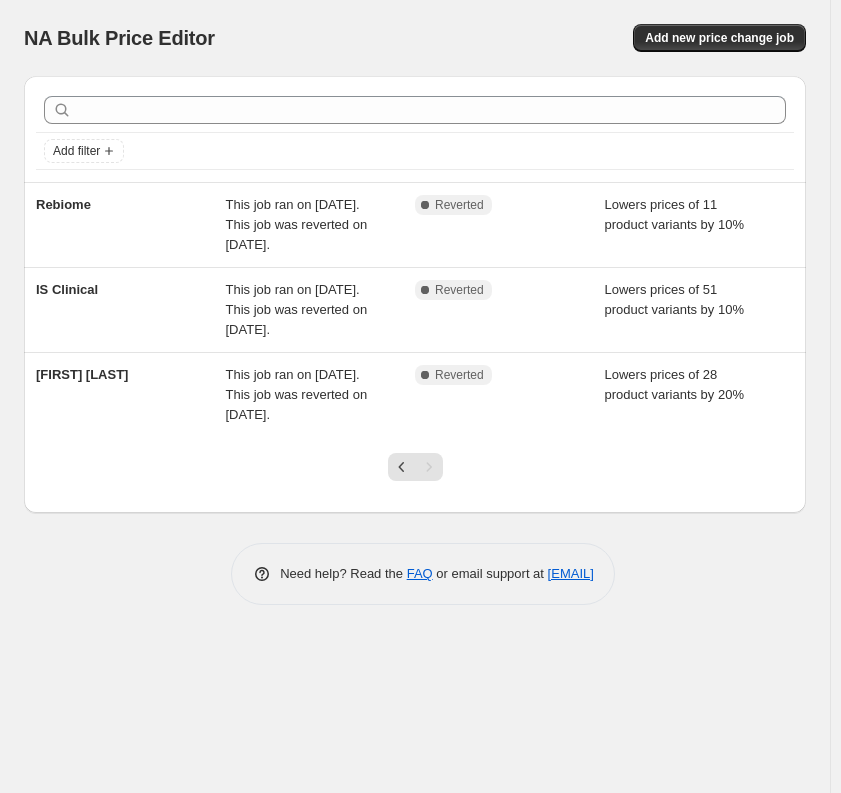 click at bounding box center (415, 475) 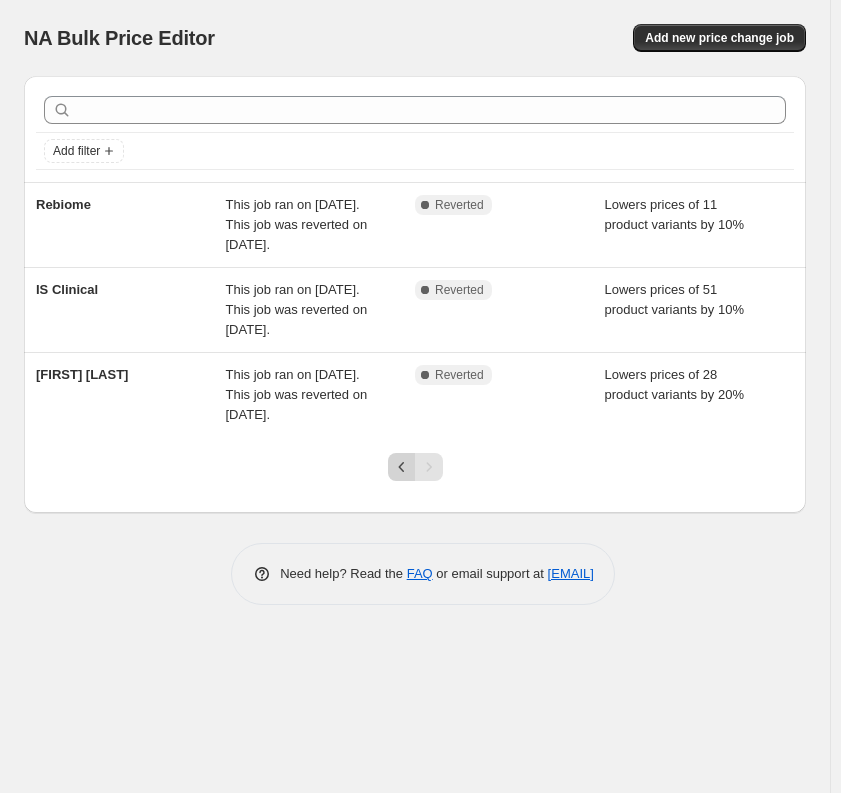 click at bounding box center (402, 467) 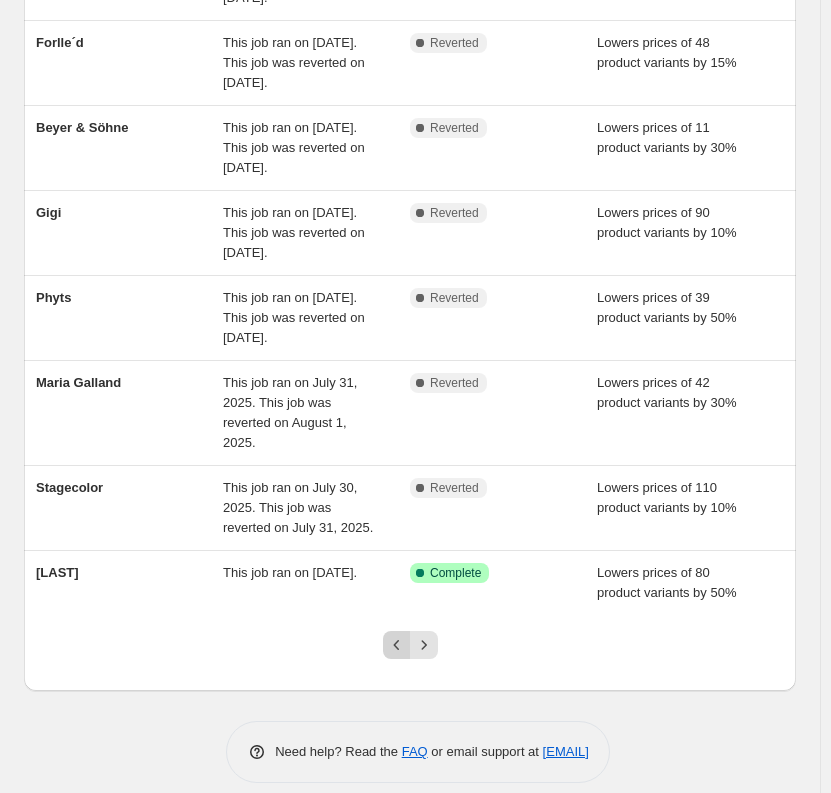 click 